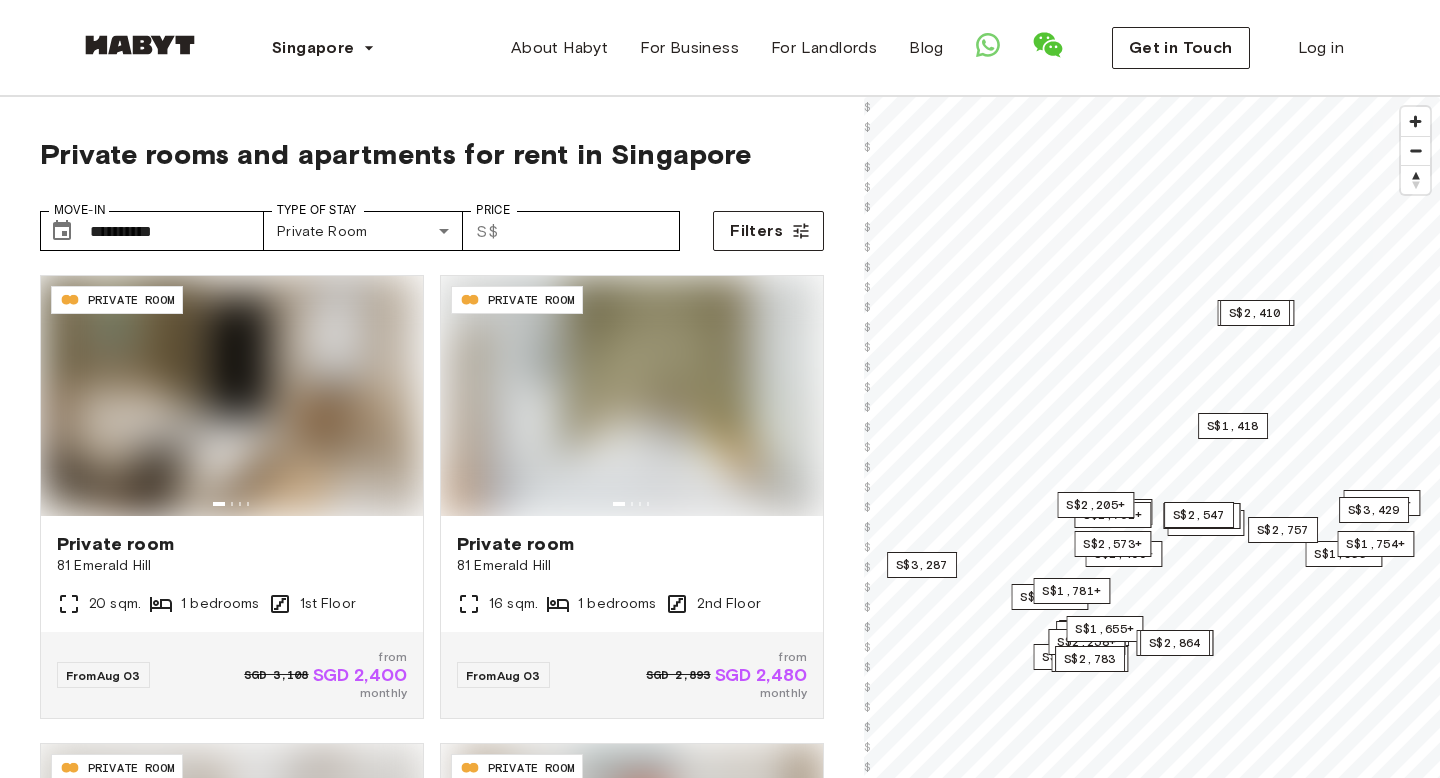 scroll, scrollTop: 0, scrollLeft: 0, axis: both 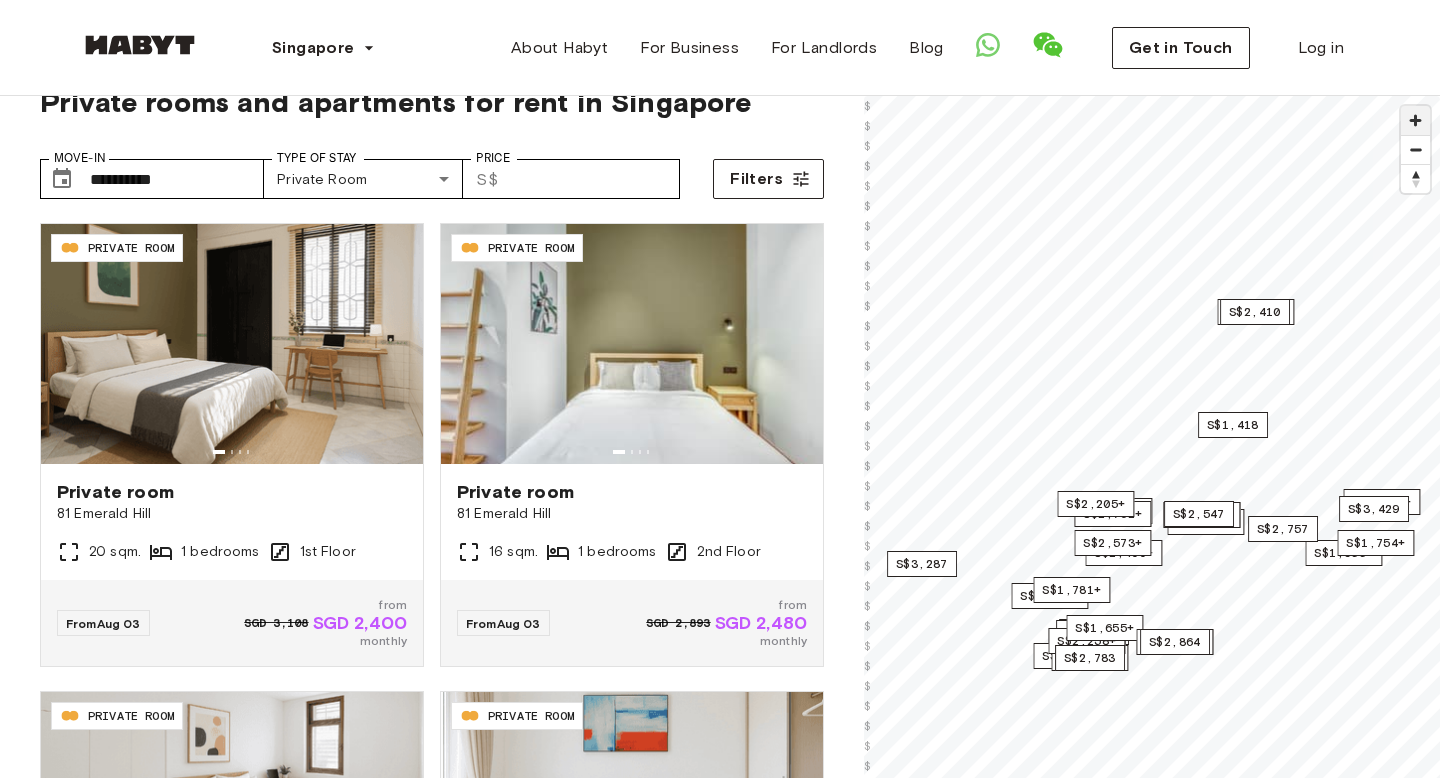 click at bounding box center [1415, 120] 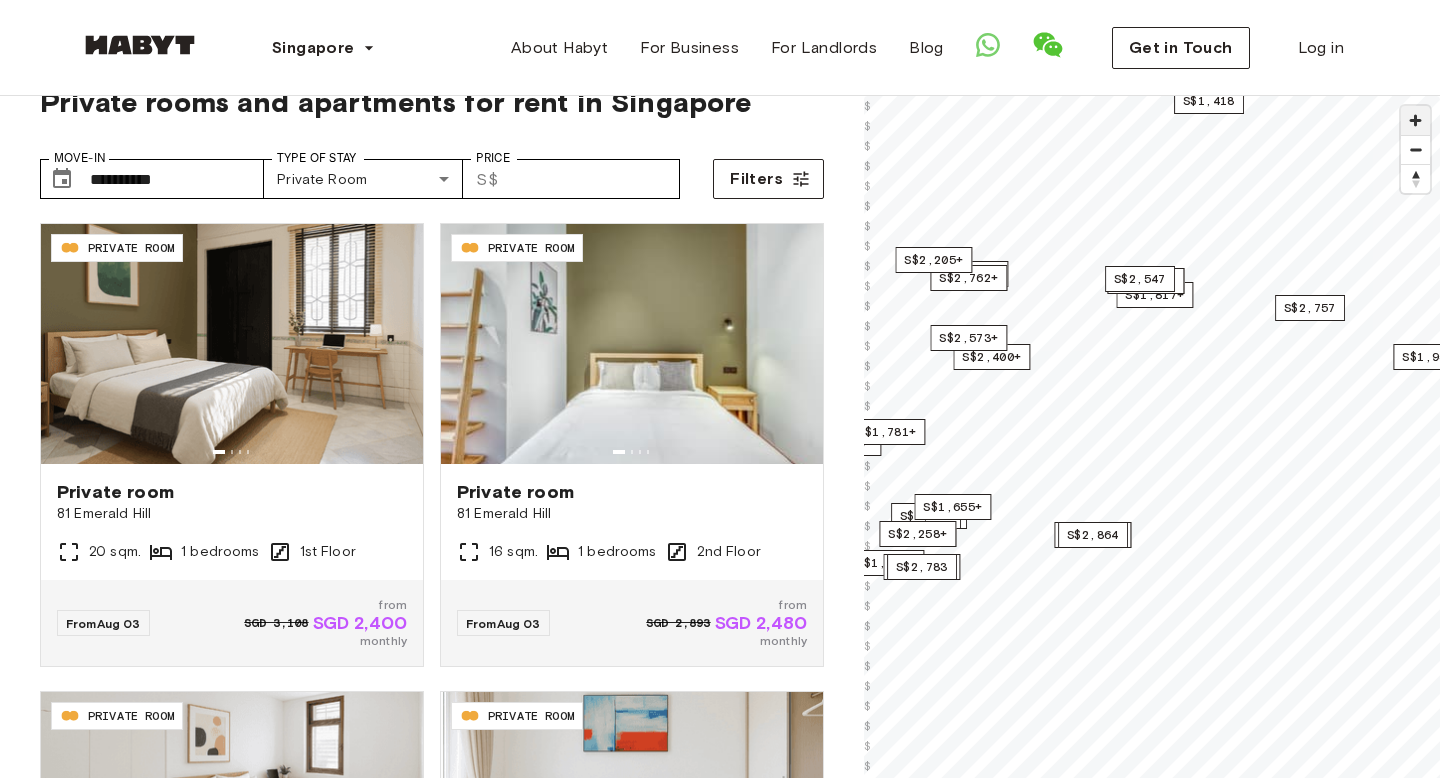 click at bounding box center [1415, 120] 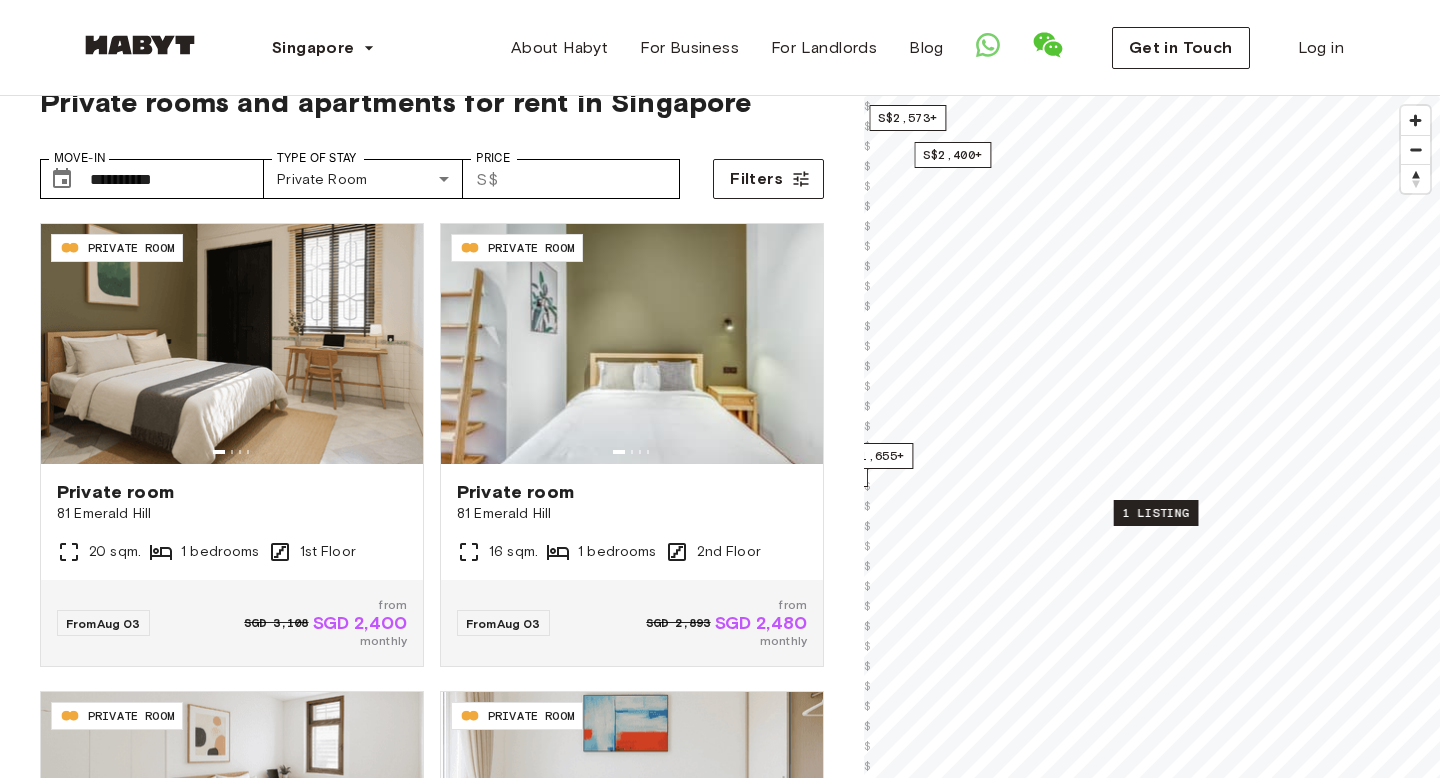 click on "1 listing" at bounding box center (1156, 513) 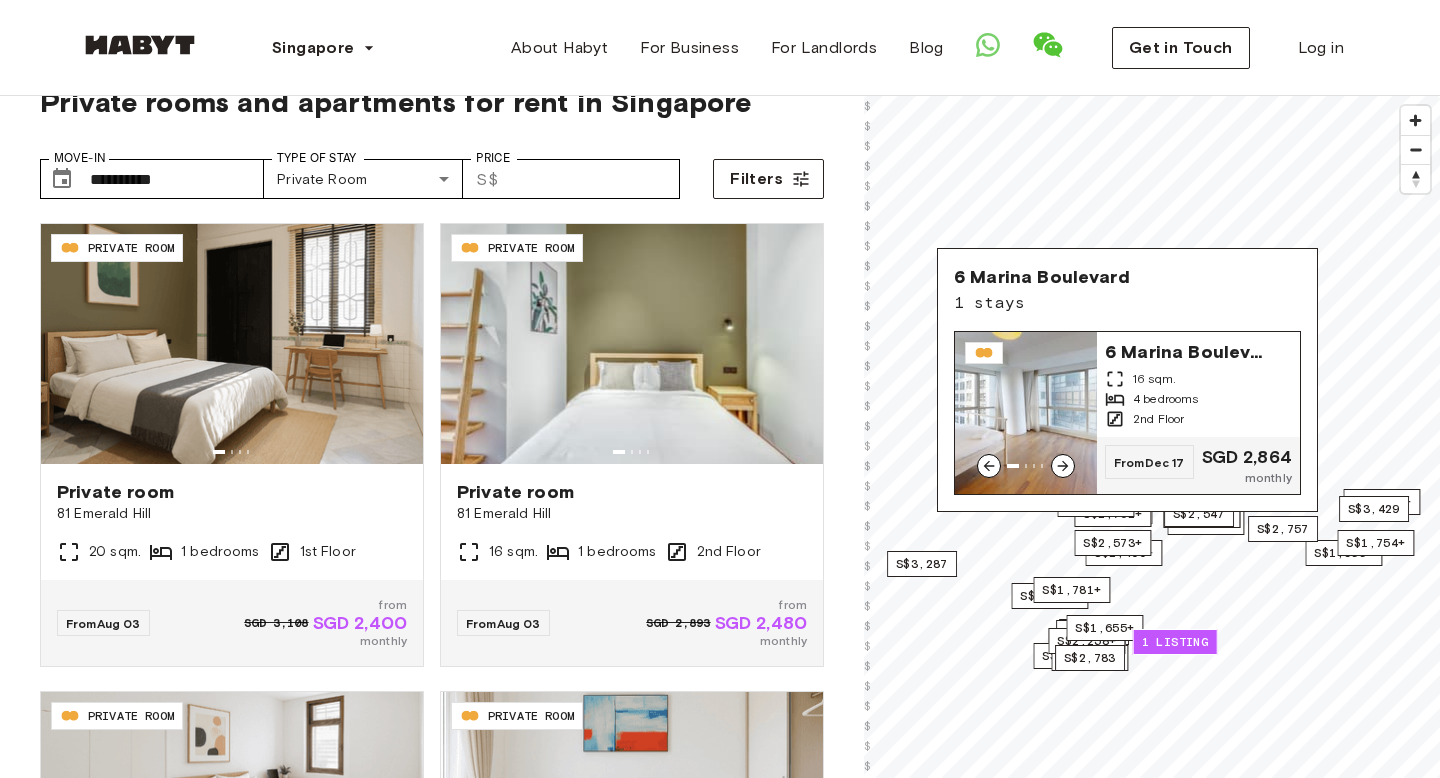 click 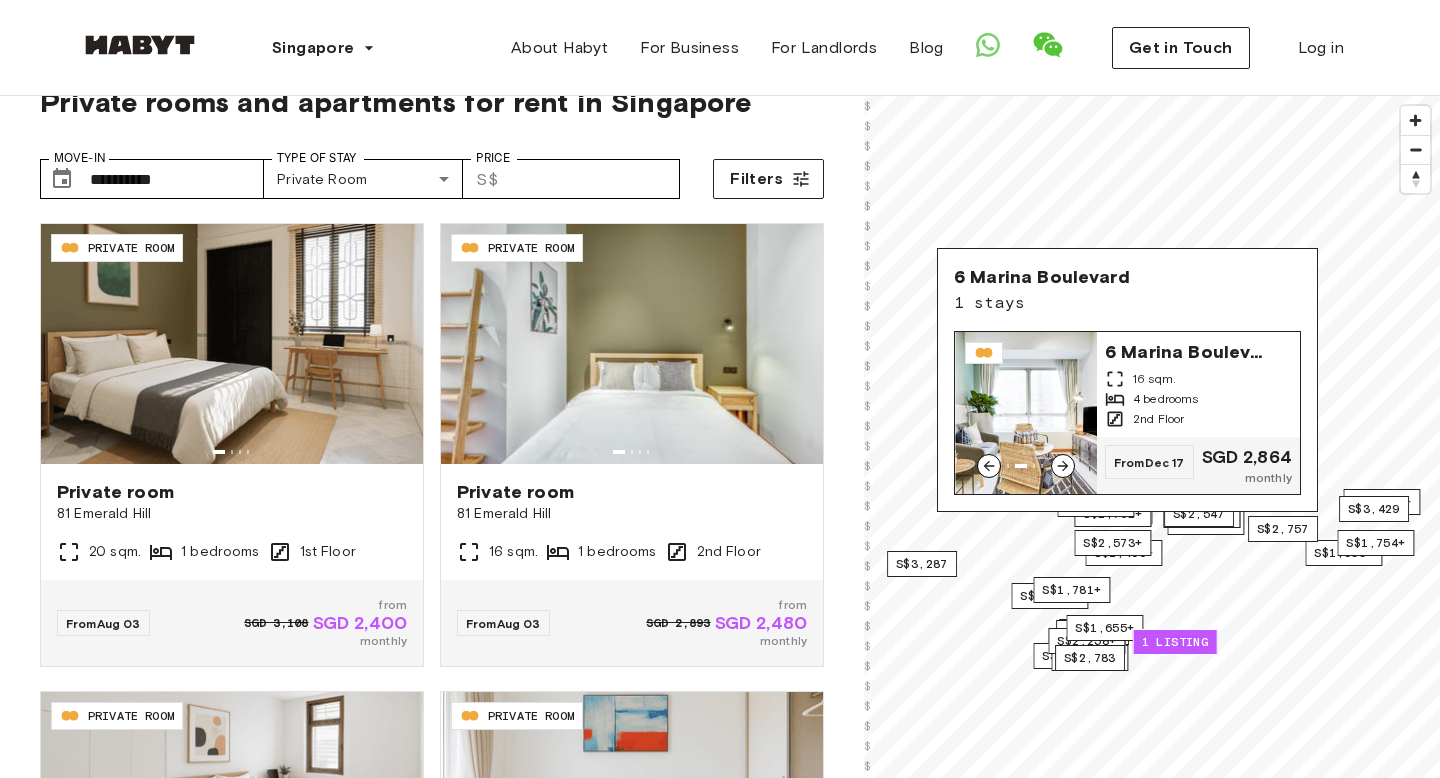 click 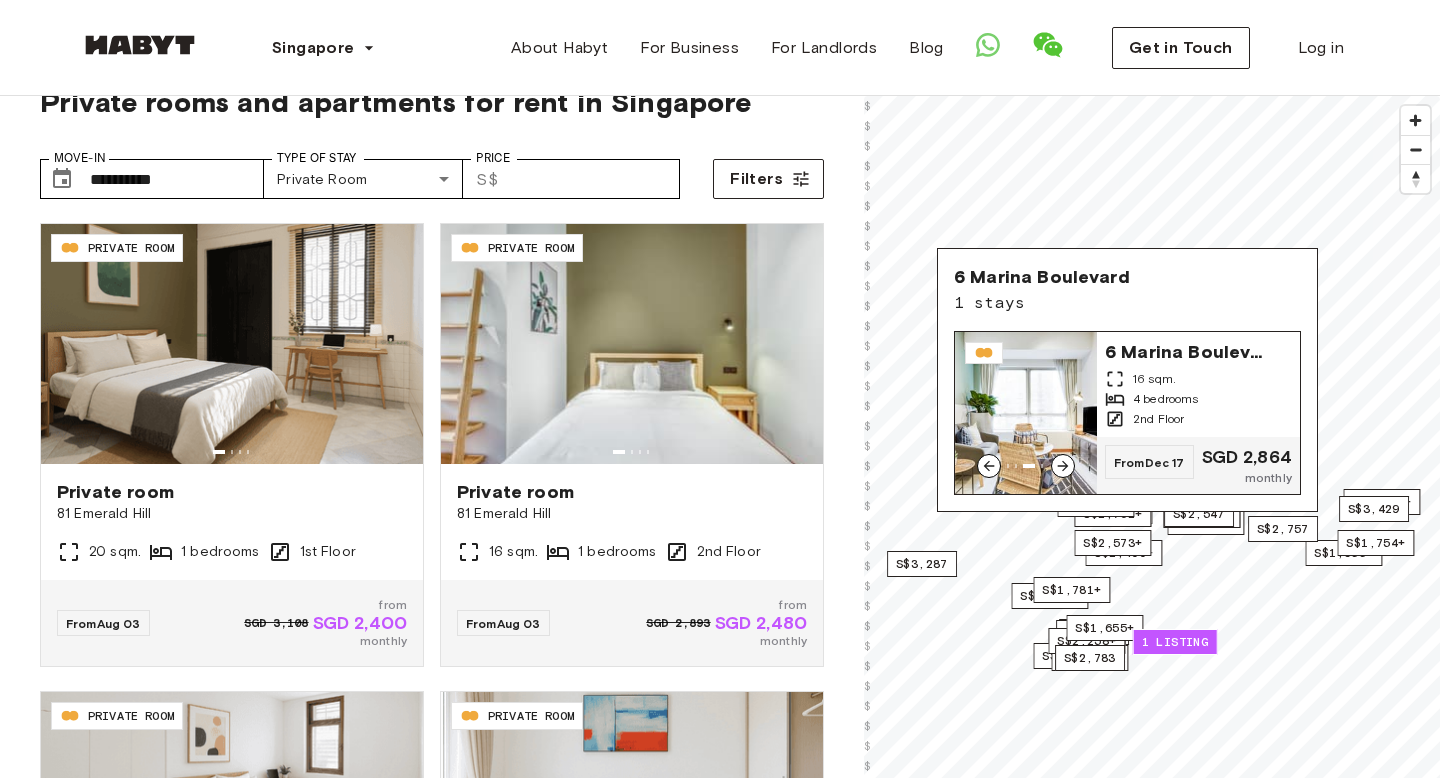 click 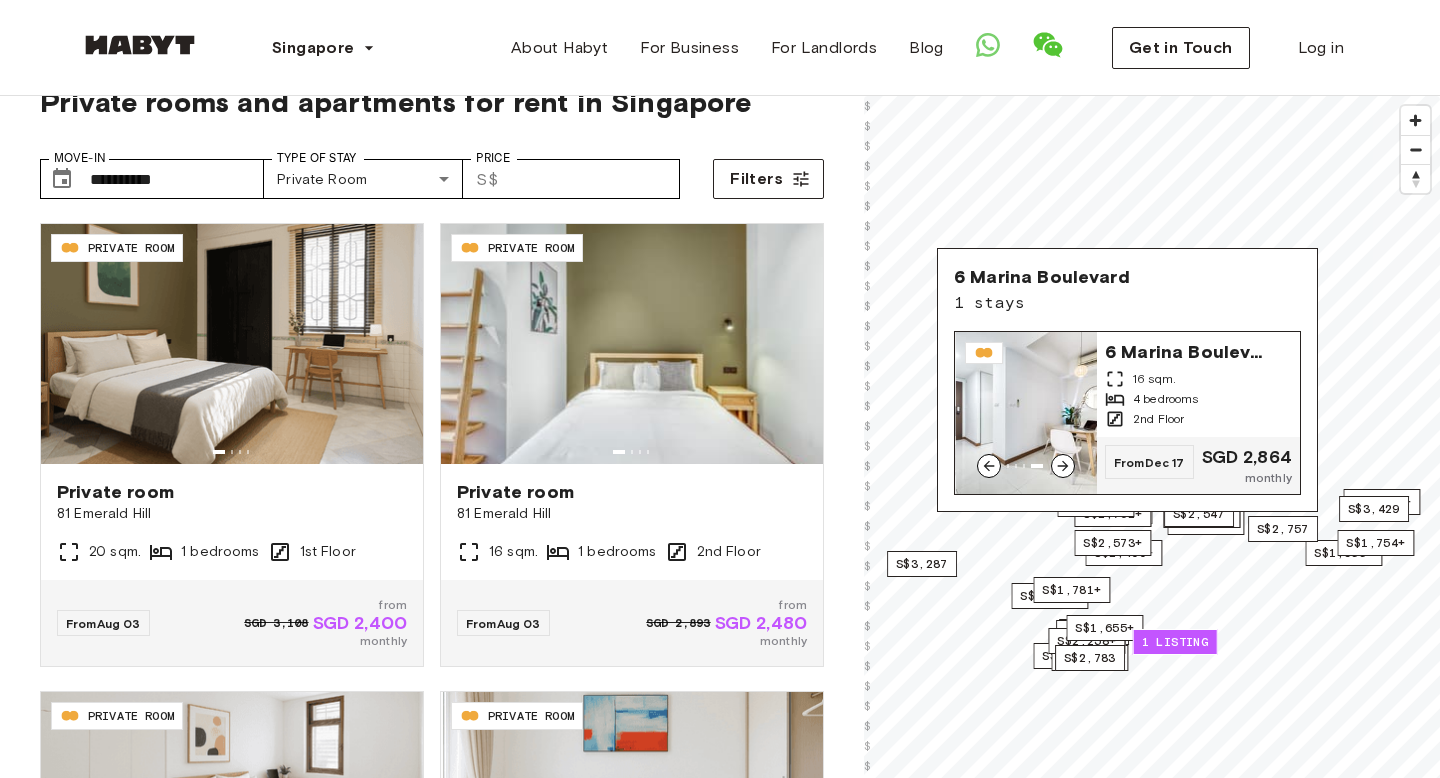 click 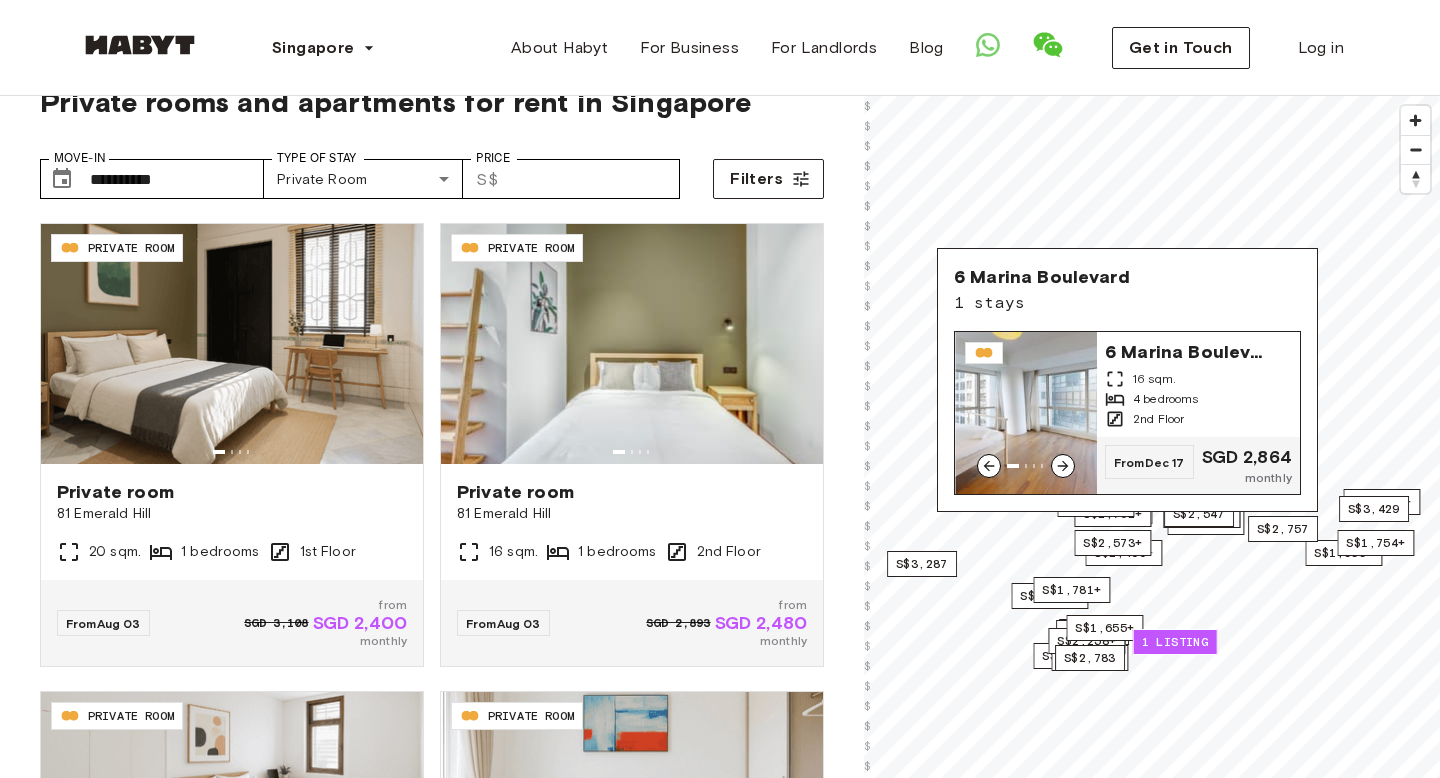 click 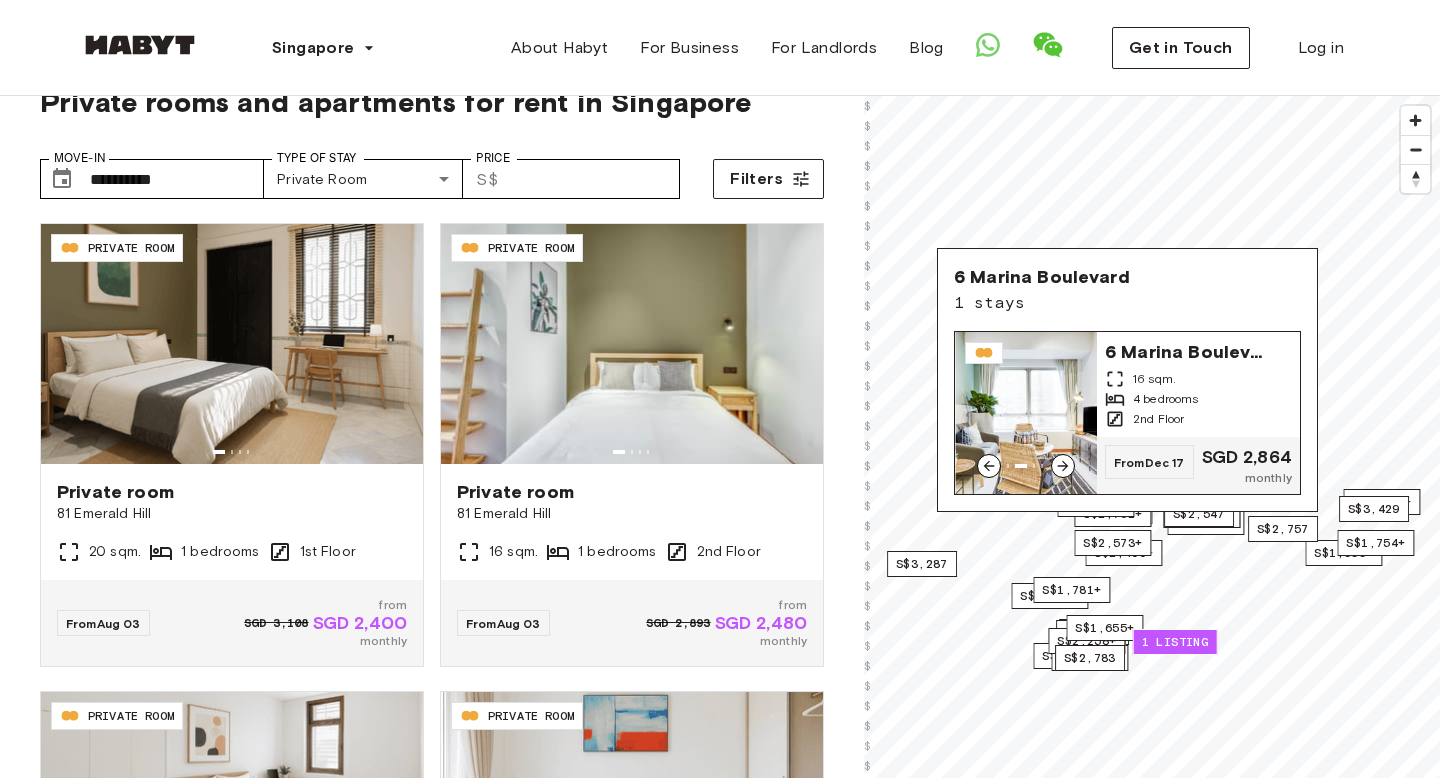 click 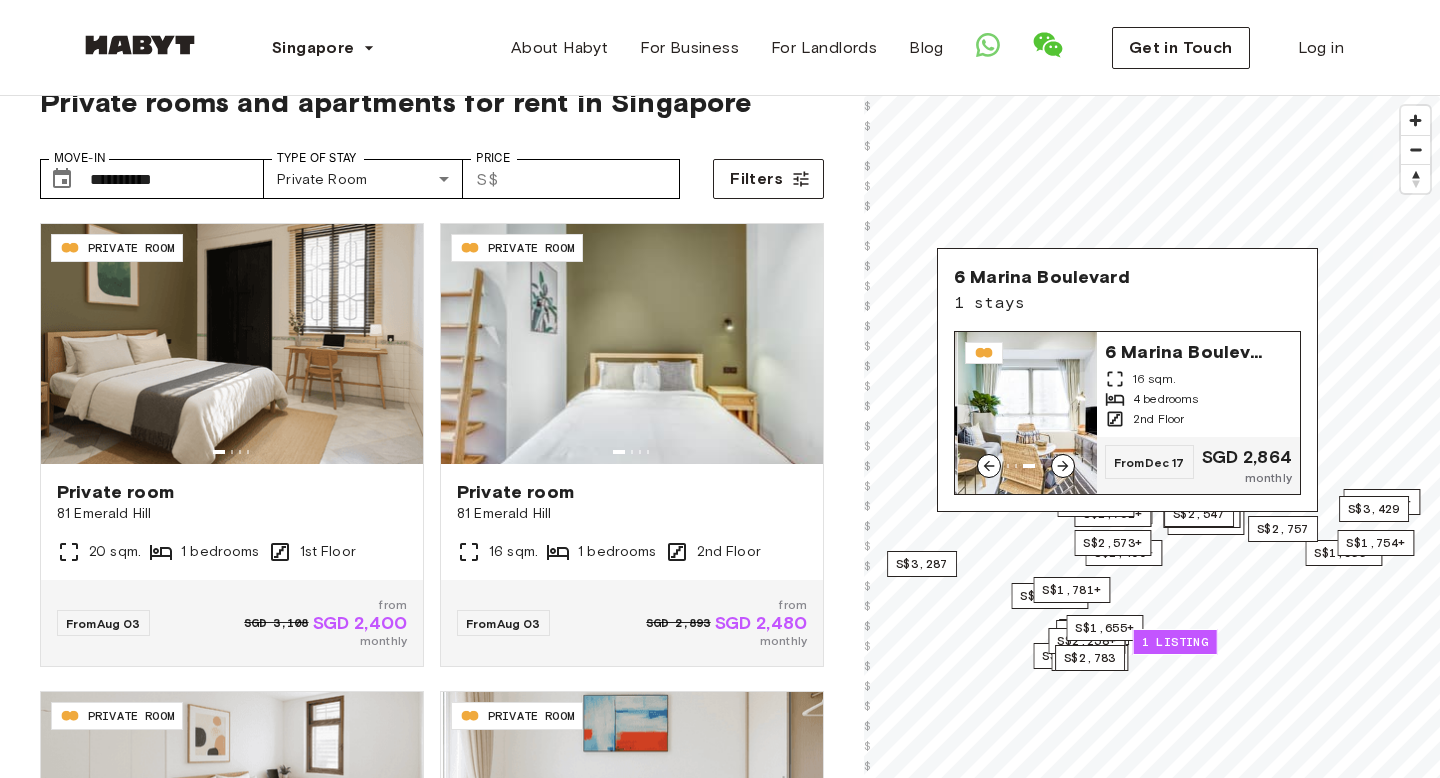 click 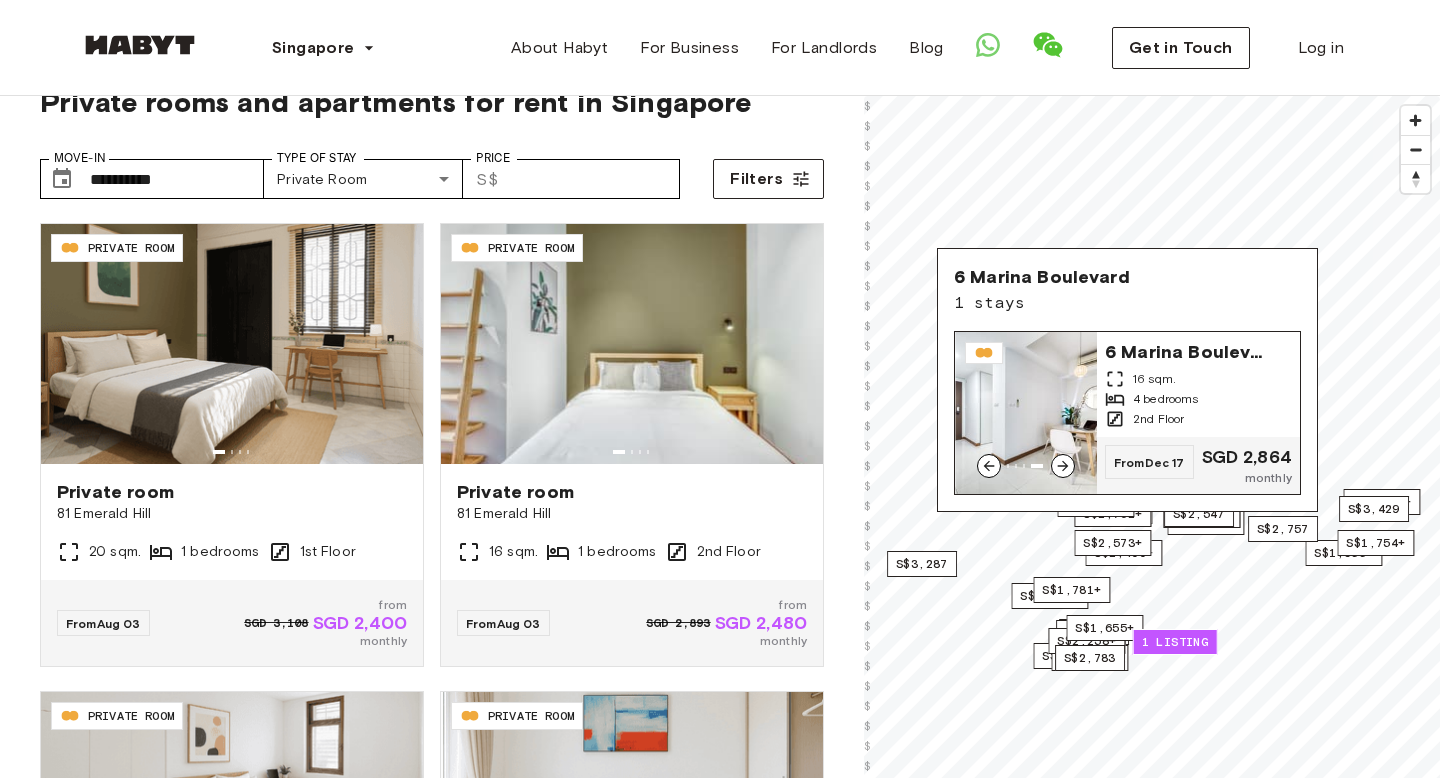 click 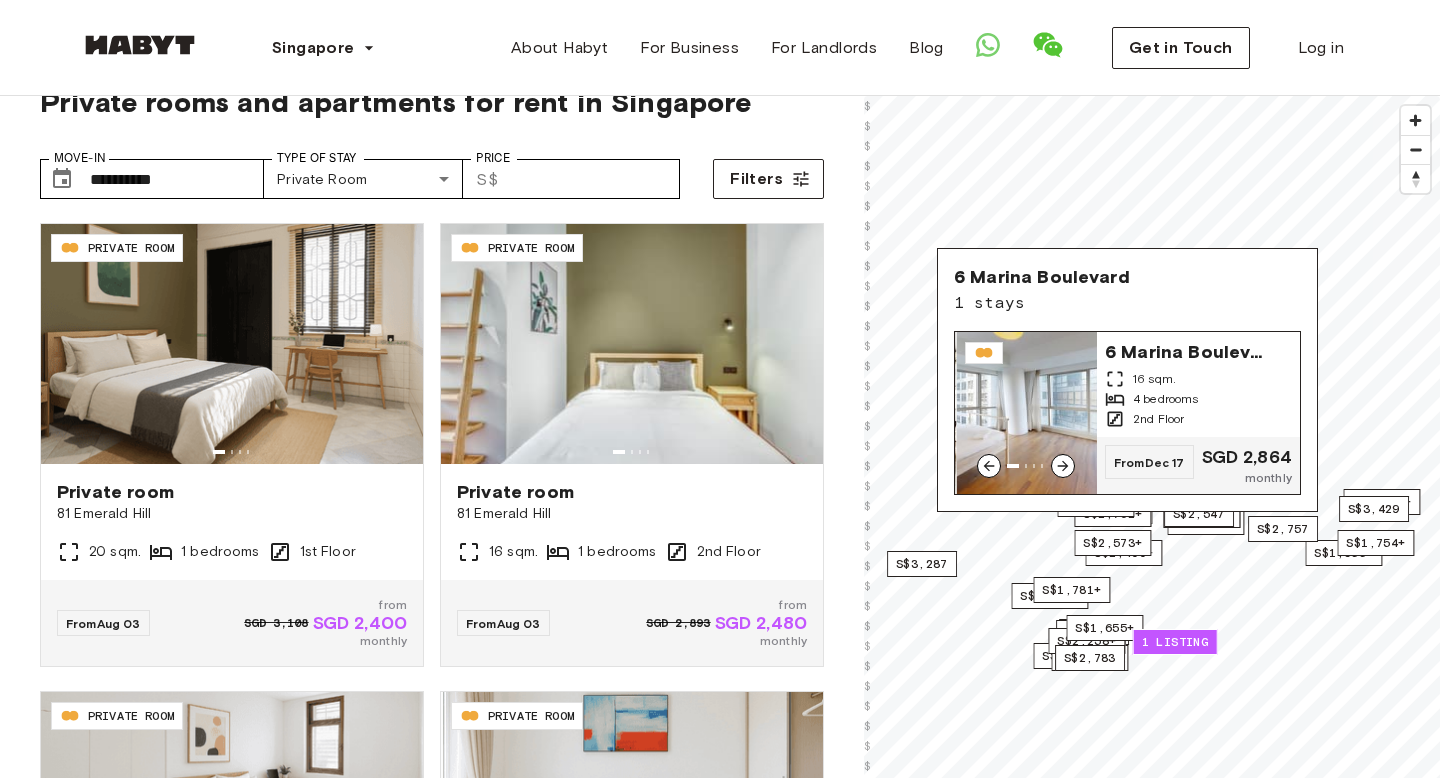 click 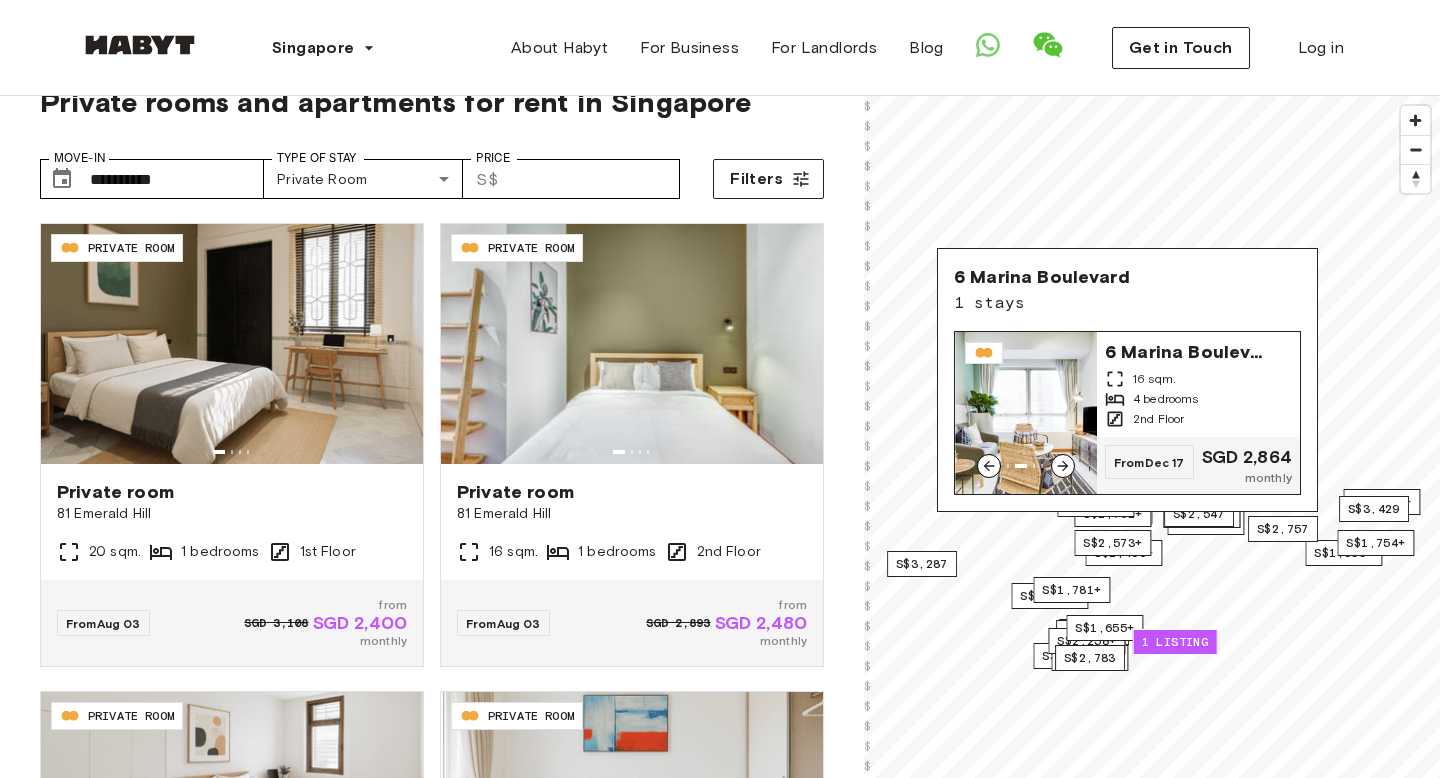click 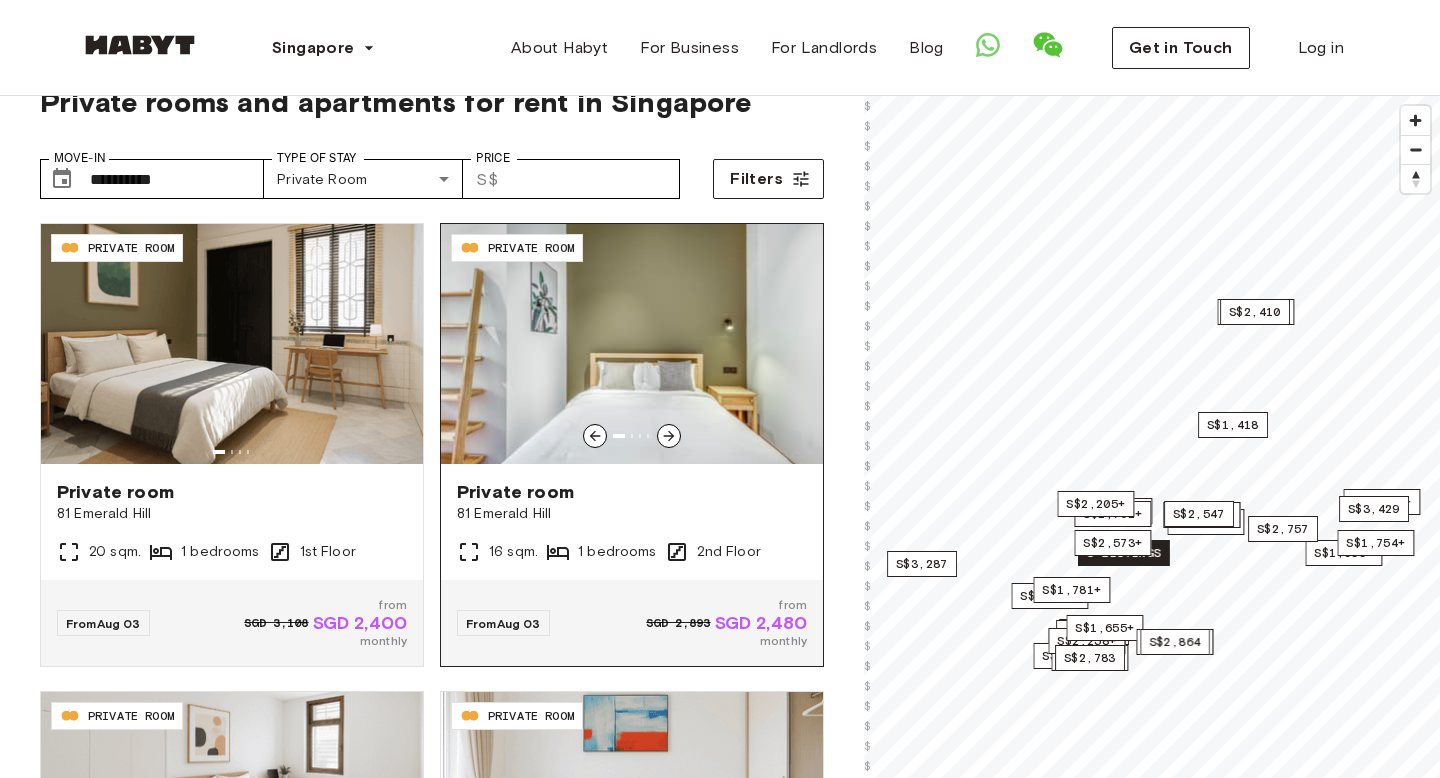 click 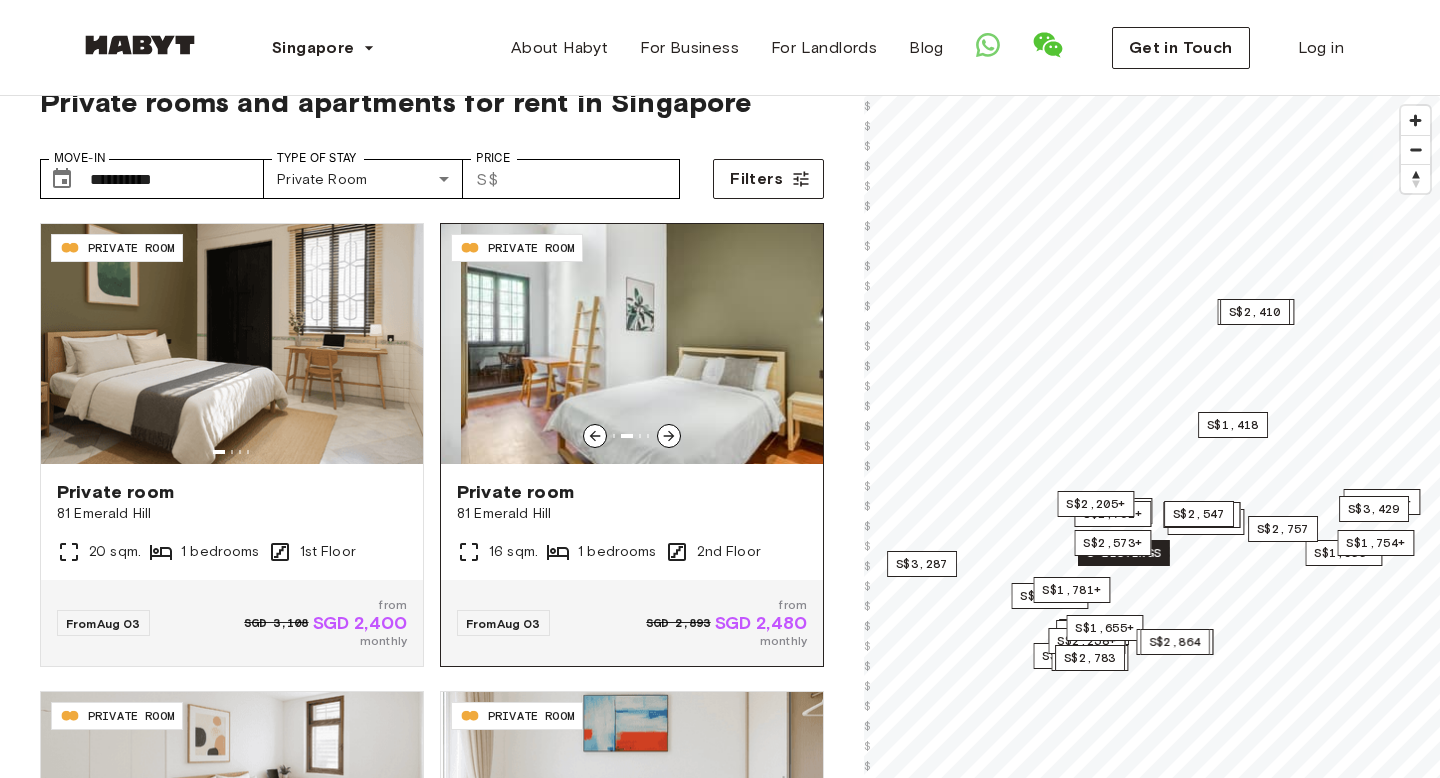 click 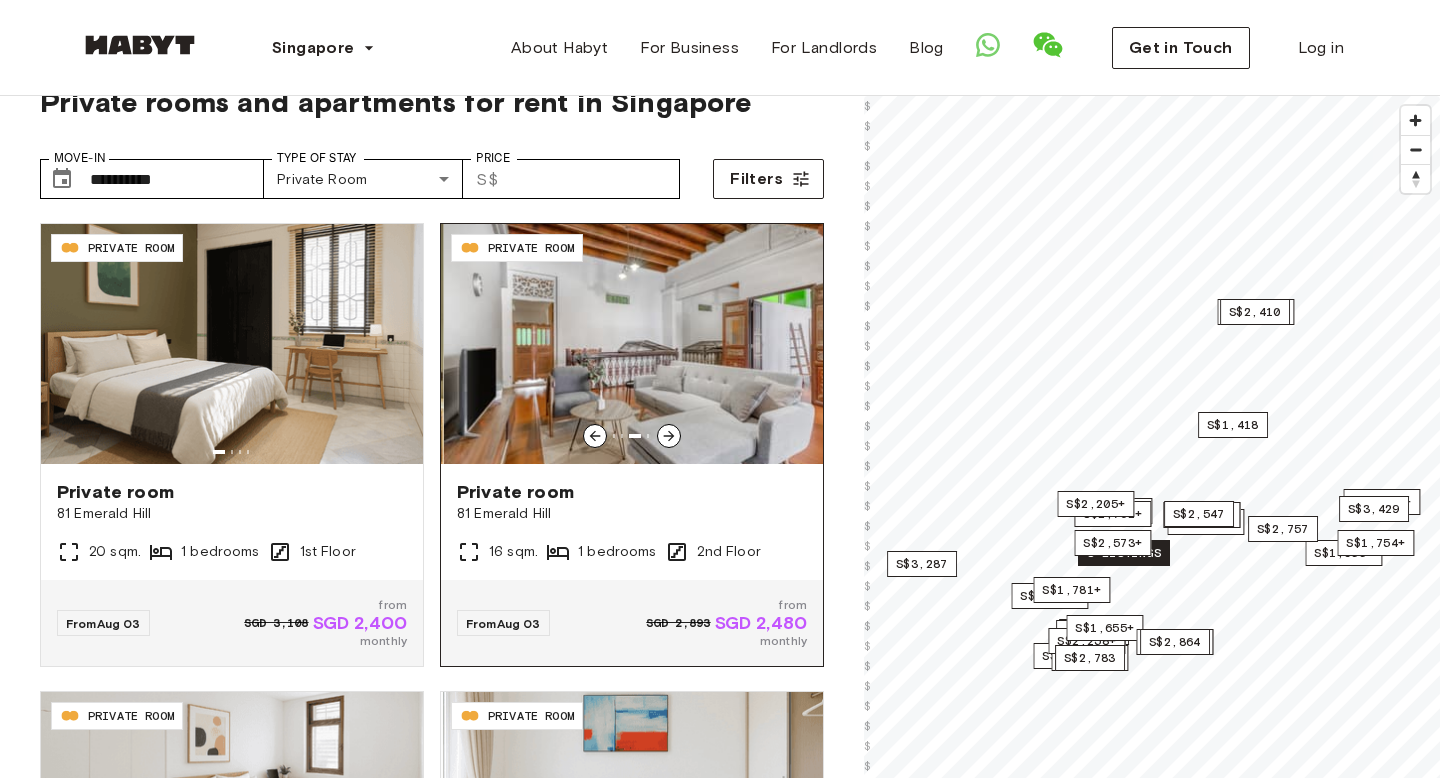 click 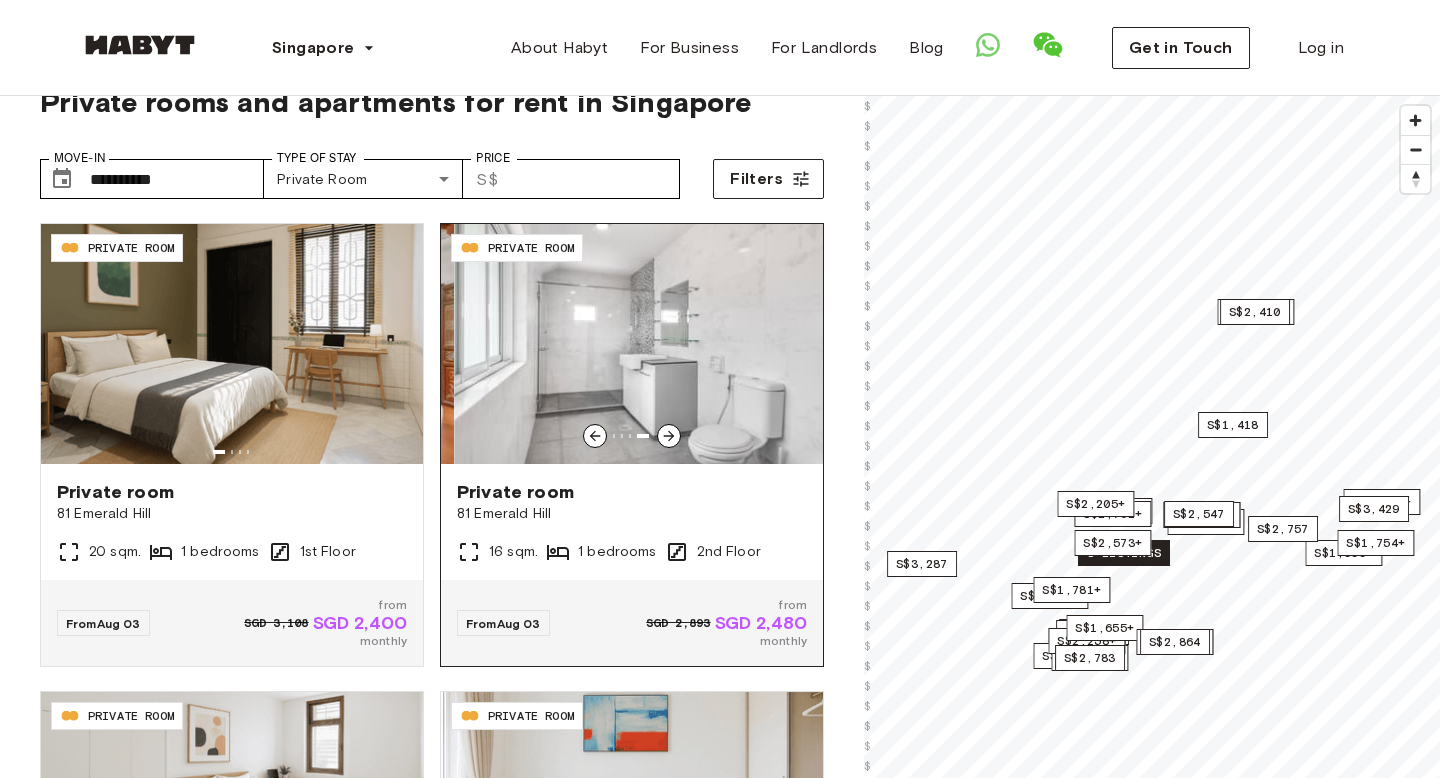 click 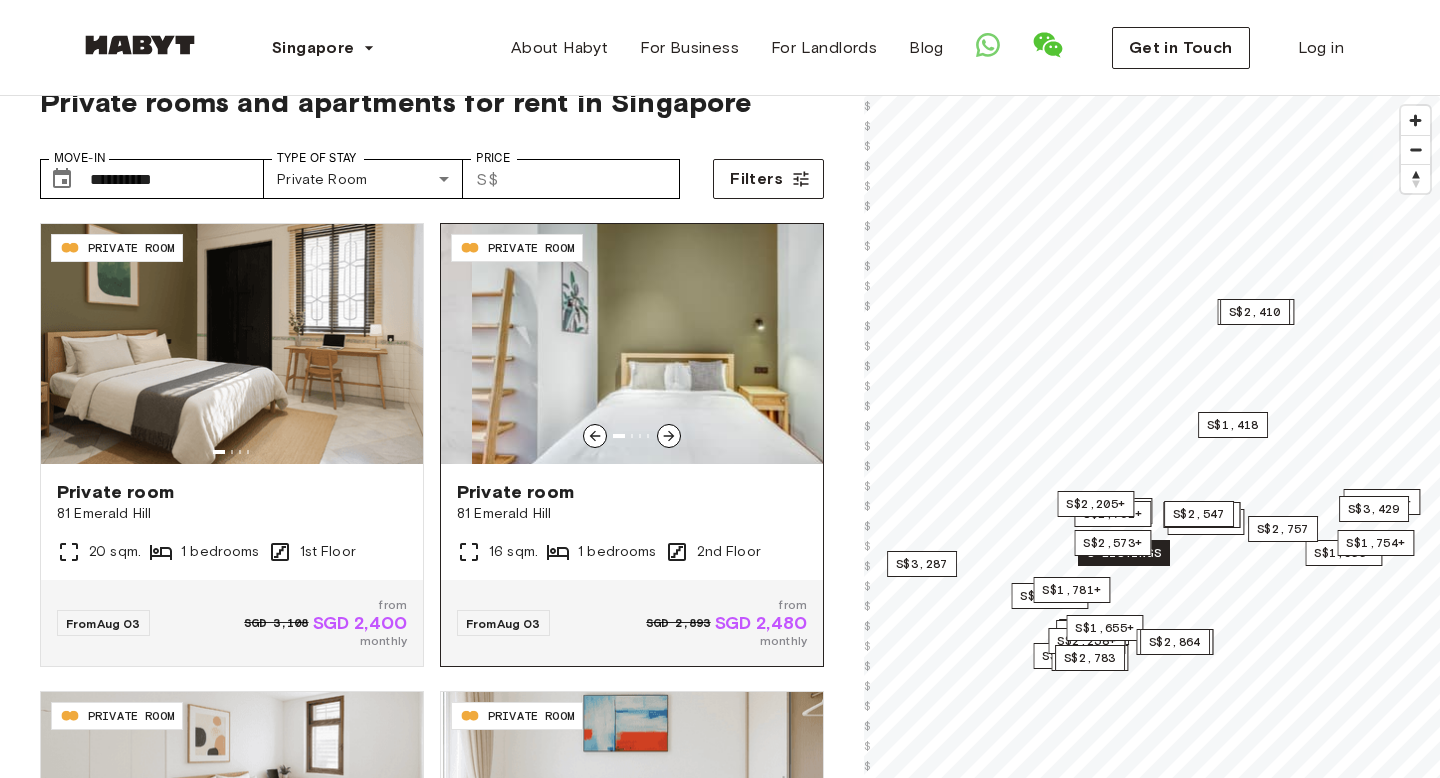 click 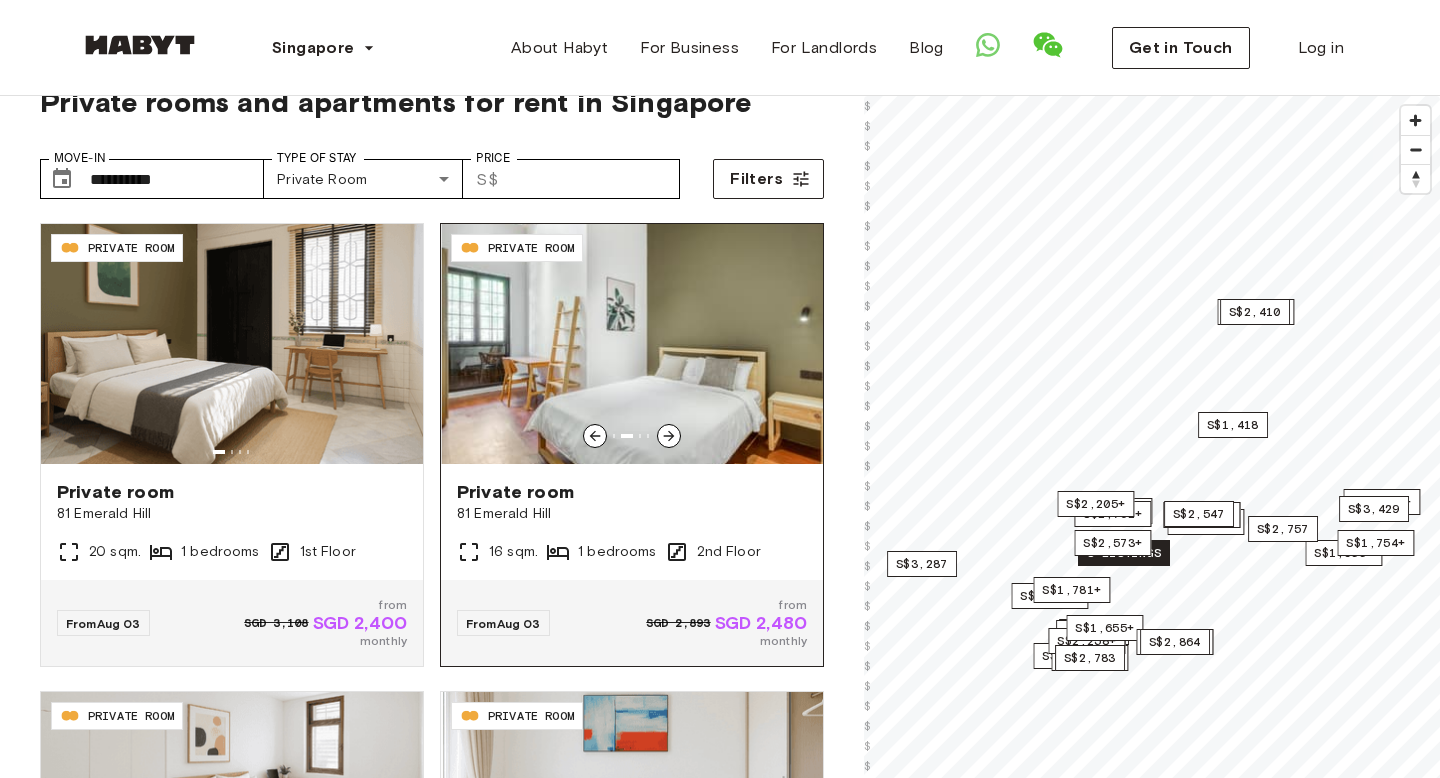 click 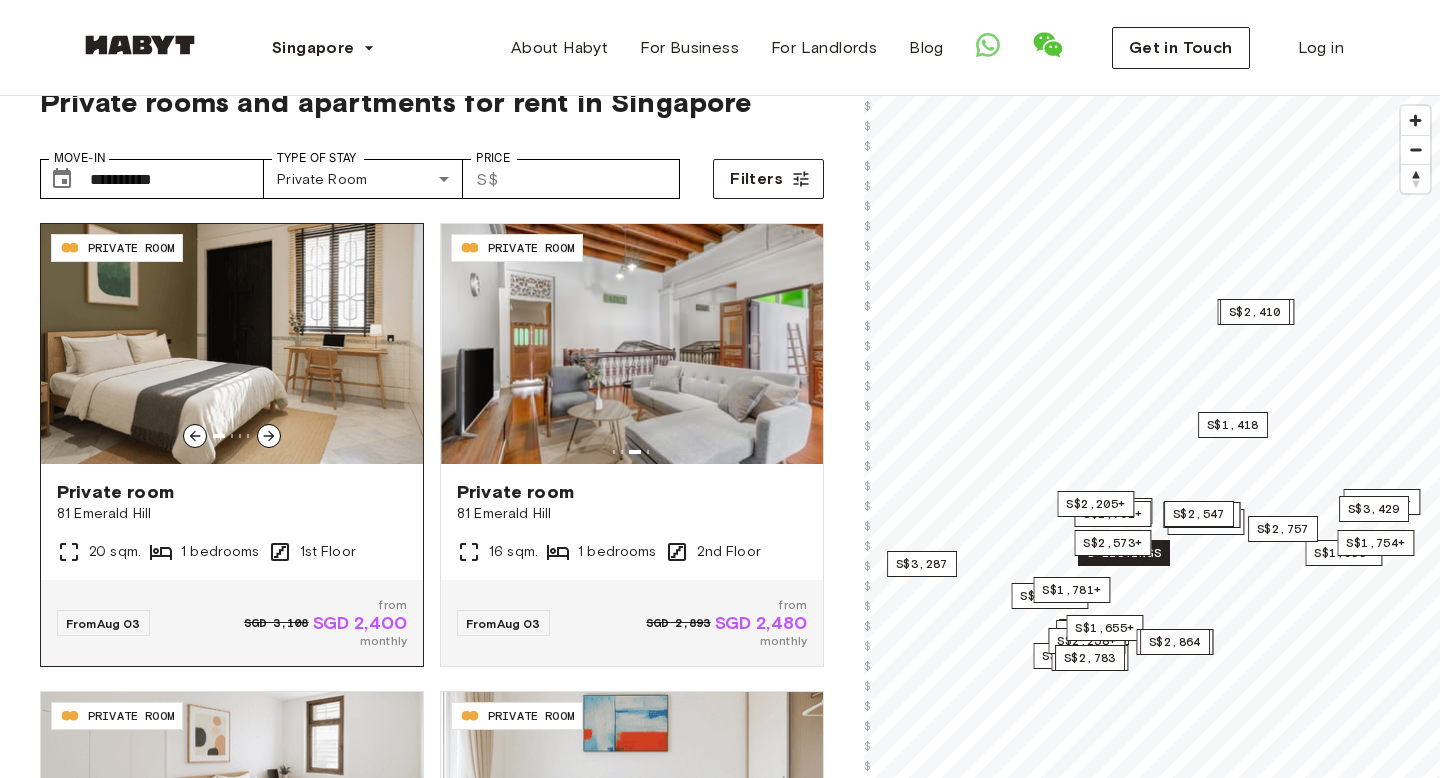 click at bounding box center [269, 436] 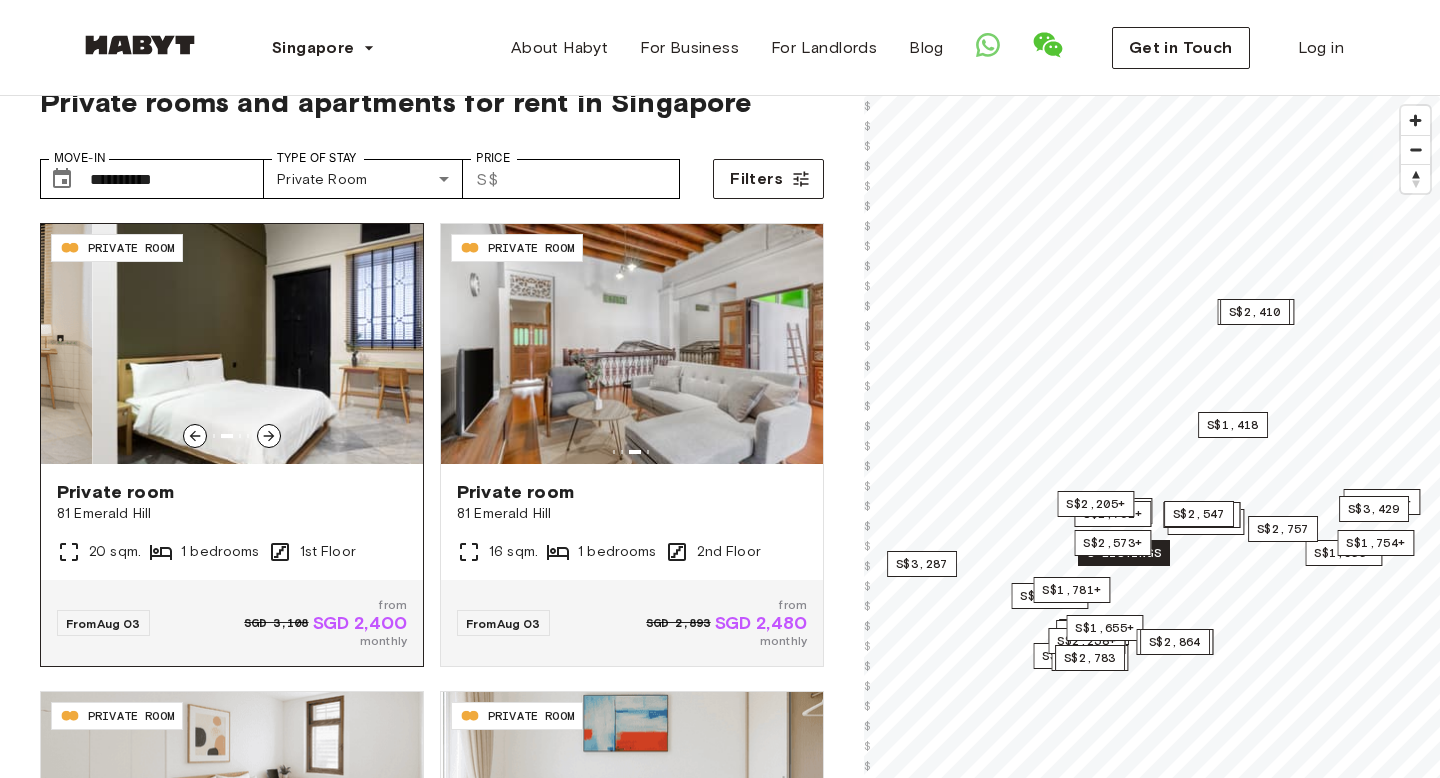 click at bounding box center (269, 436) 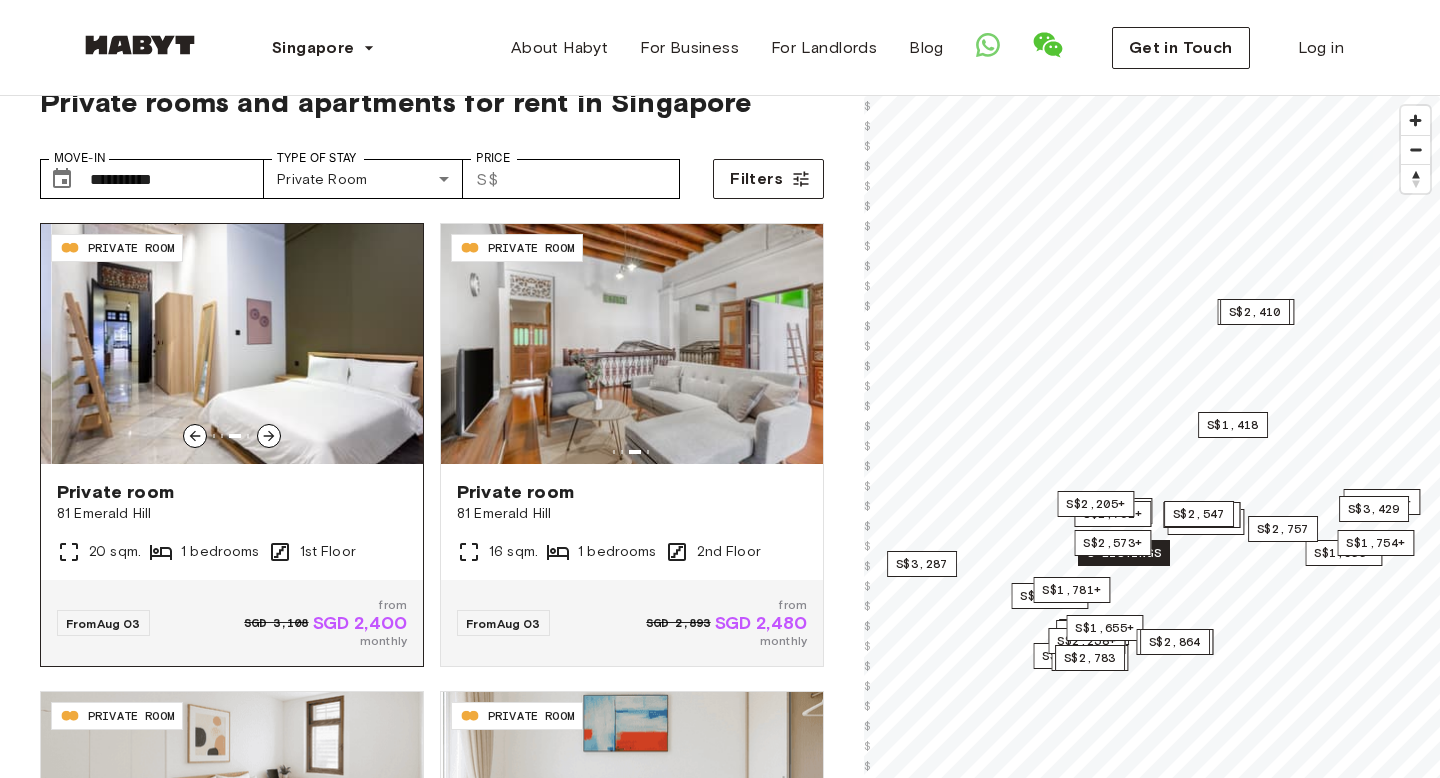 click 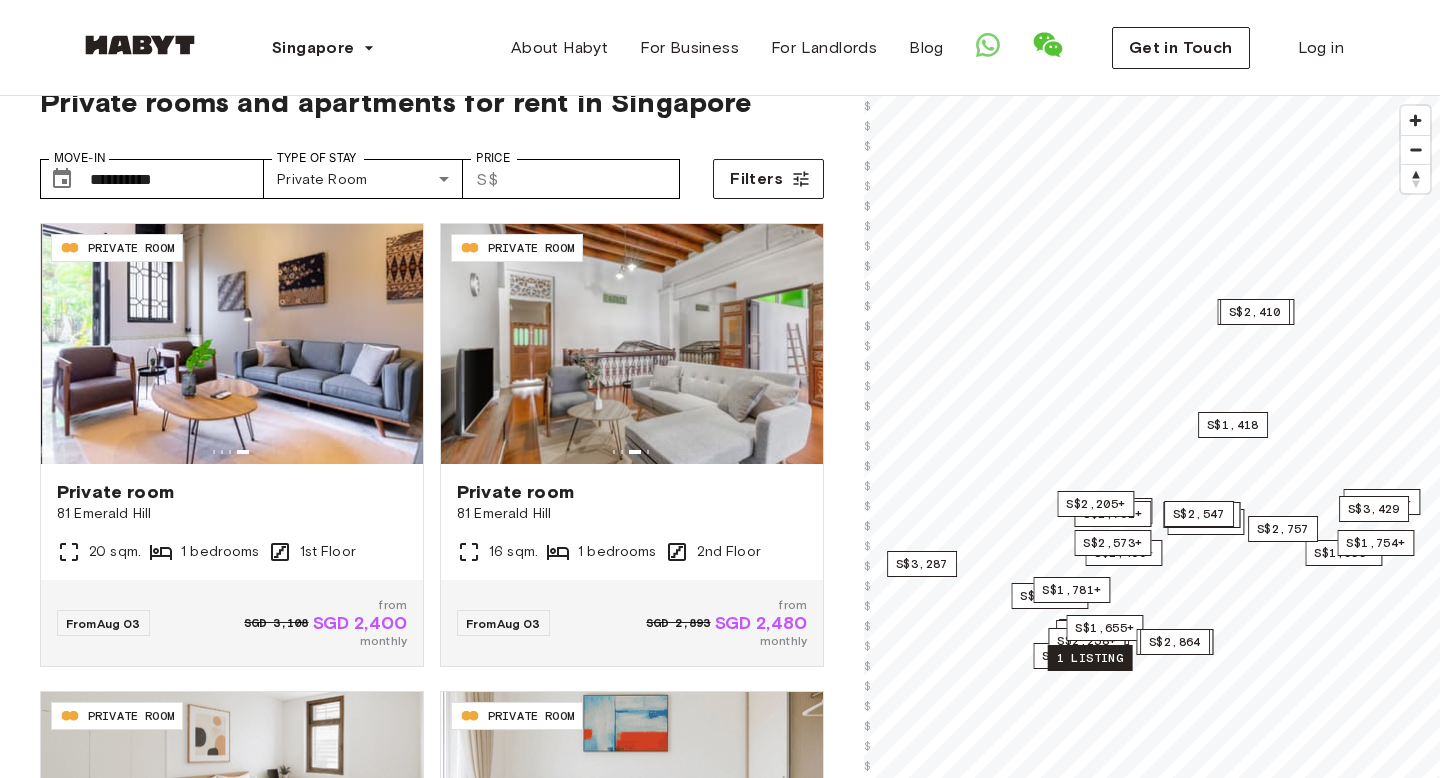 click on "1 listing" at bounding box center (1090, 658) 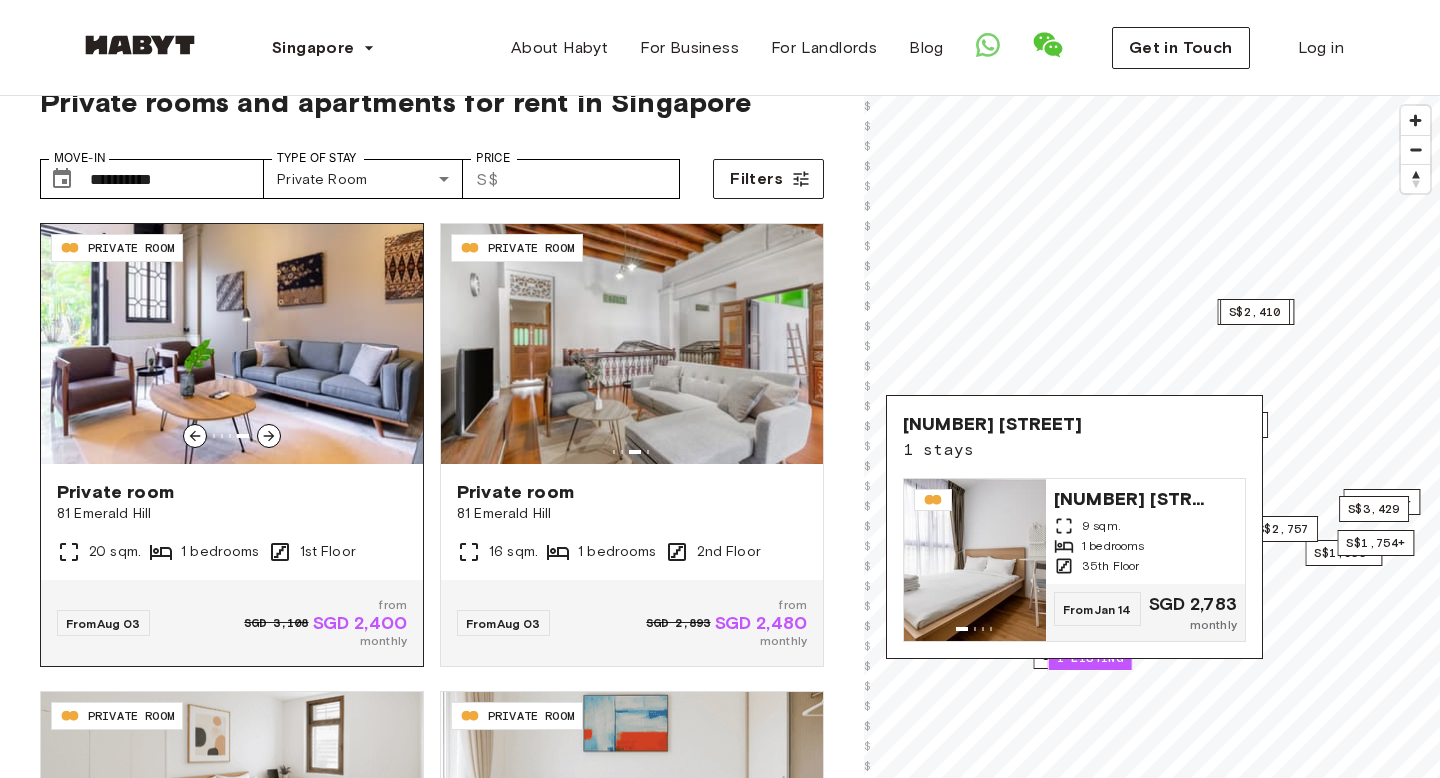 click 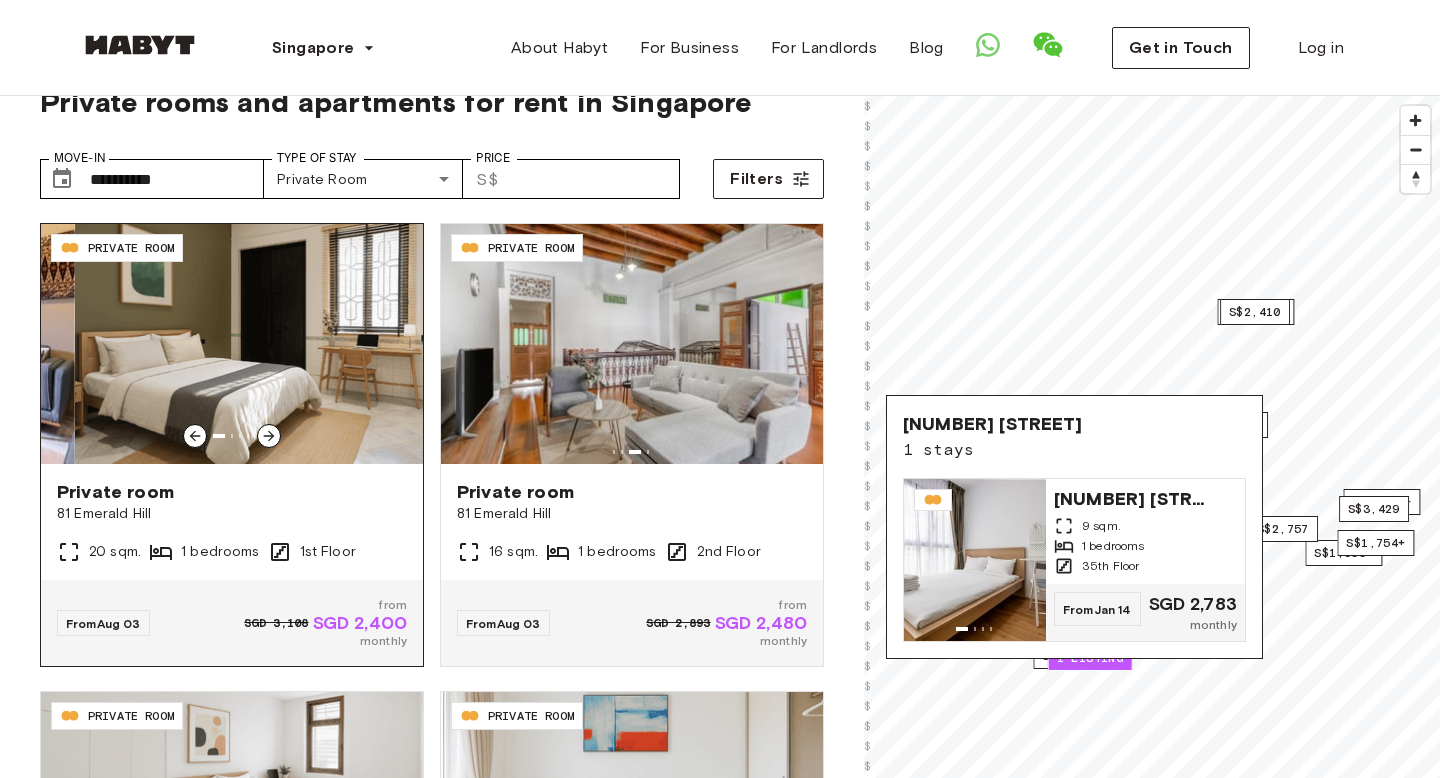click 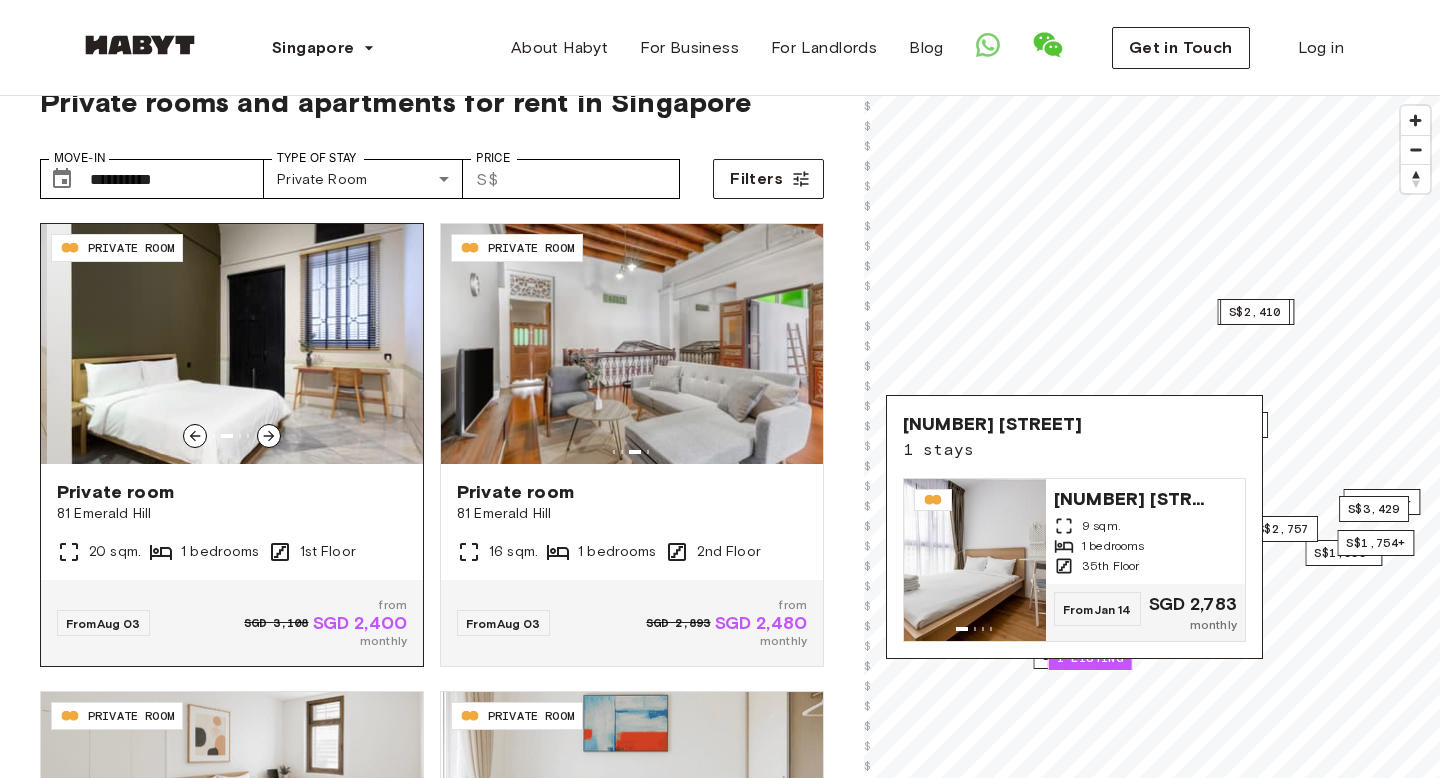 click 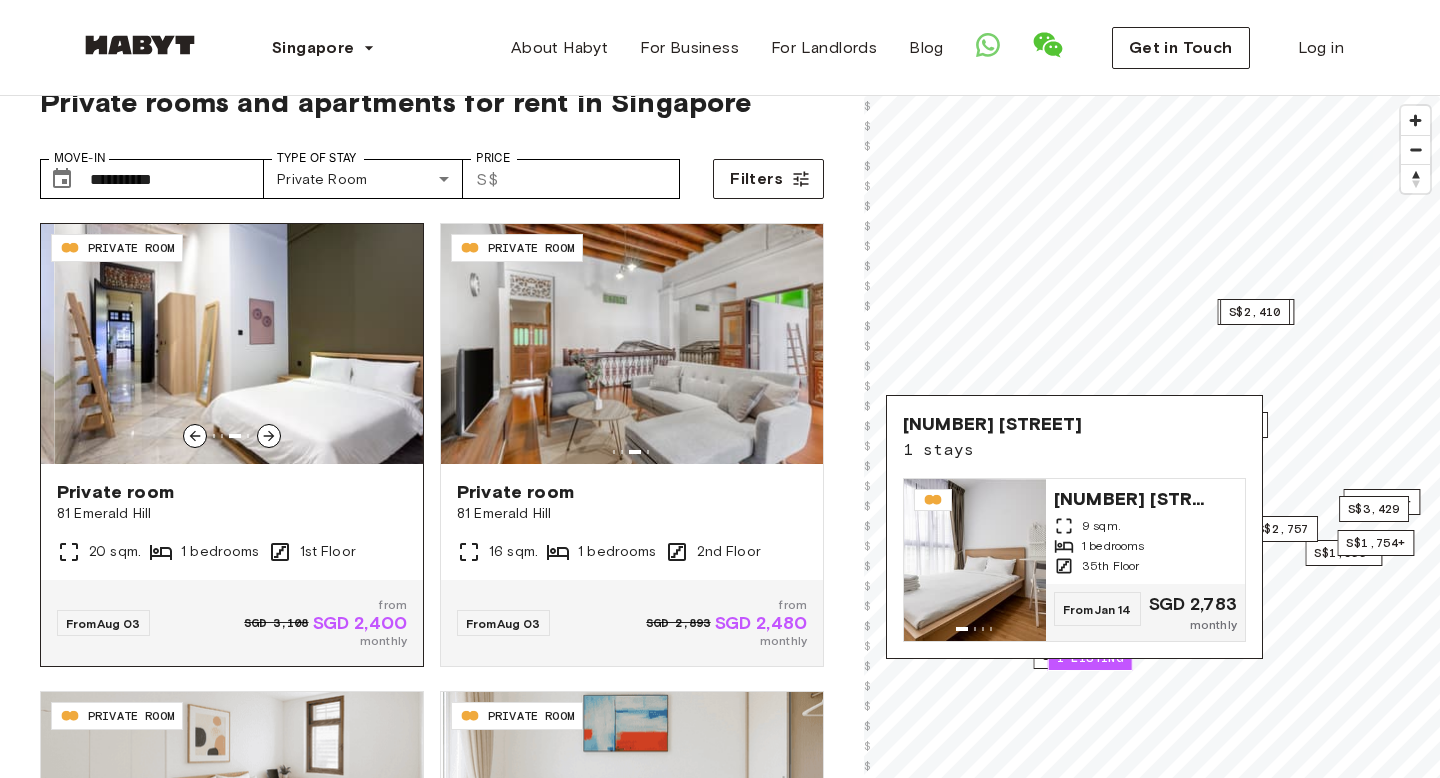click at bounding box center [269, 436] 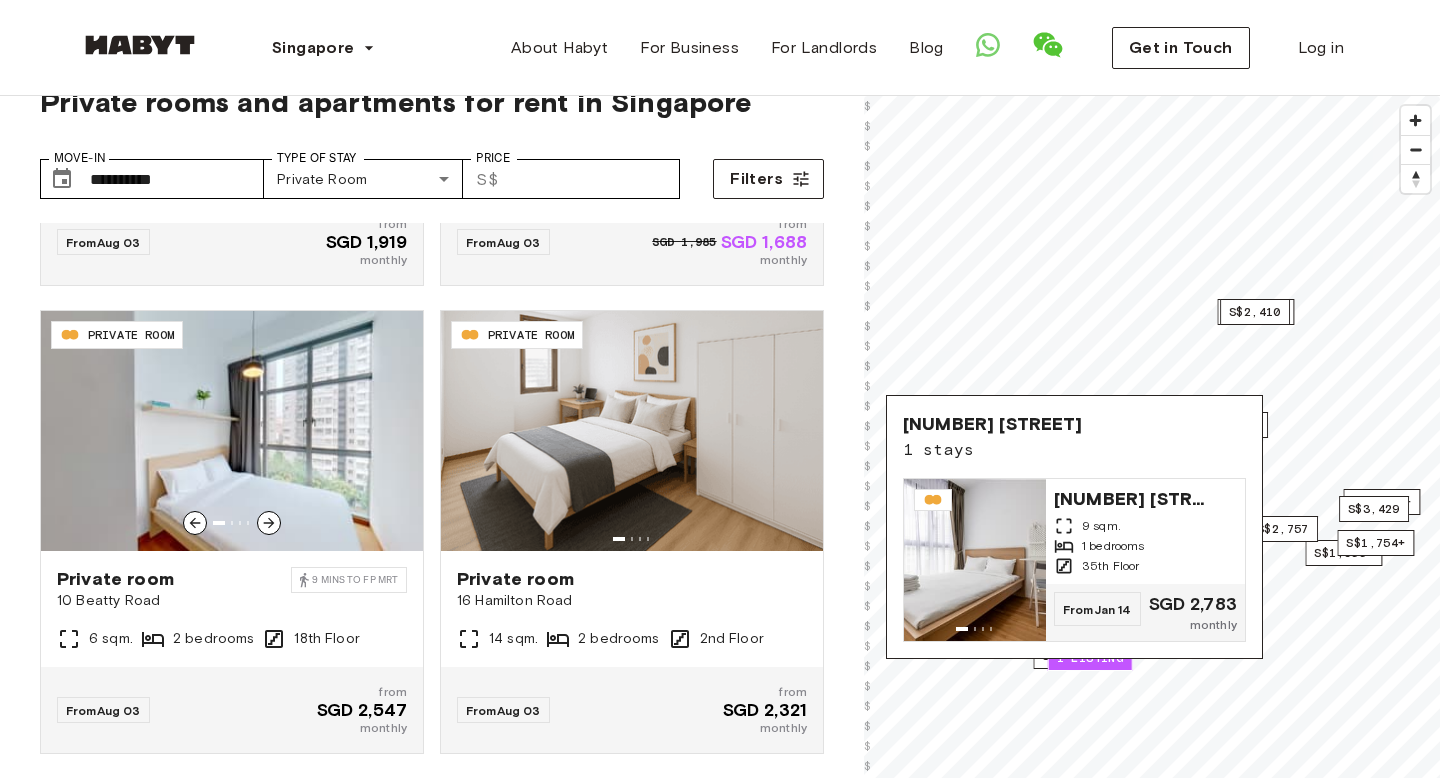 scroll, scrollTop: 1416, scrollLeft: 0, axis: vertical 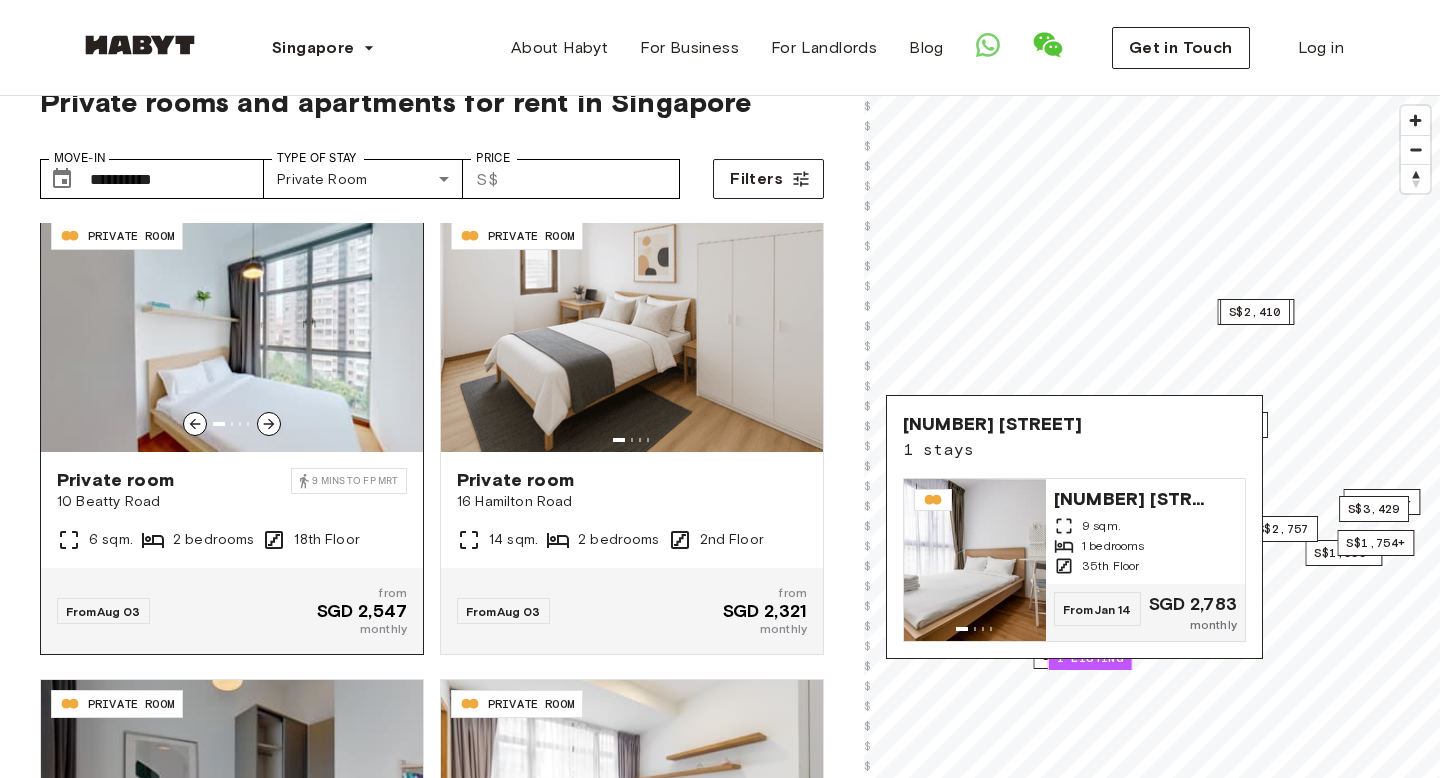 click 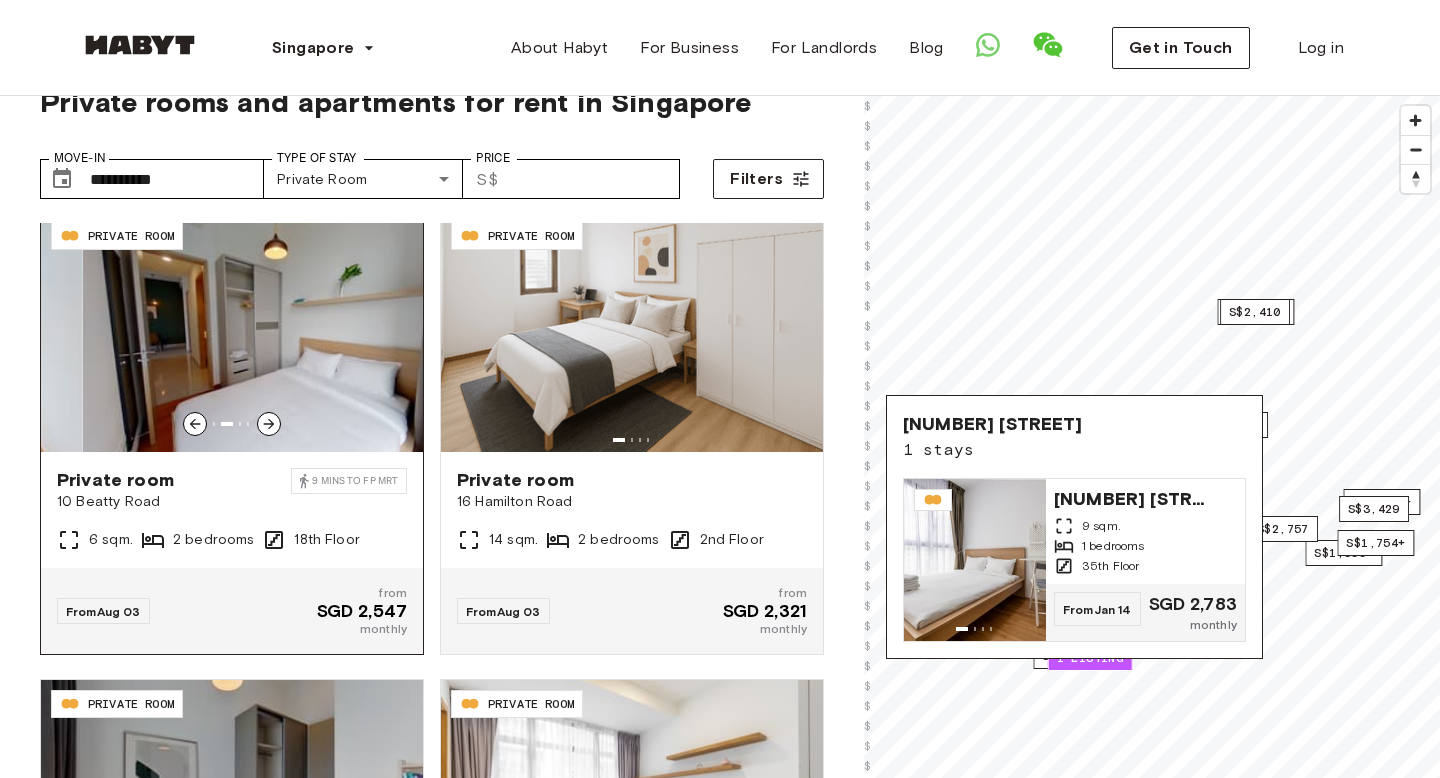 click 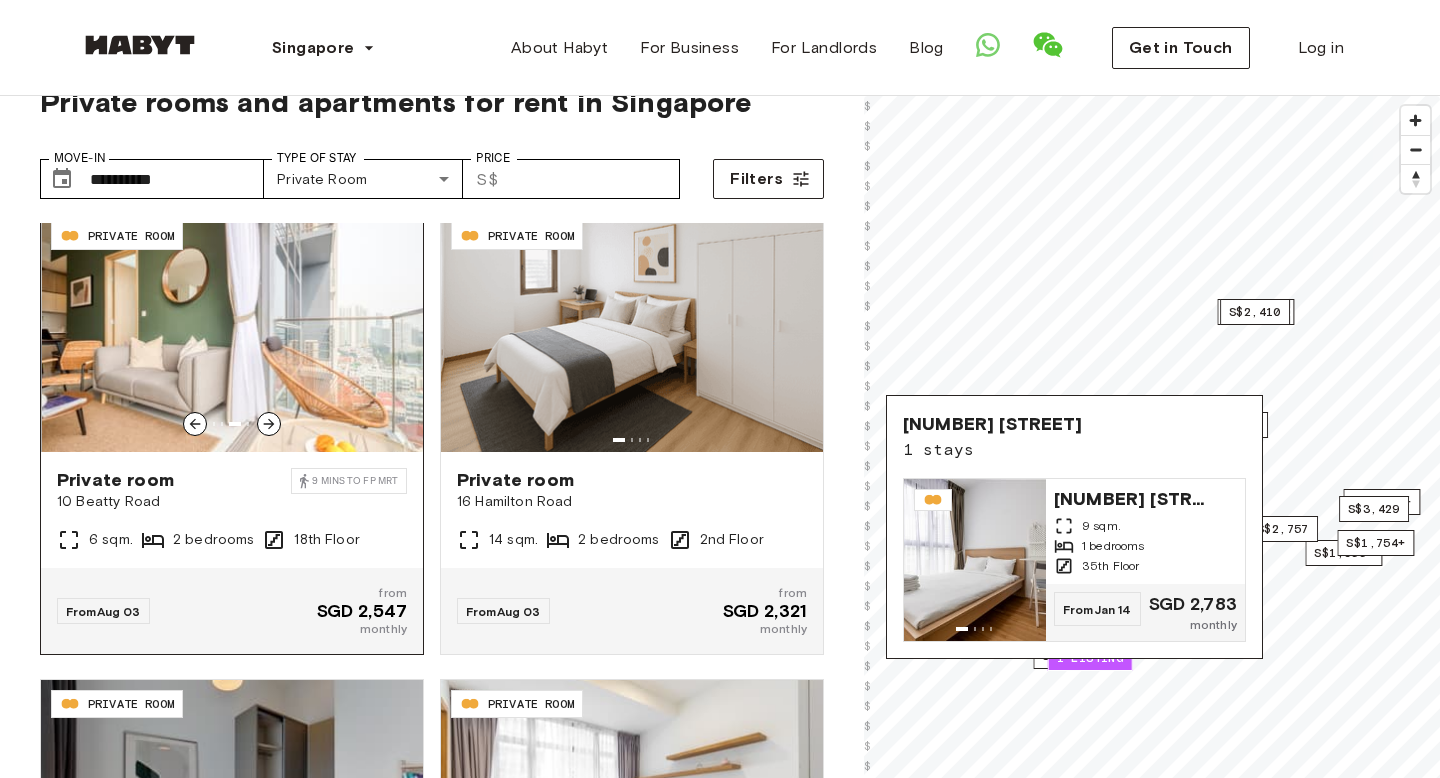 click 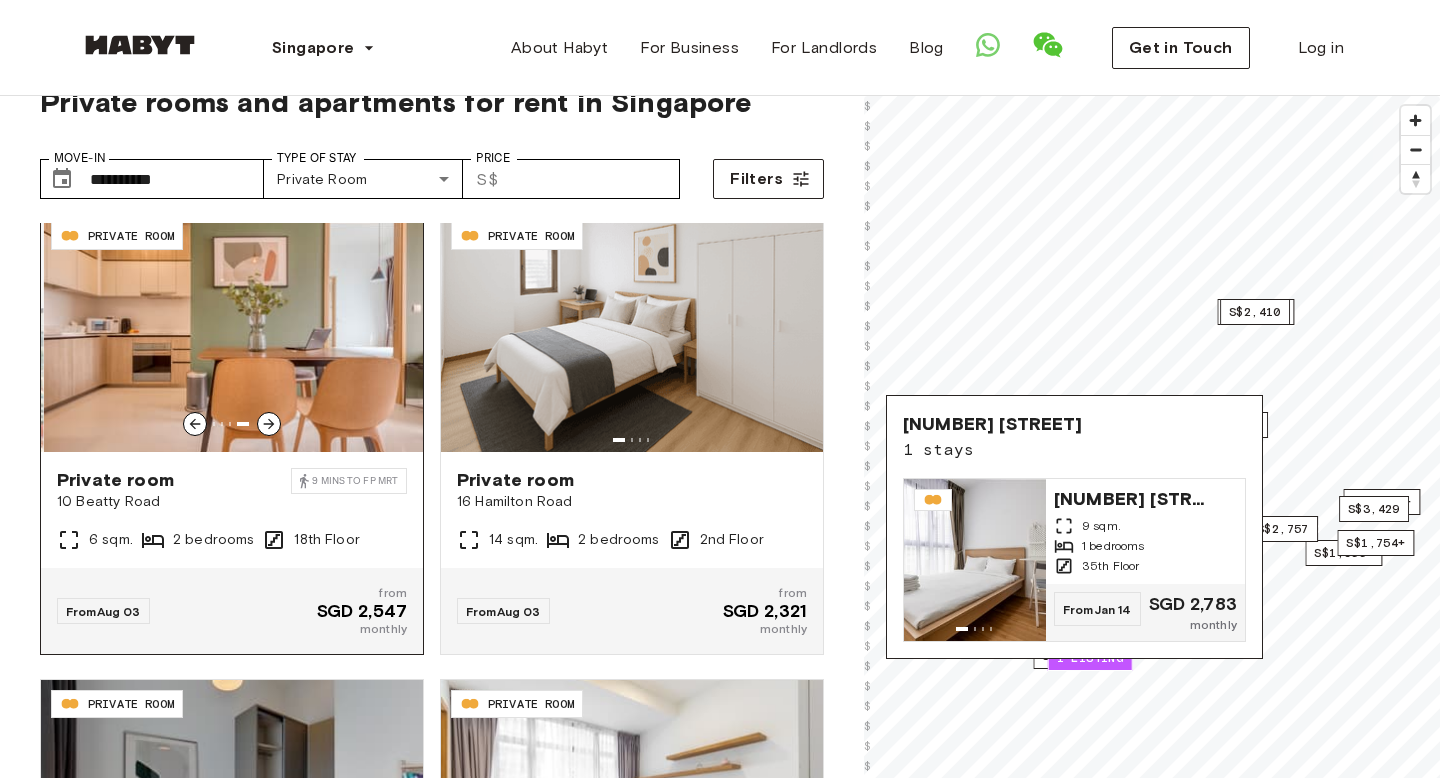 click 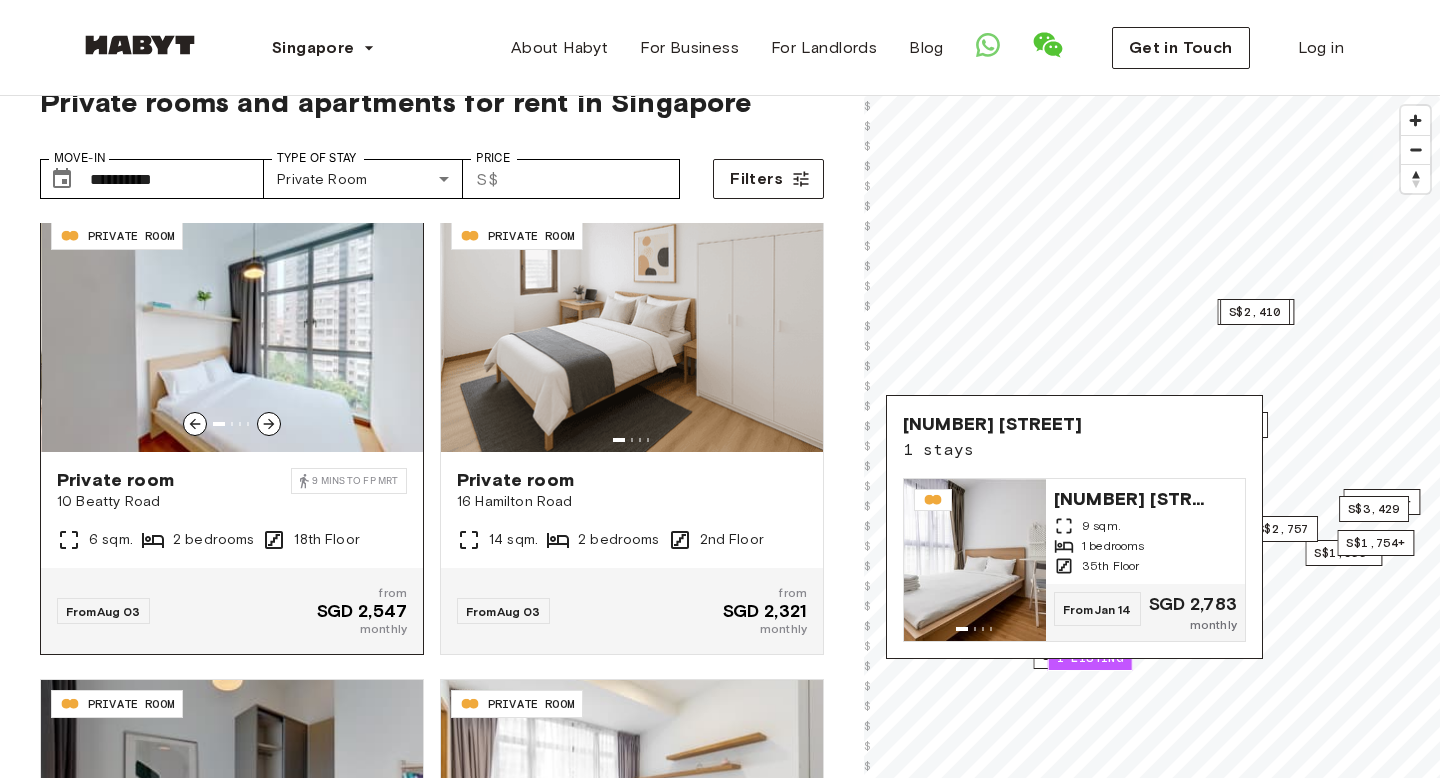click 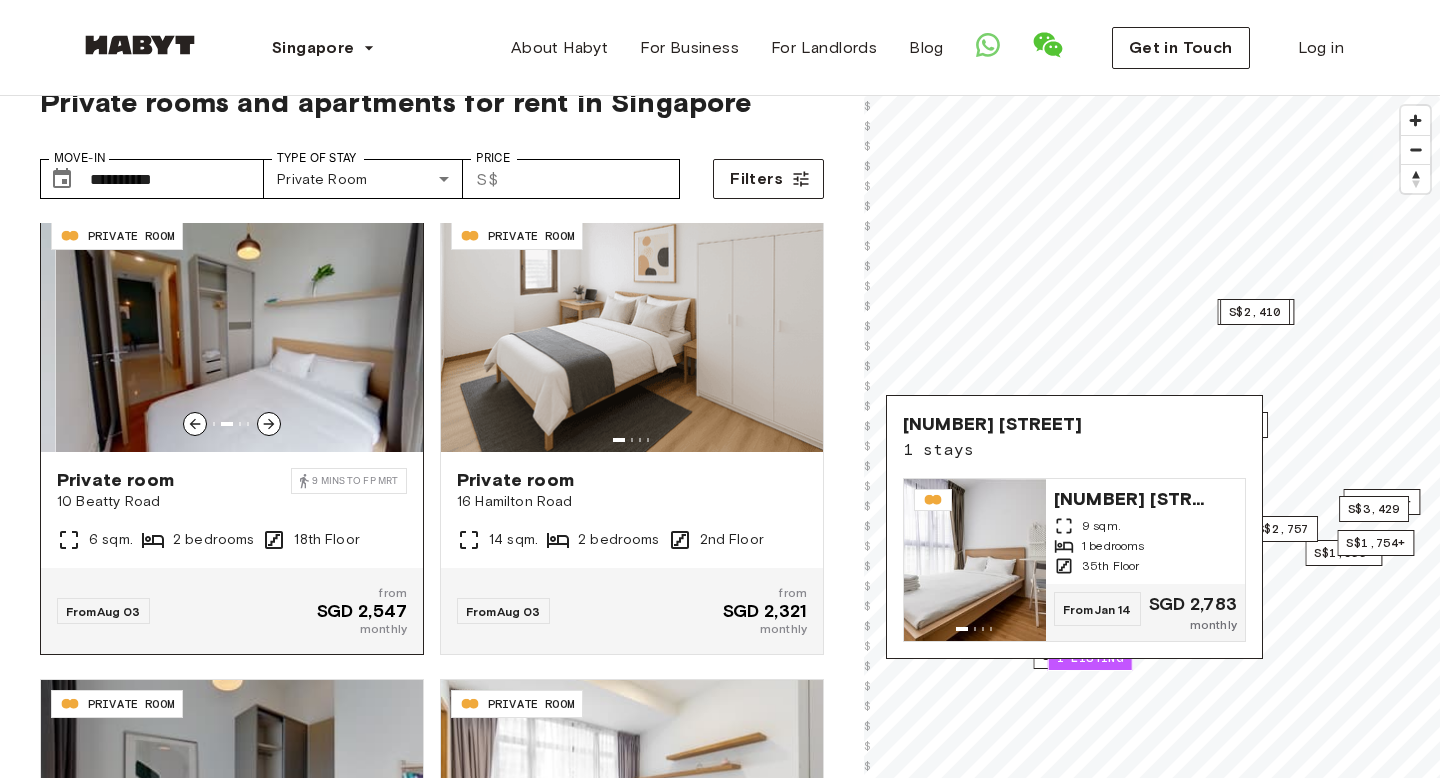 click 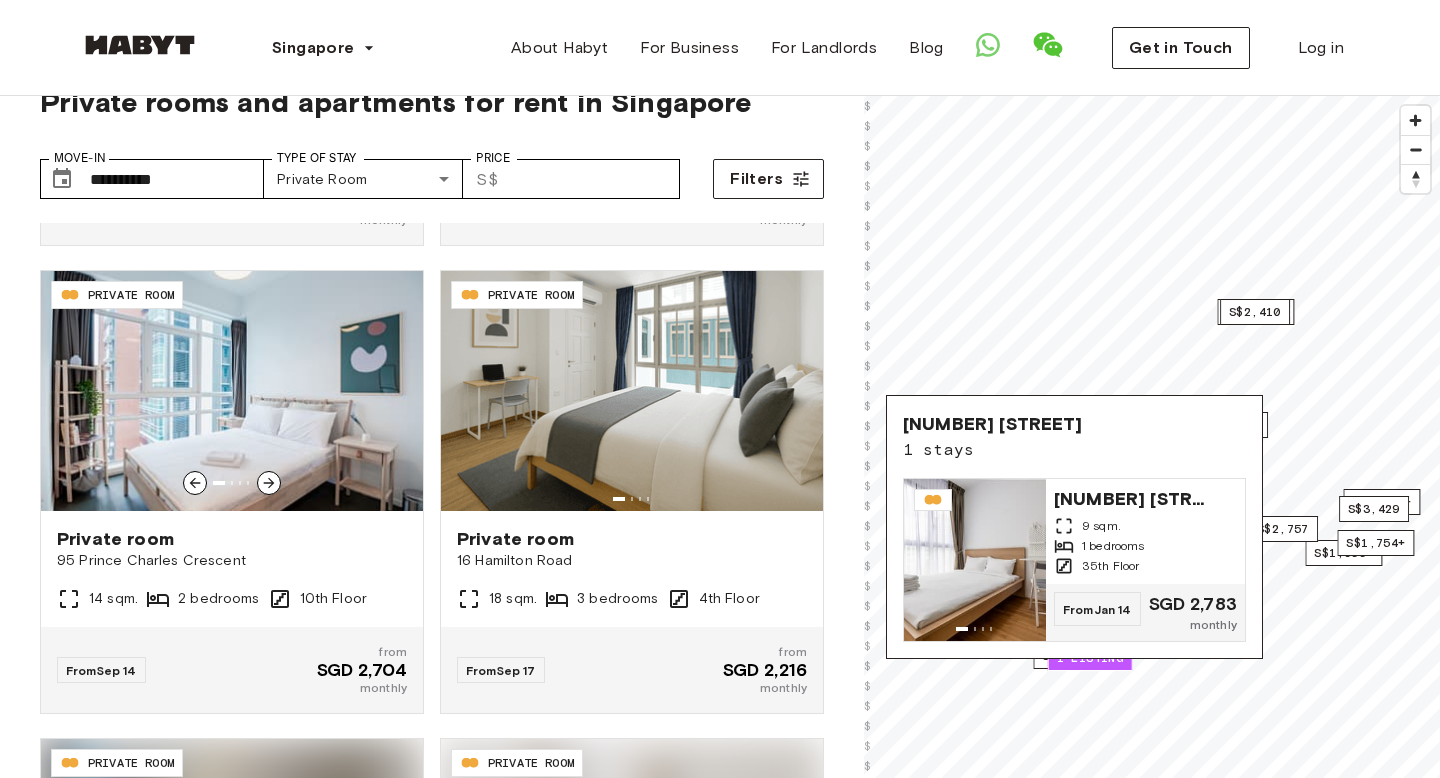 scroll, scrollTop: 3244, scrollLeft: 0, axis: vertical 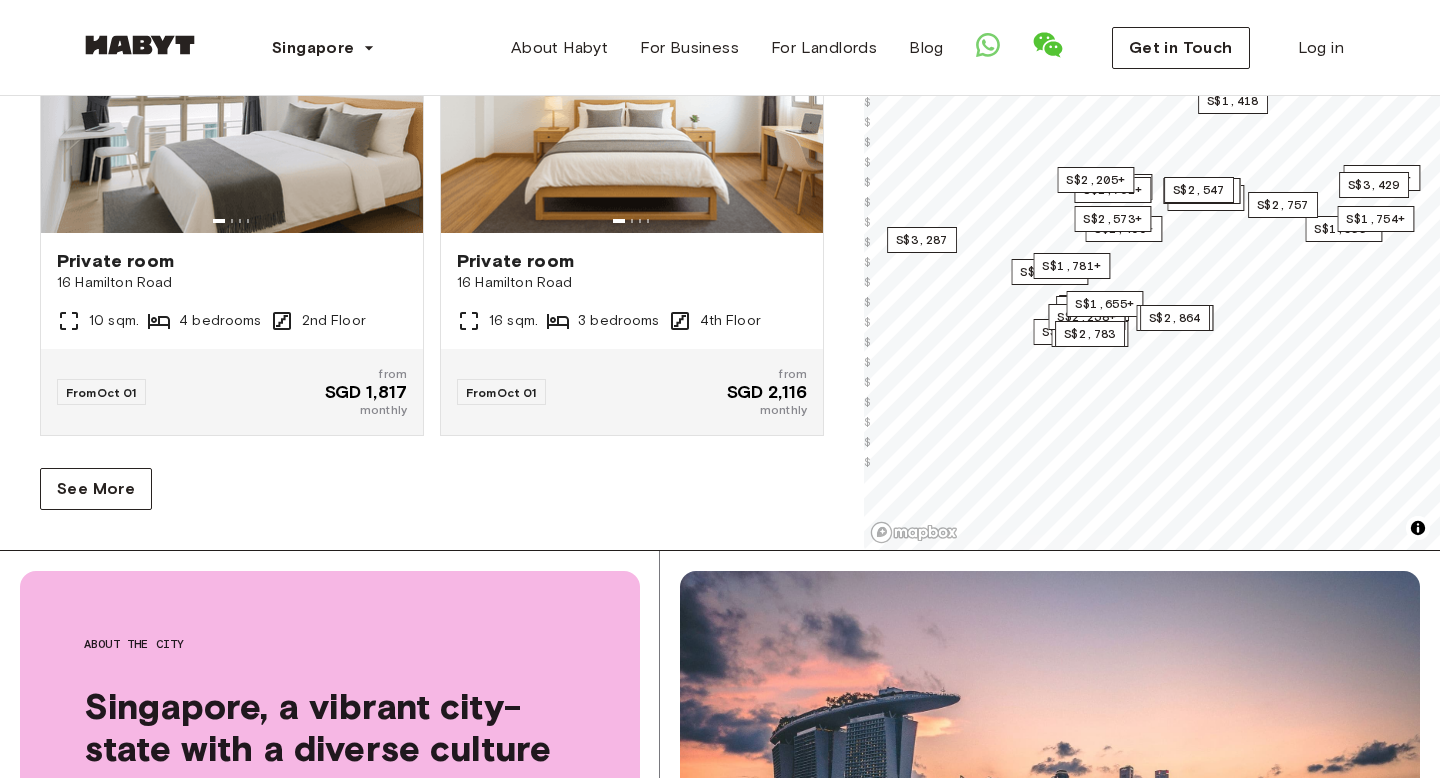 click on "SG-01-021-003-01 PRIVATE ROOM Private room 81 Emerald Hill 20 sqm. 1 bedrooms 1st Floor From  Aug 03 SGD 3,108 from SGD 2,400 monthly SG-01-021-008-01 PRIVATE ROOM Private room 81 Emerald Hill 16 sqm. 1 bedrooms 2nd Floor From  Aug 03 SGD 2,893 from SGD 2,480 monthly SG-01-001-018-02 PRIVATE ROOM Private room 16 Hamilton Road 14 sqm. 2 bedrooms 3rd Floor From  Aug 03 from SGD 2,321 monthly SG-01-073-008-02 PRIVATE ROOM Private room 6 Marina Boulevard 3 mins to DT MRT 8 sqm. 4 bedrooms 40th Floor From  Aug 03 SGD 2,547 from SGD 2,293 monthly SG-01-078-001-03 PRIVATE ROOM Private room 3 & 5 Yong Siak Street 8 mins to TB MRT 10 sqm. 7 bedrooms 2nd Floor From  Aug 03 from SGD 1,919 monthly SG-01-100-001-003 PRIVATE ROOM Private room 24 Serangoon North Avenue 1 7 sqm. 3 bedrooms 5th Floor From  Aug 03 SGD 1,985 from SGD 1,688 monthly SG-01-114-001-02 PRIVATE ROOM Private room 10 Beatty Road 9 mins to FP MRT 6 sqm. 2 bedrooms 18th Floor From  Aug 03 from SGD 2,547 monthly SG-01-001-007-02 PRIVATE ROOM" at bounding box center (432, 161) 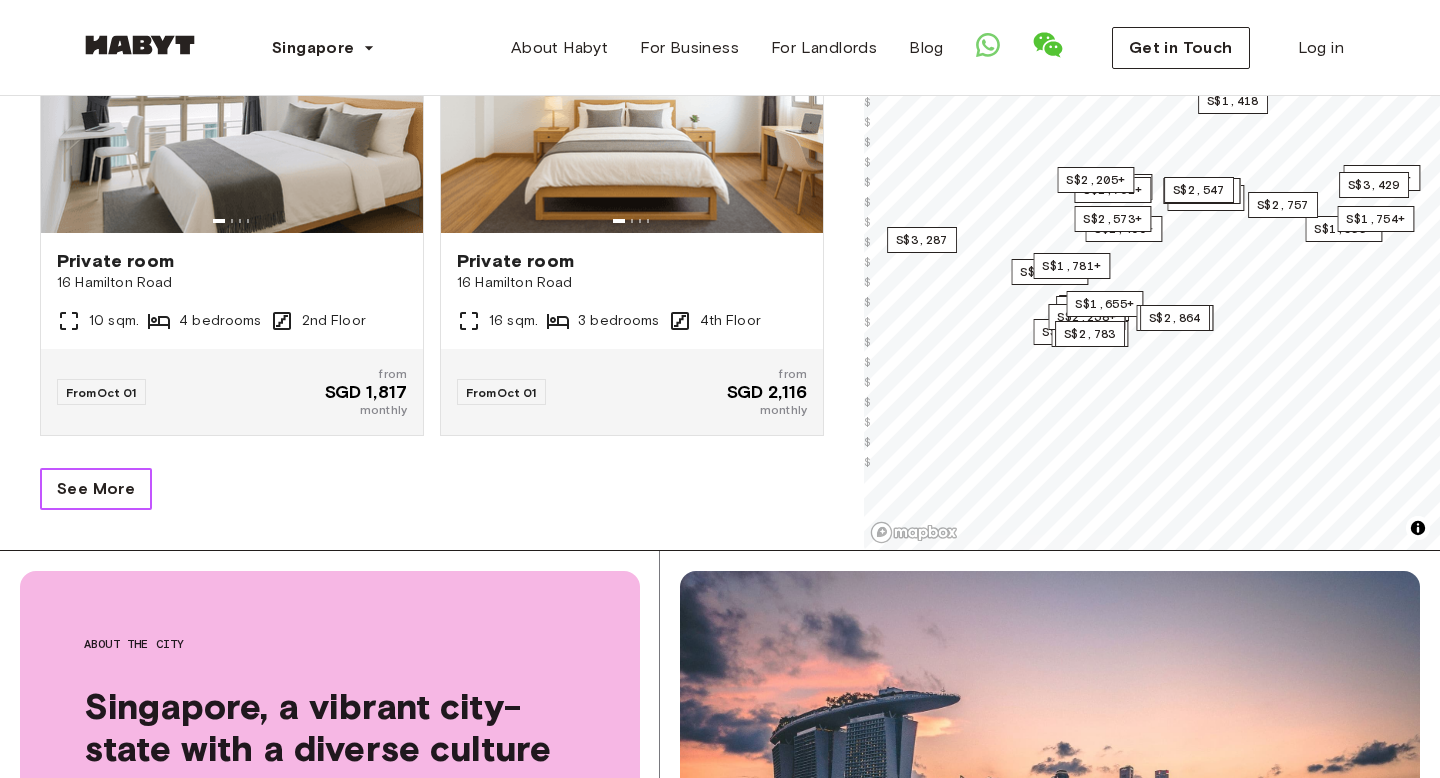 click on "See More" at bounding box center [96, 489] 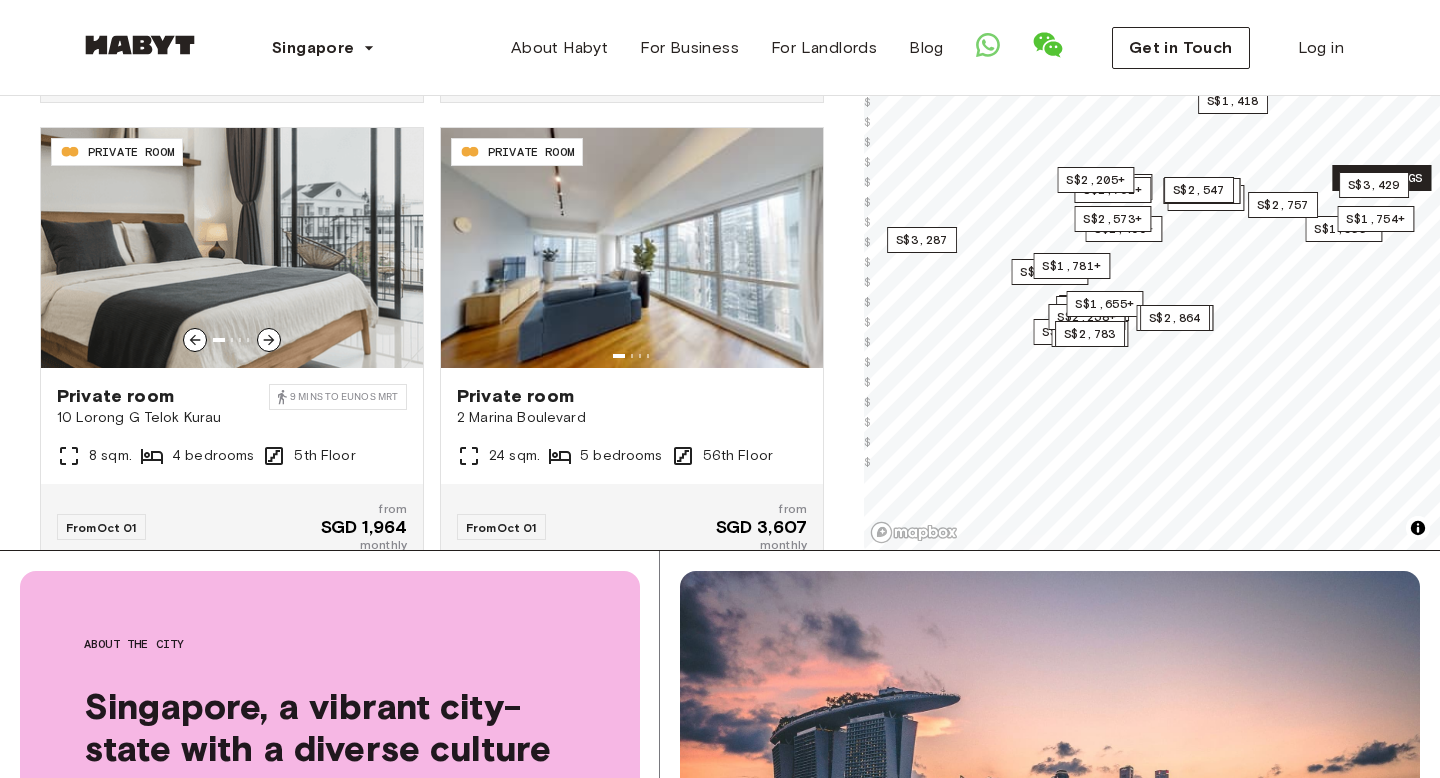 scroll, scrollTop: 4786, scrollLeft: 0, axis: vertical 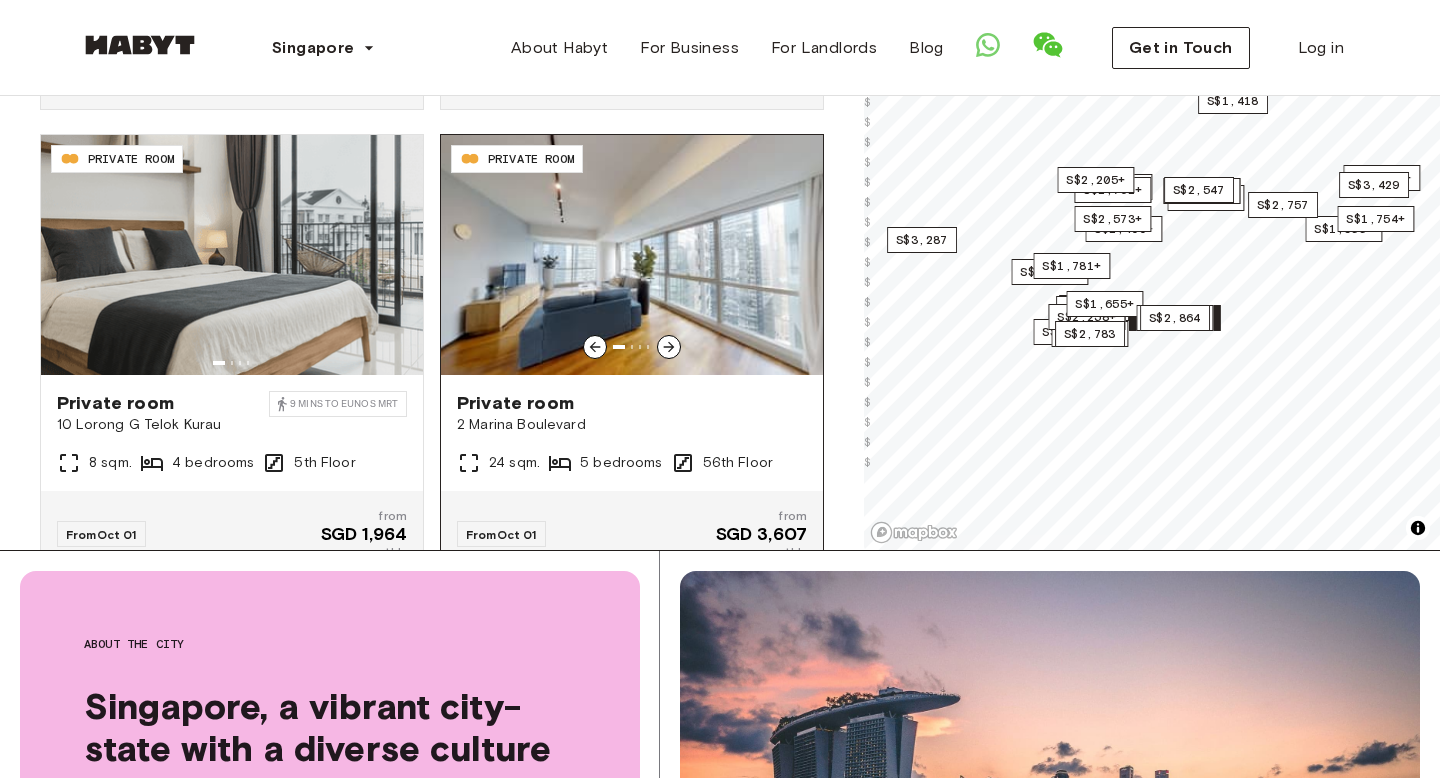 click at bounding box center [632, 255] 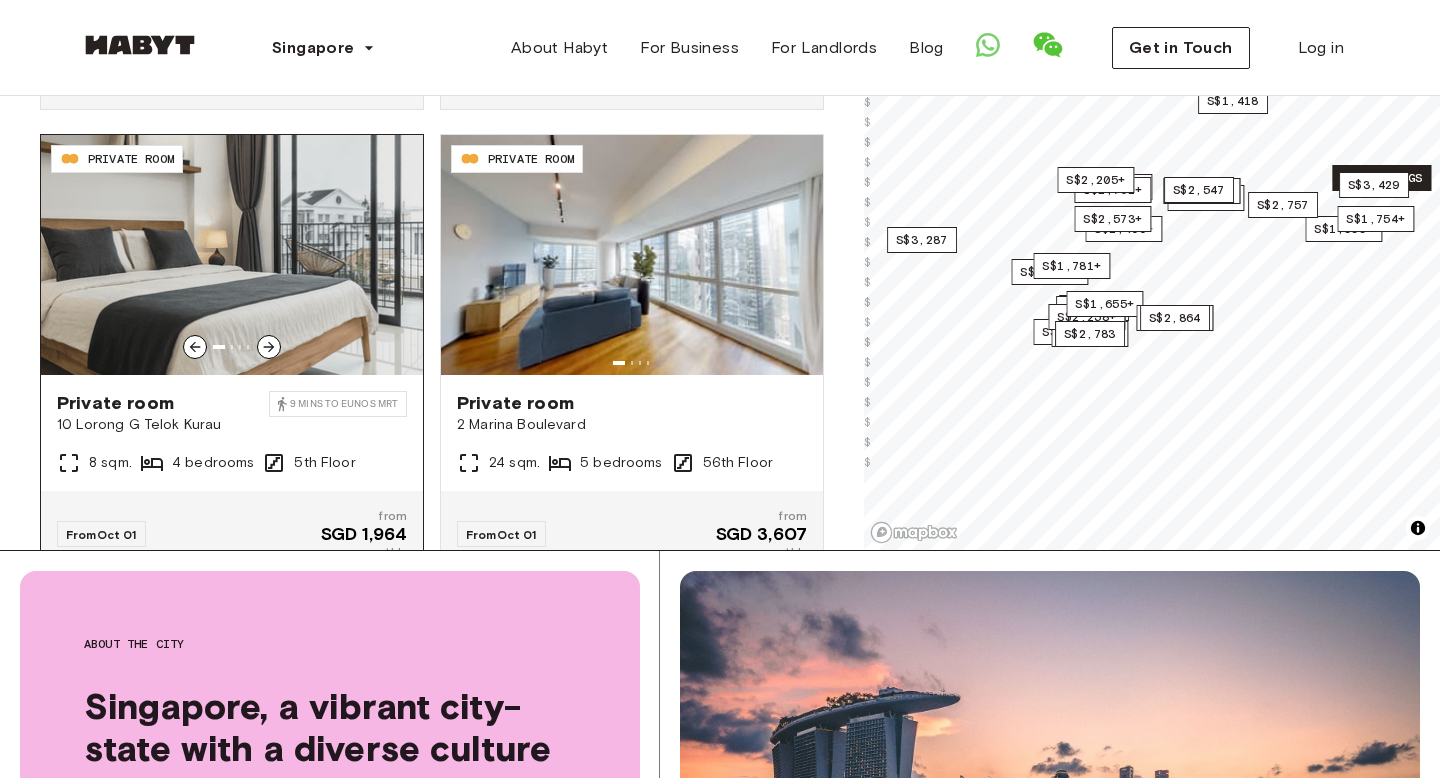 click 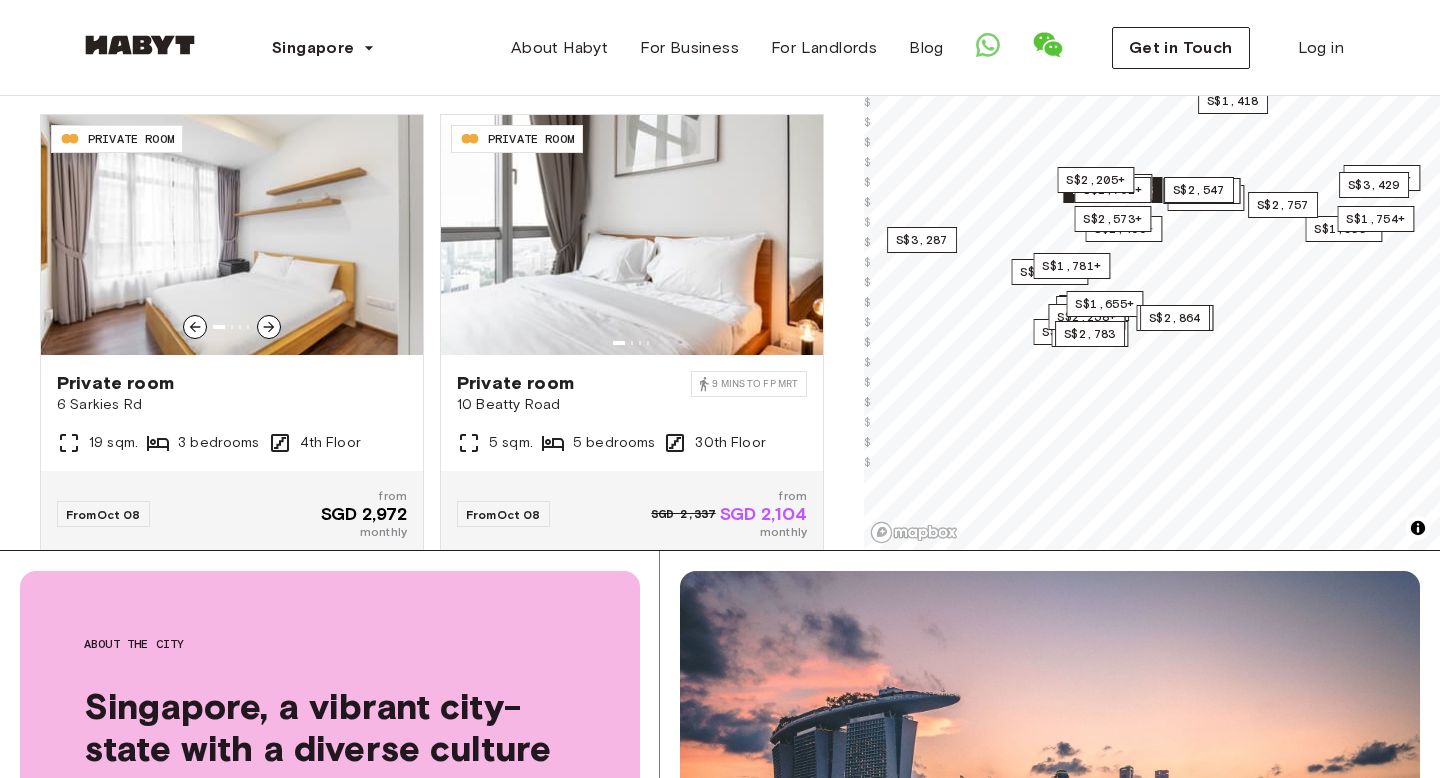 scroll, scrollTop: 5747, scrollLeft: 0, axis: vertical 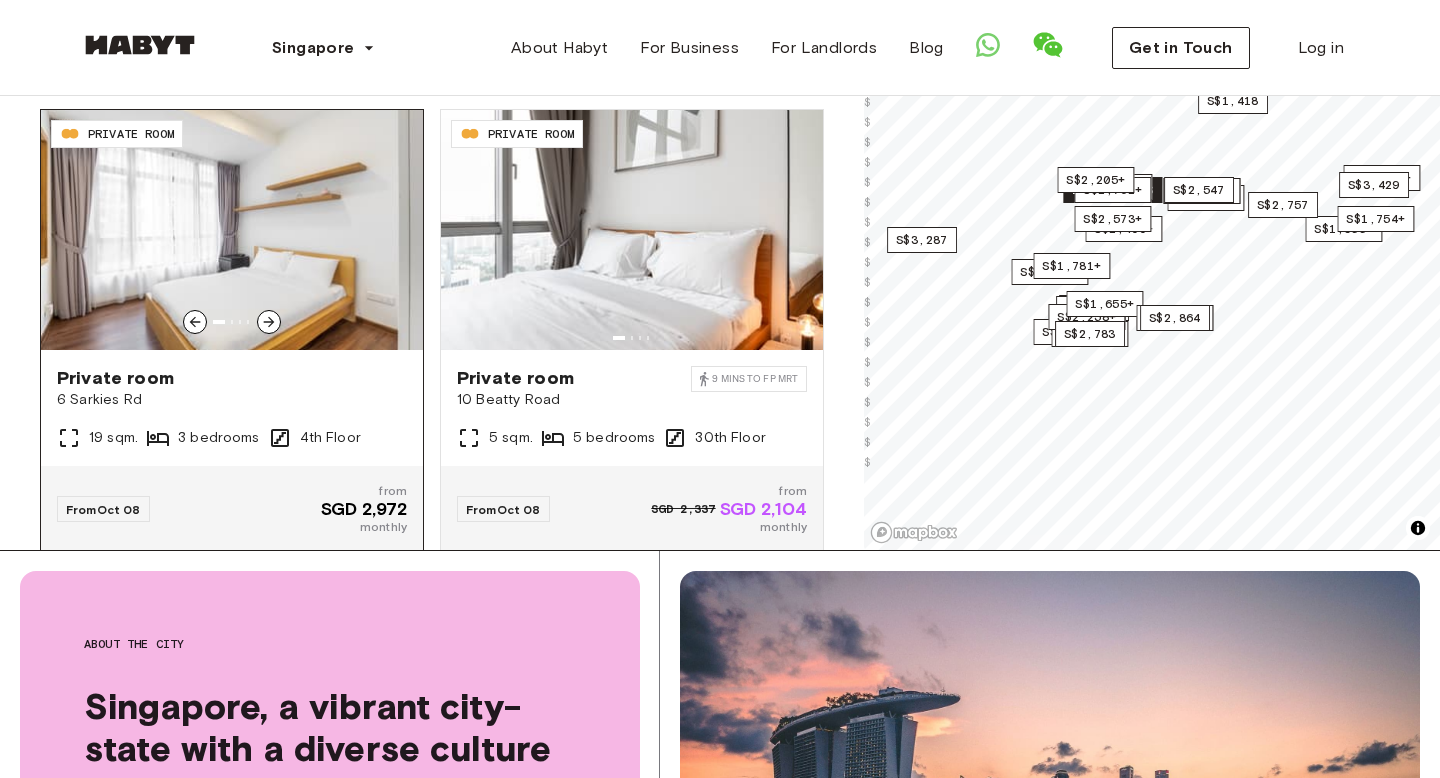 click 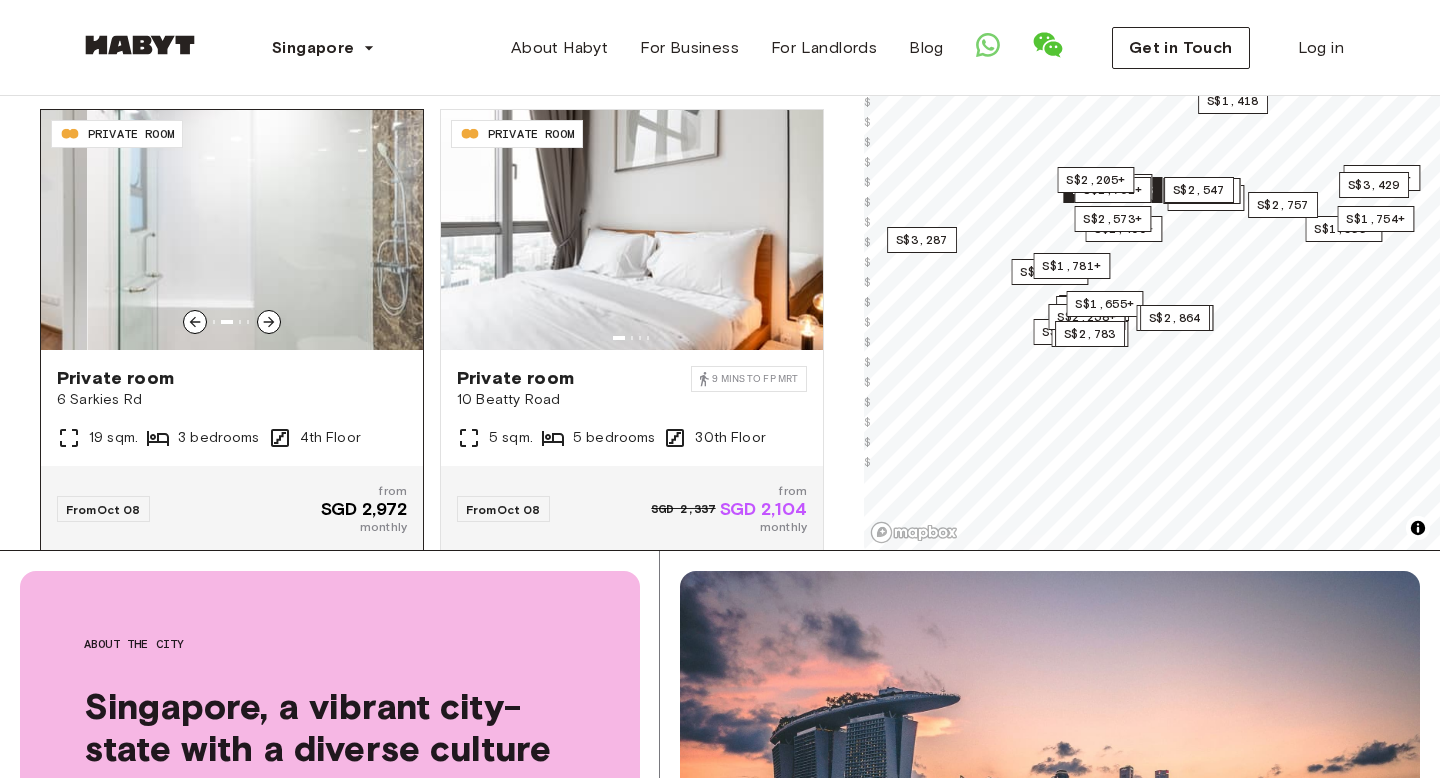 click 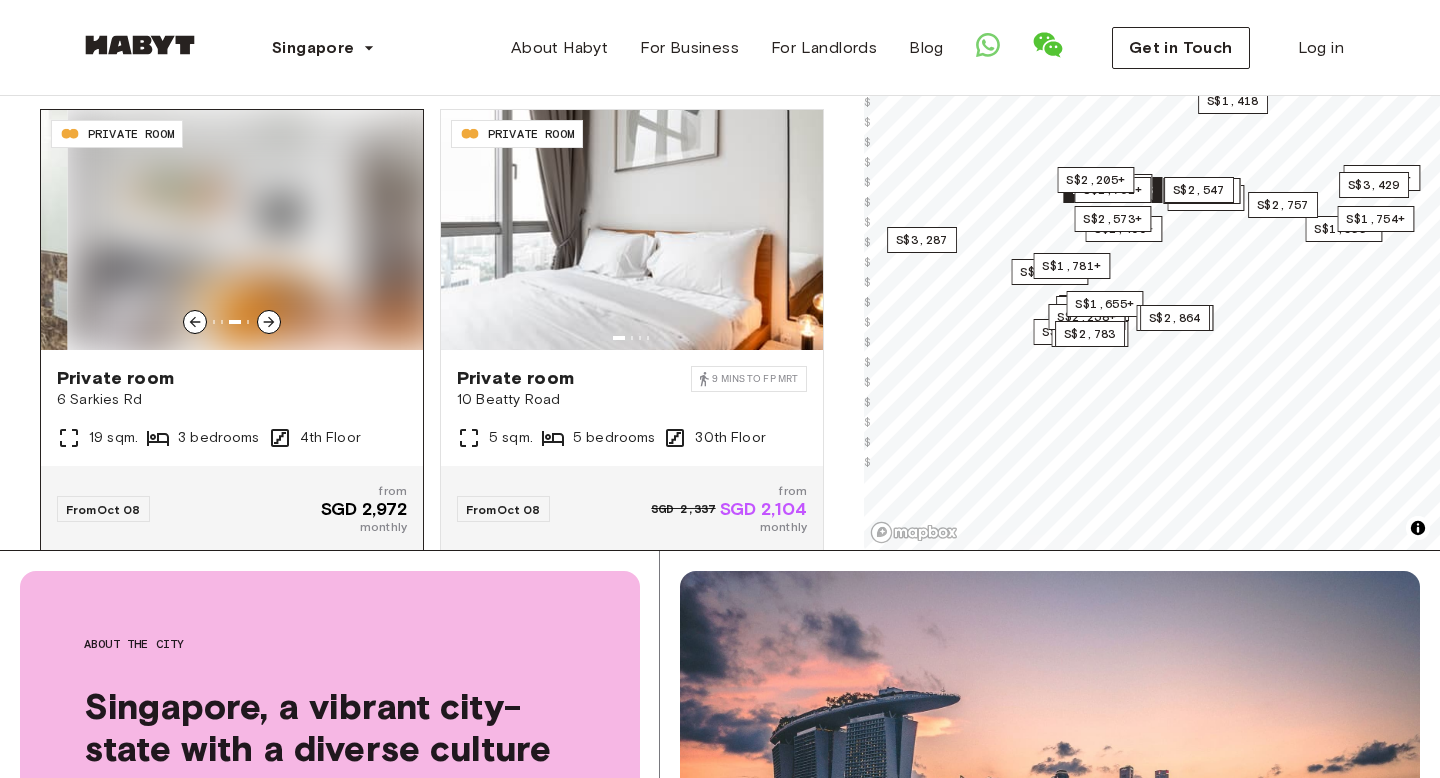 click 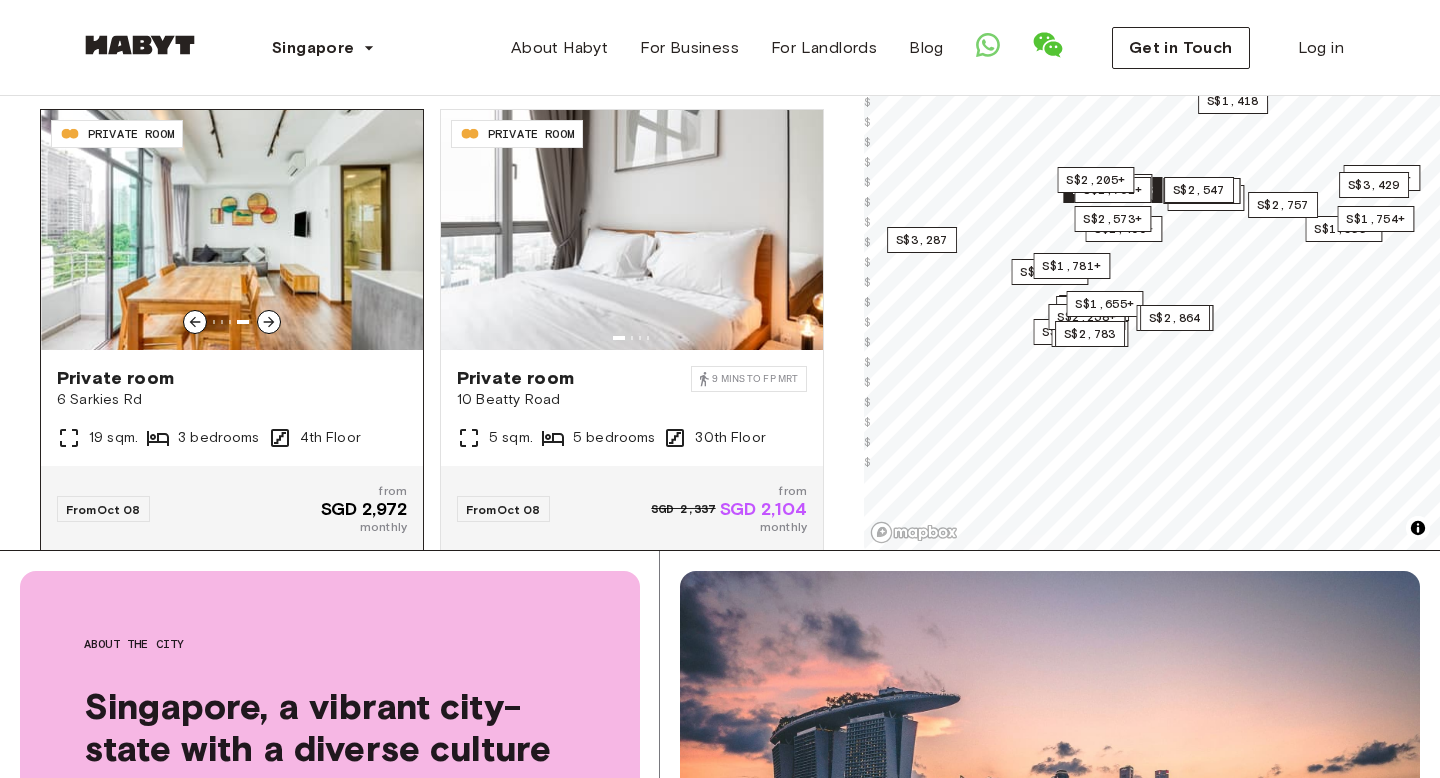 click 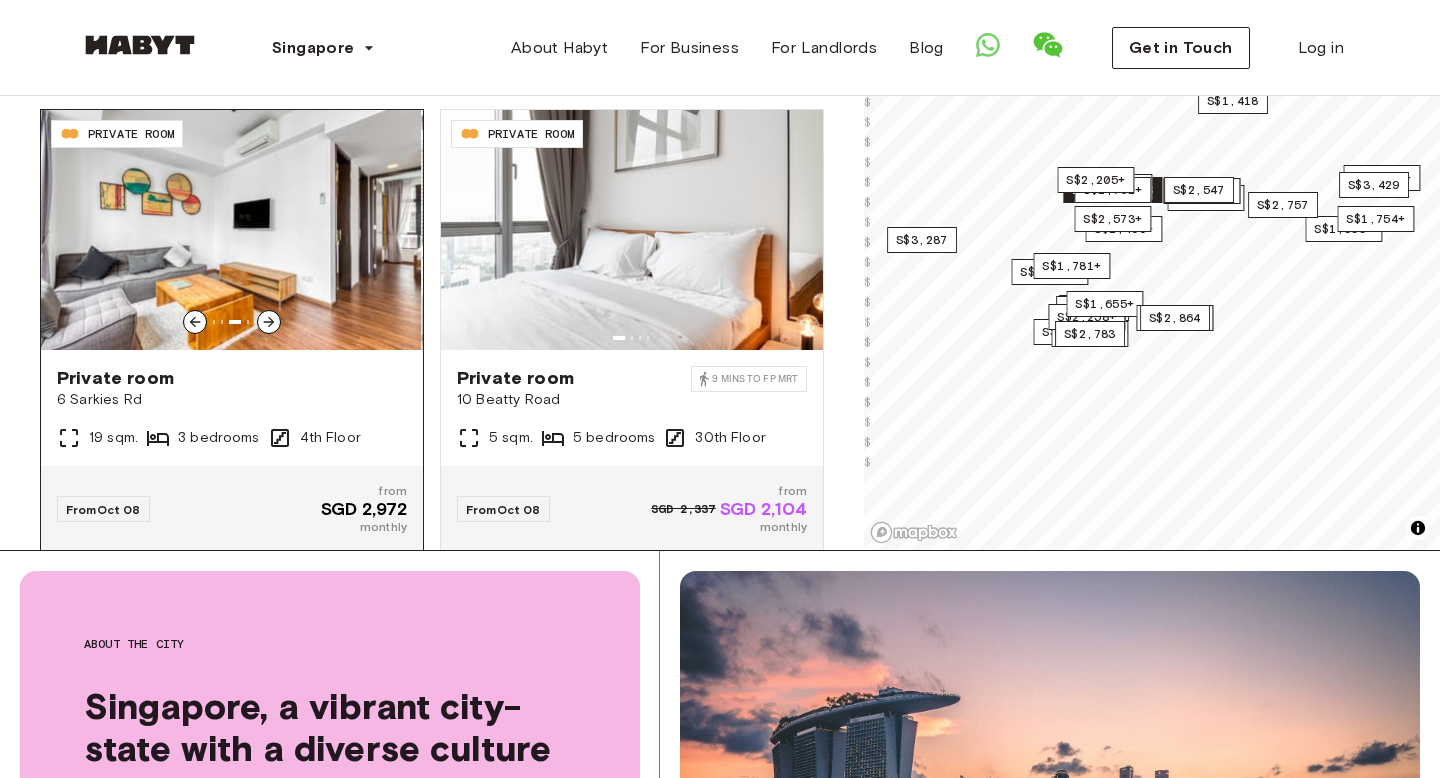 click 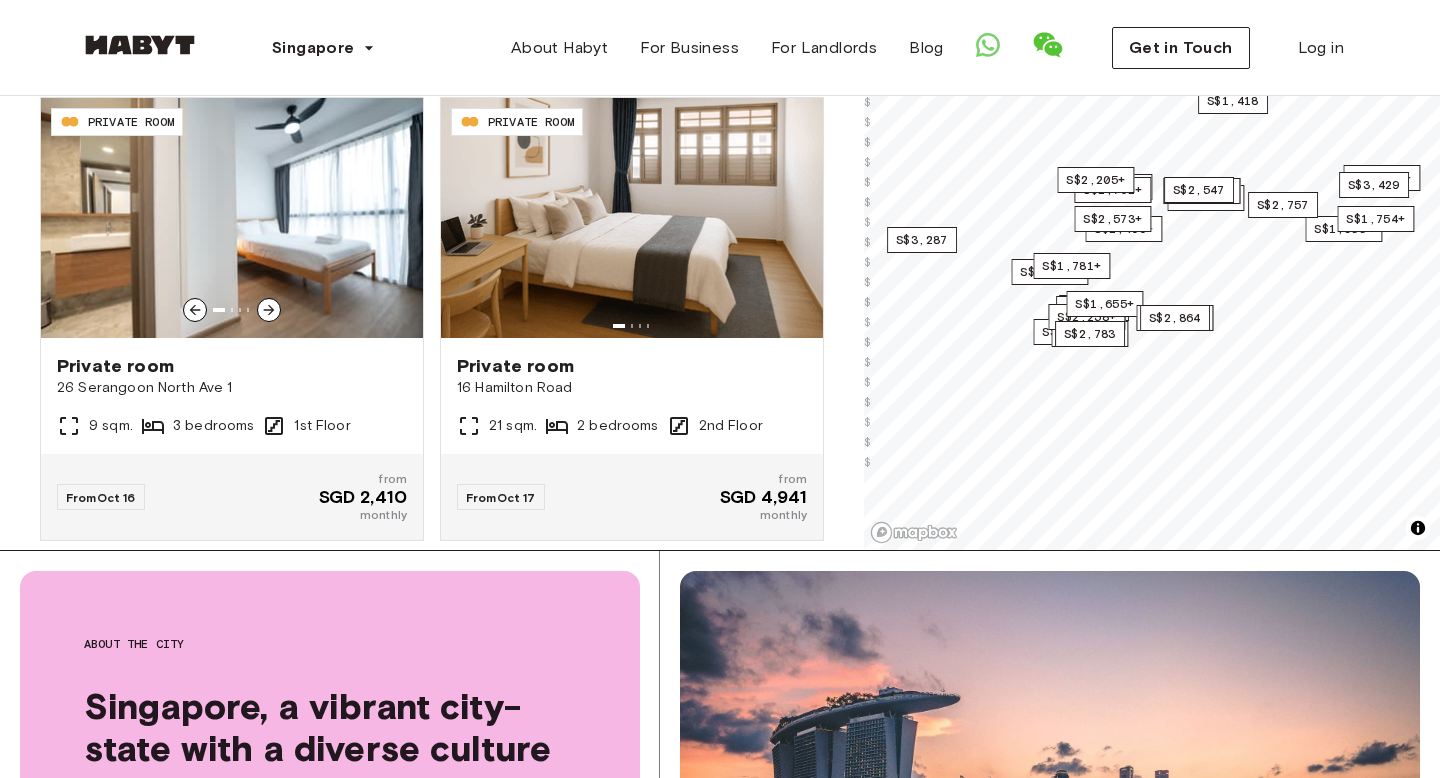 scroll, scrollTop: 8672, scrollLeft: 0, axis: vertical 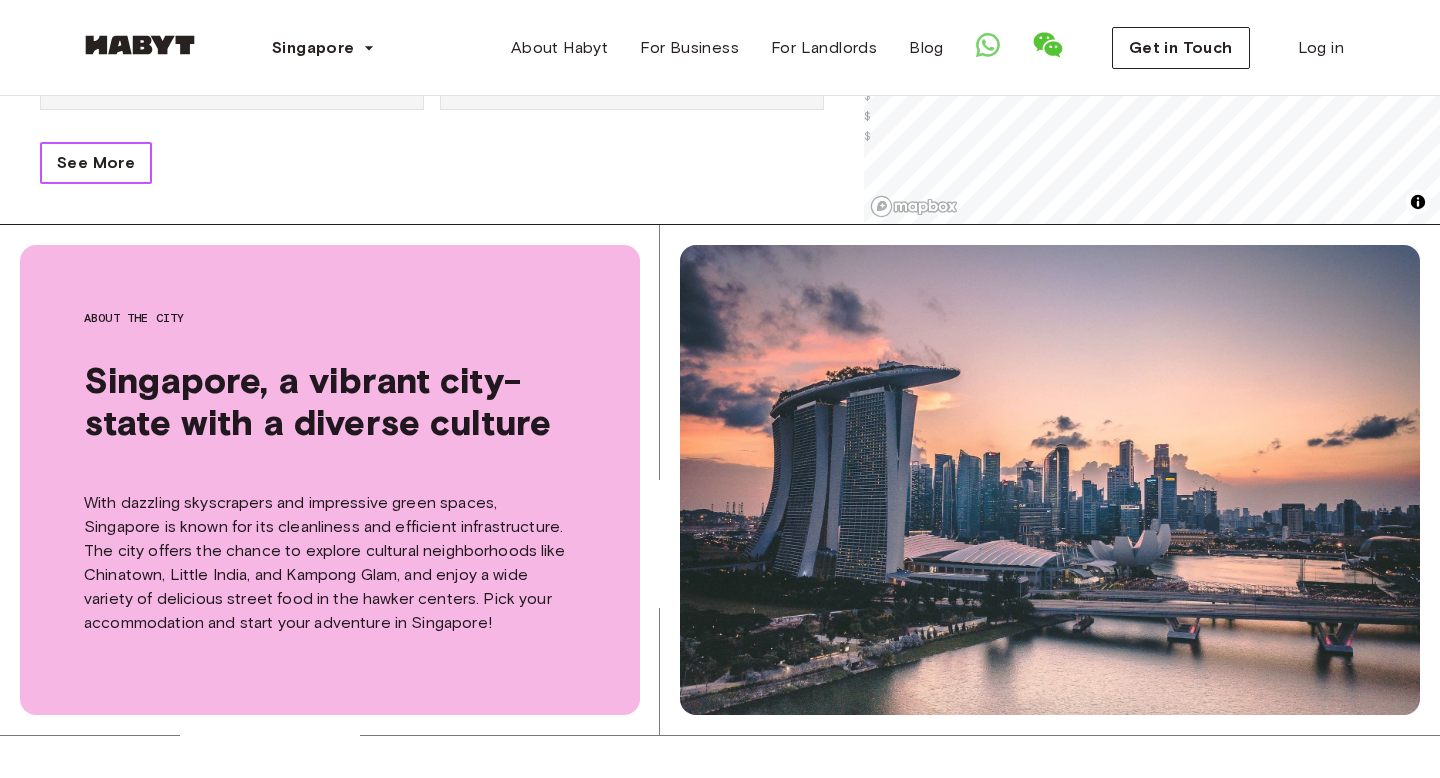 drag, startPoint x: 100, startPoint y: 162, endPoint x: 305, endPoint y: 278, distance: 235.54405 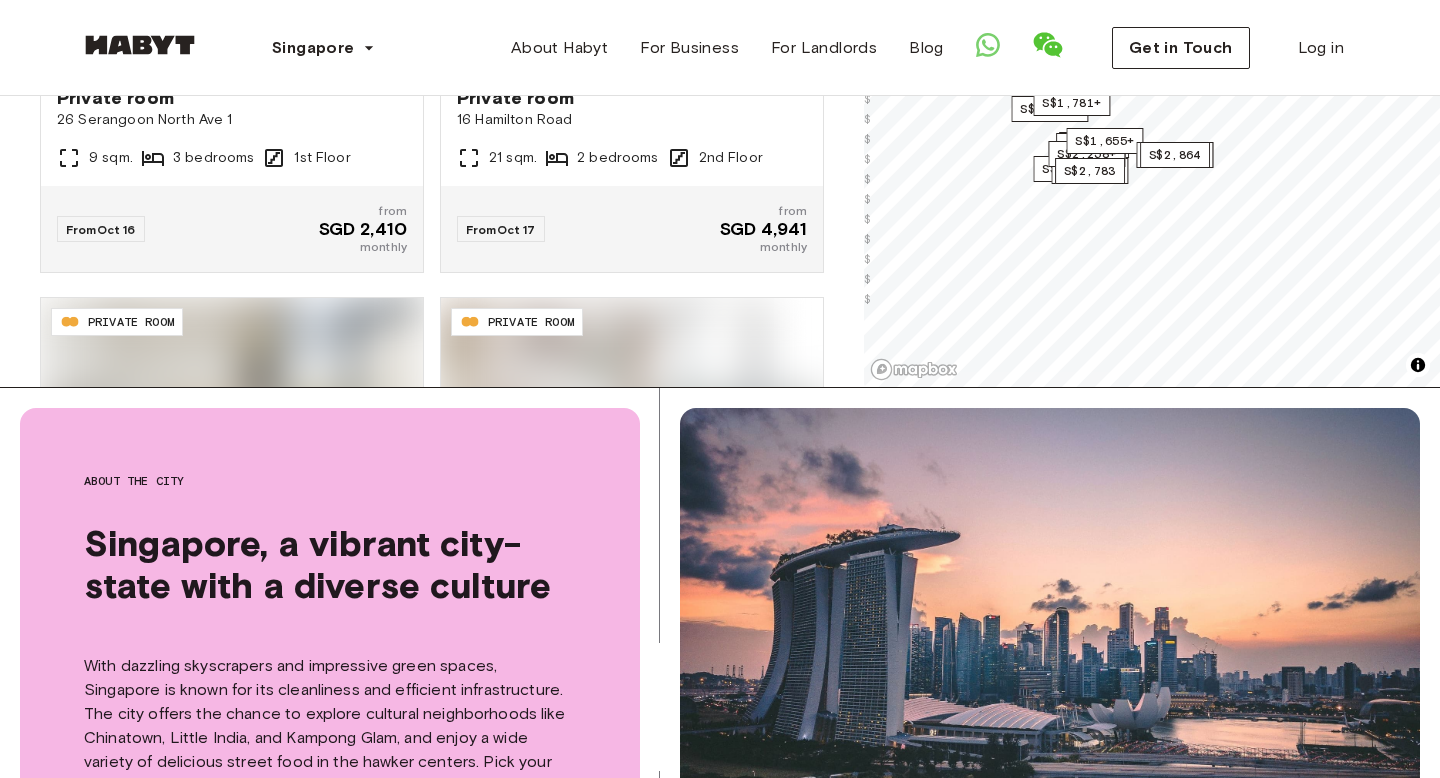 scroll, scrollTop: 458, scrollLeft: 0, axis: vertical 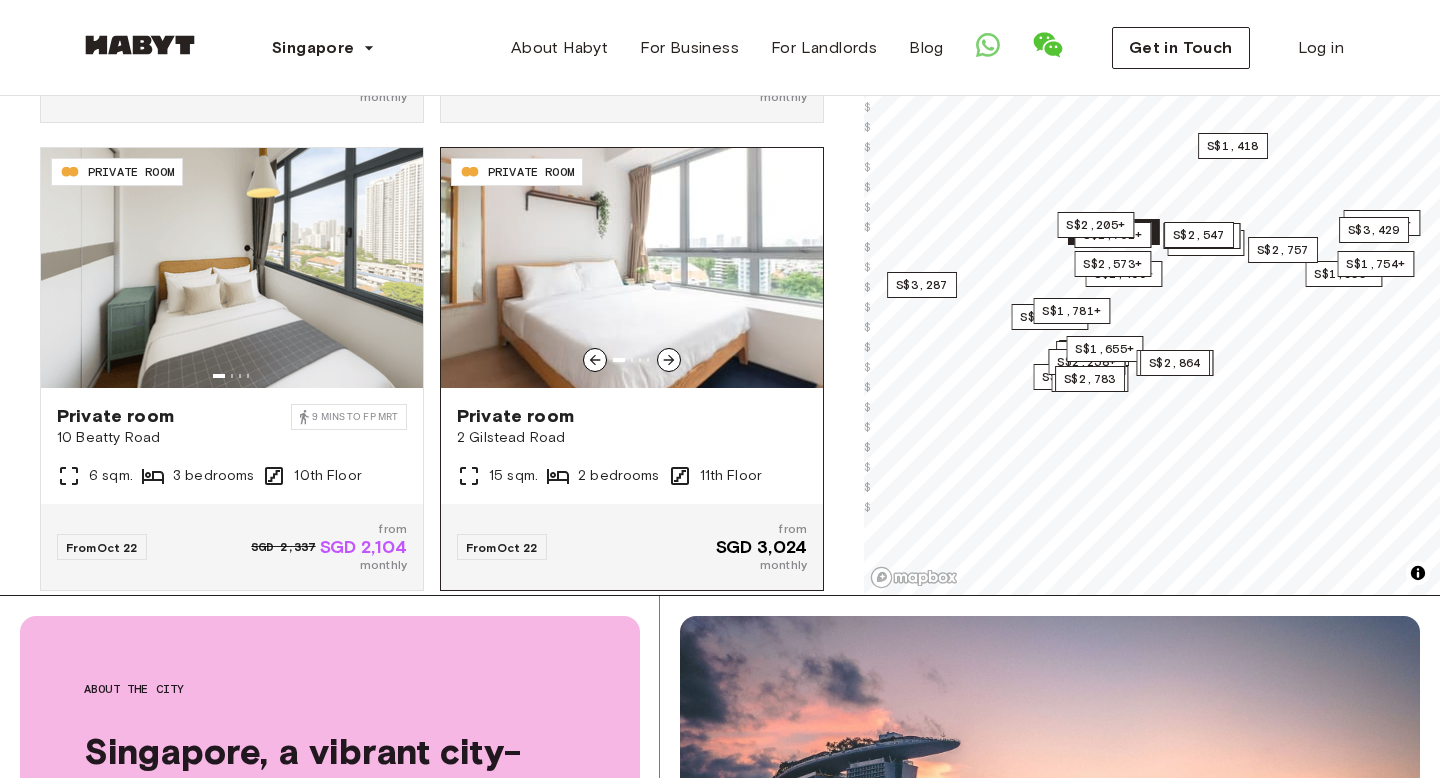 click 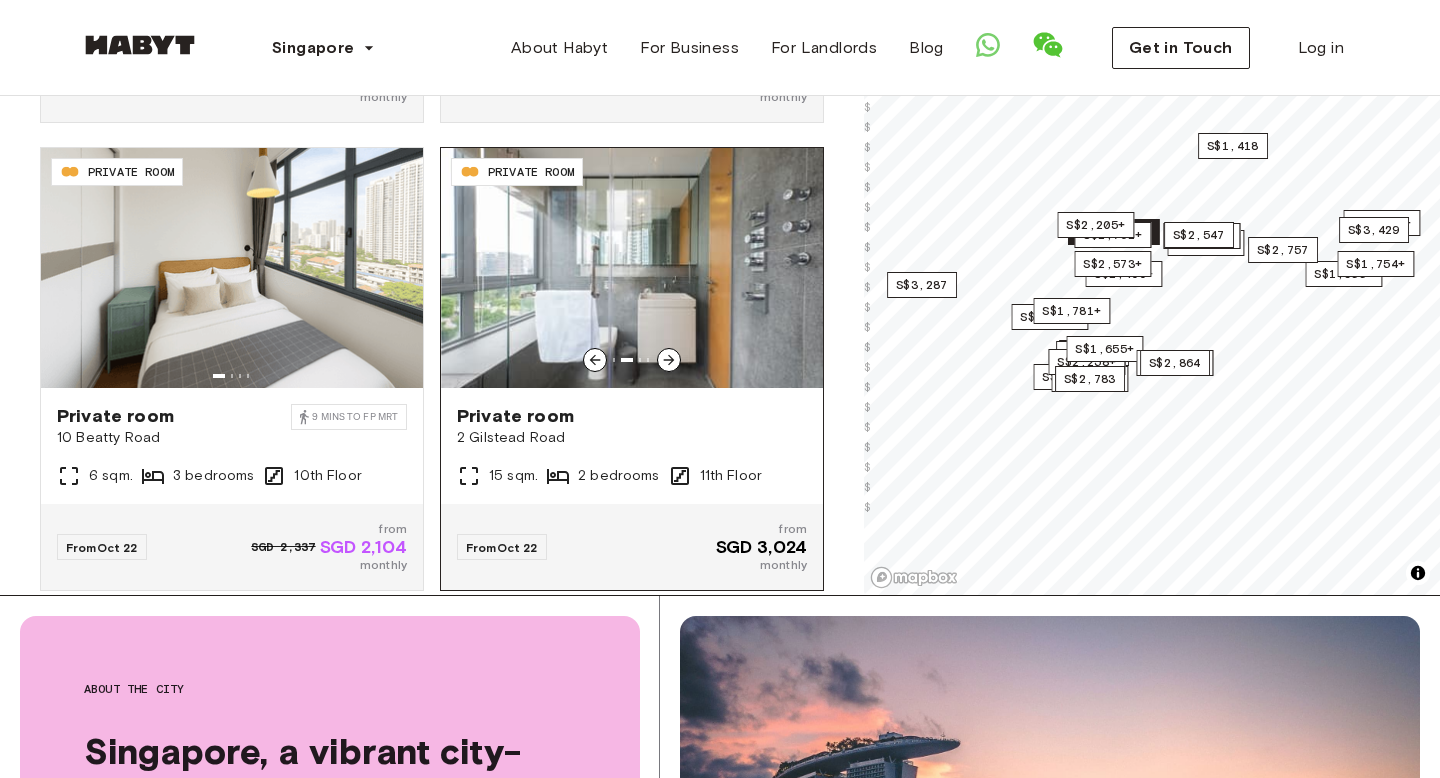 click 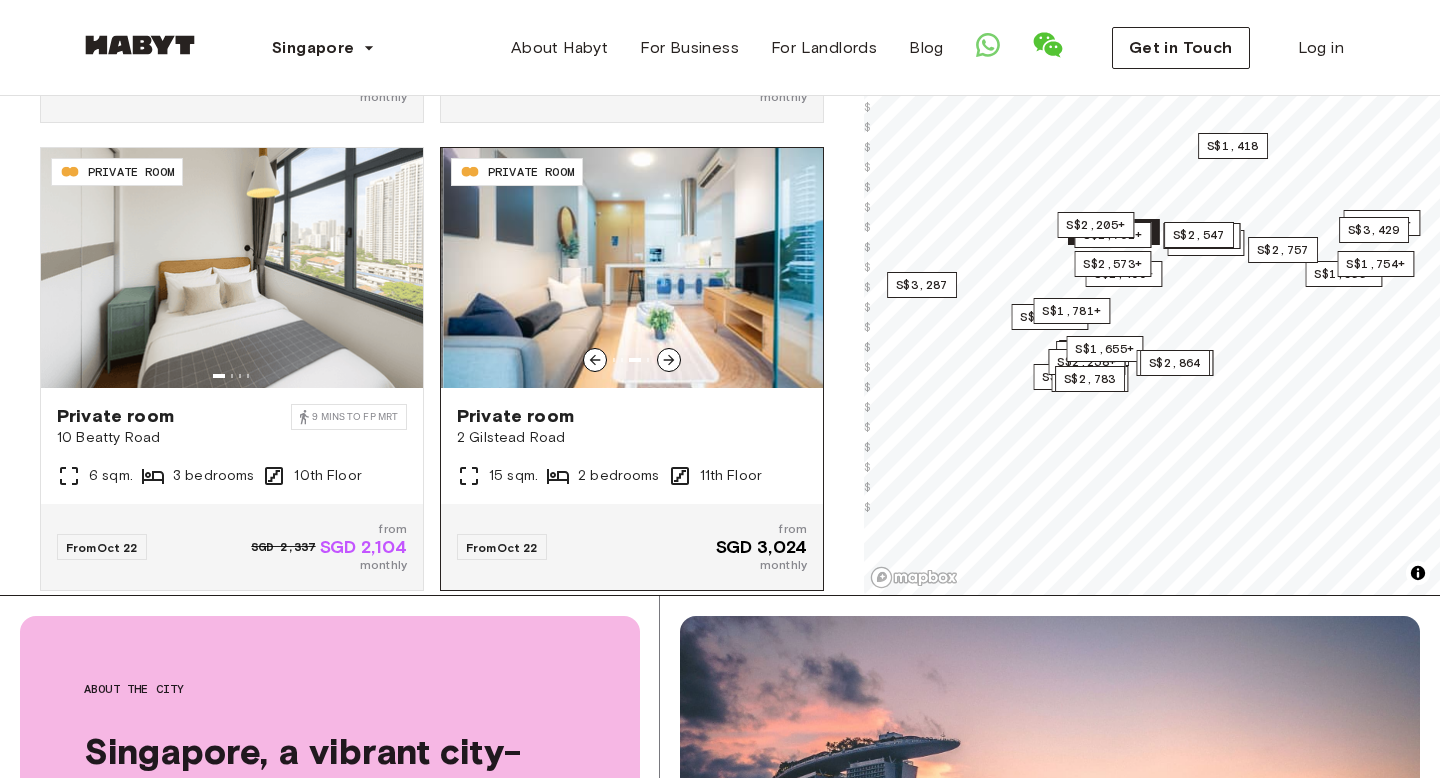 click 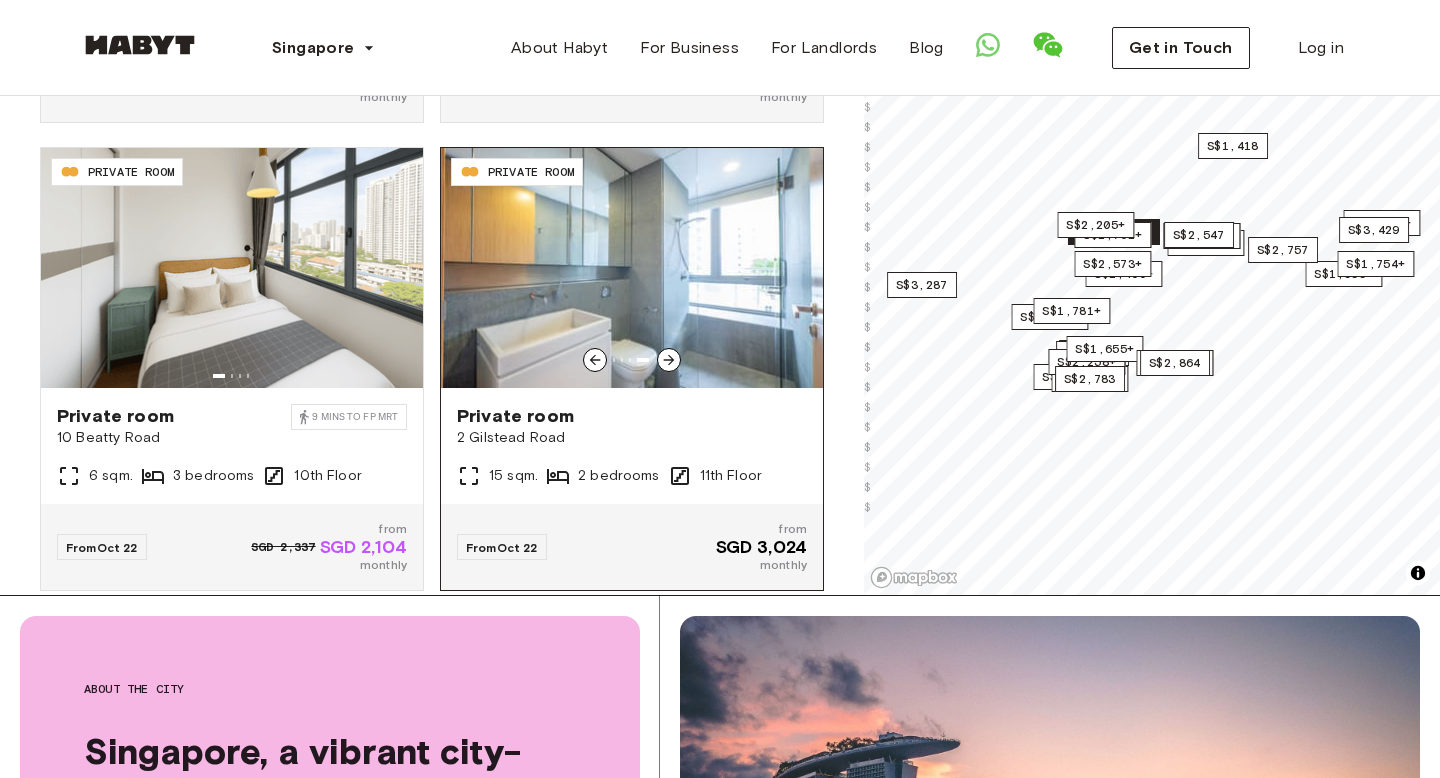 click 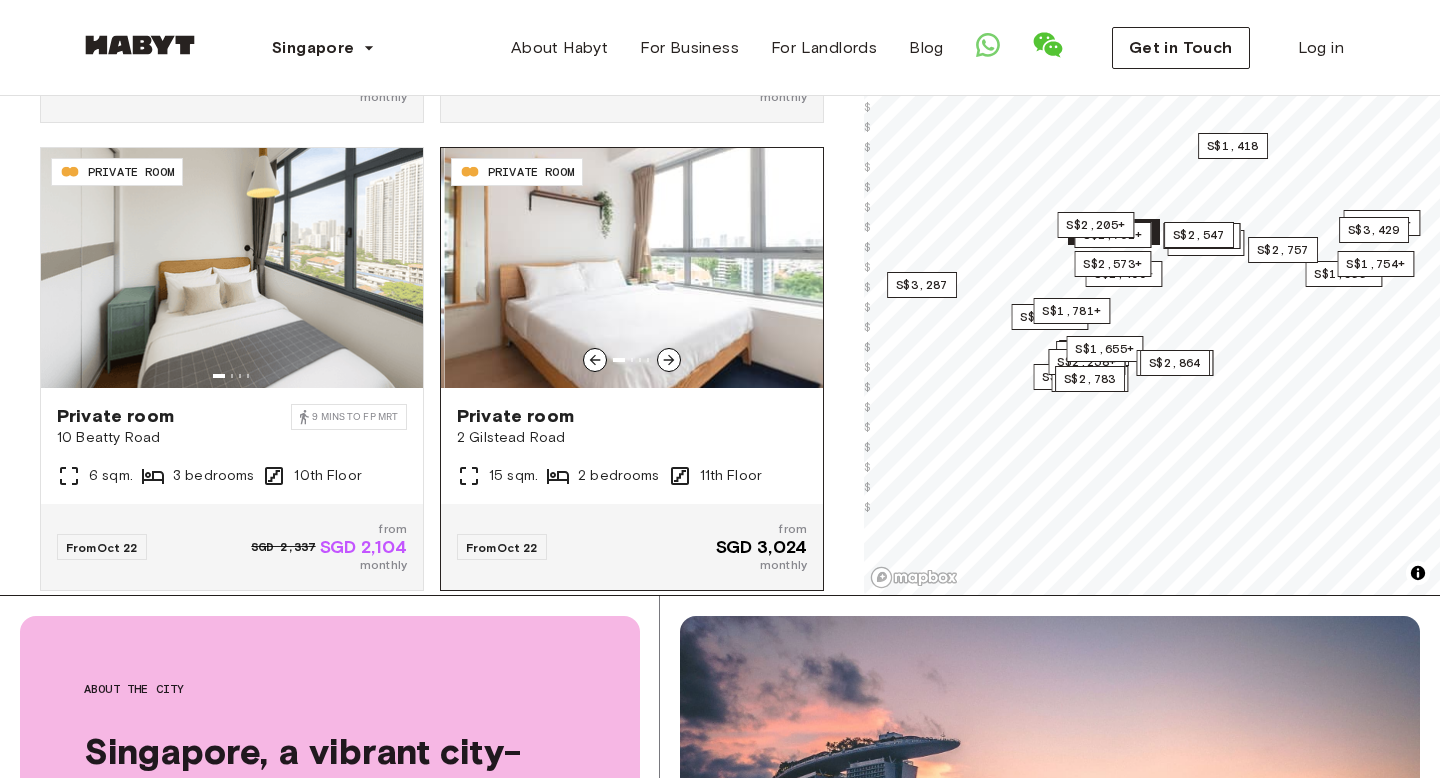 click 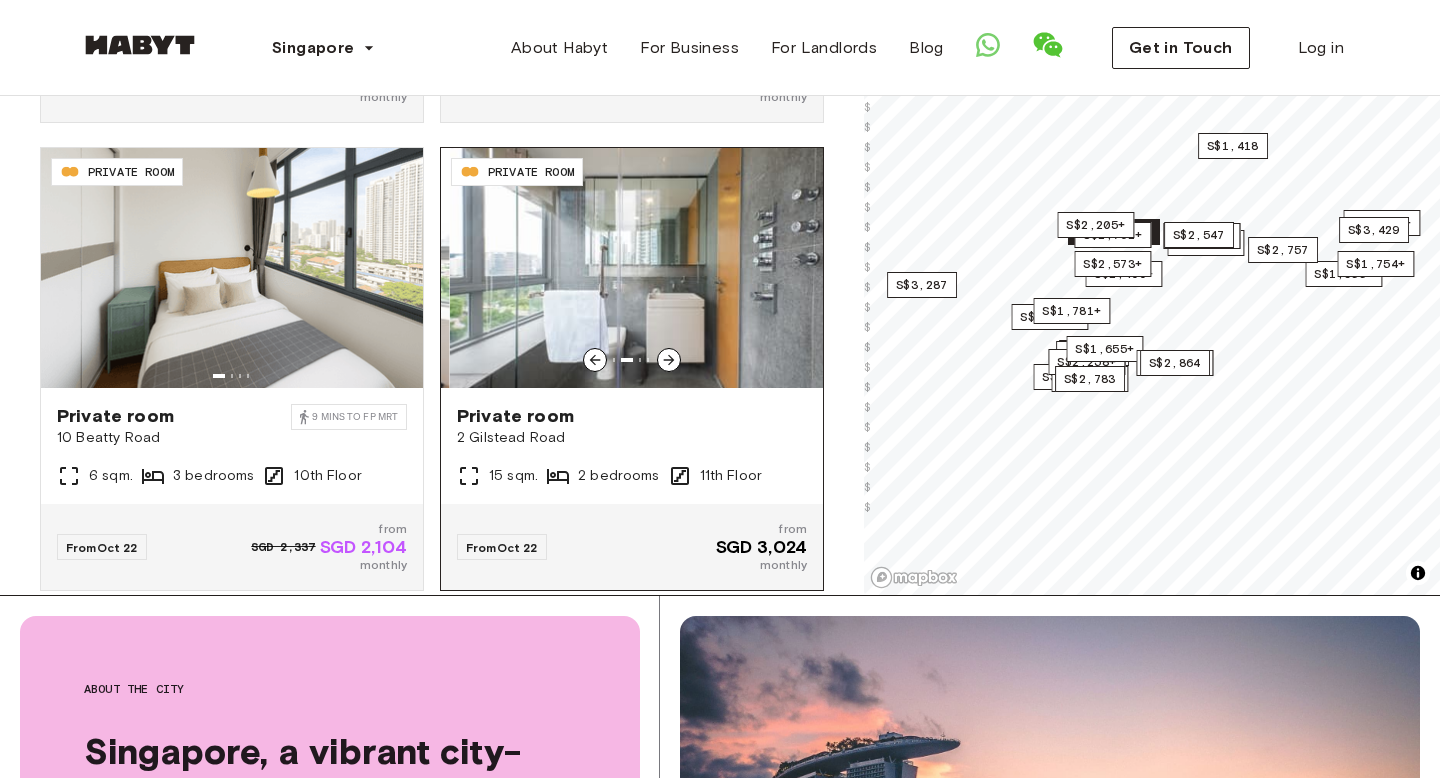click 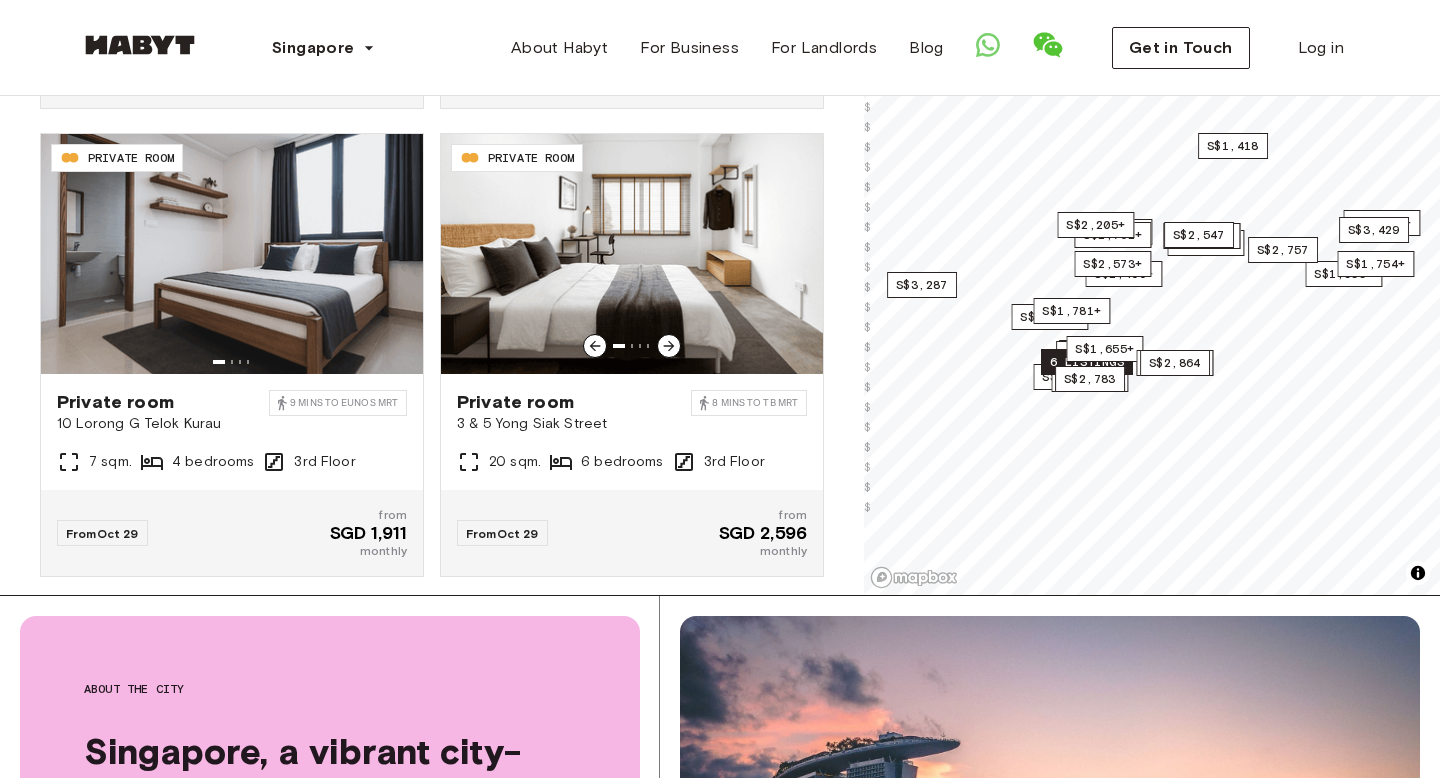 scroll, scrollTop: 10449, scrollLeft: 0, axis: vertical 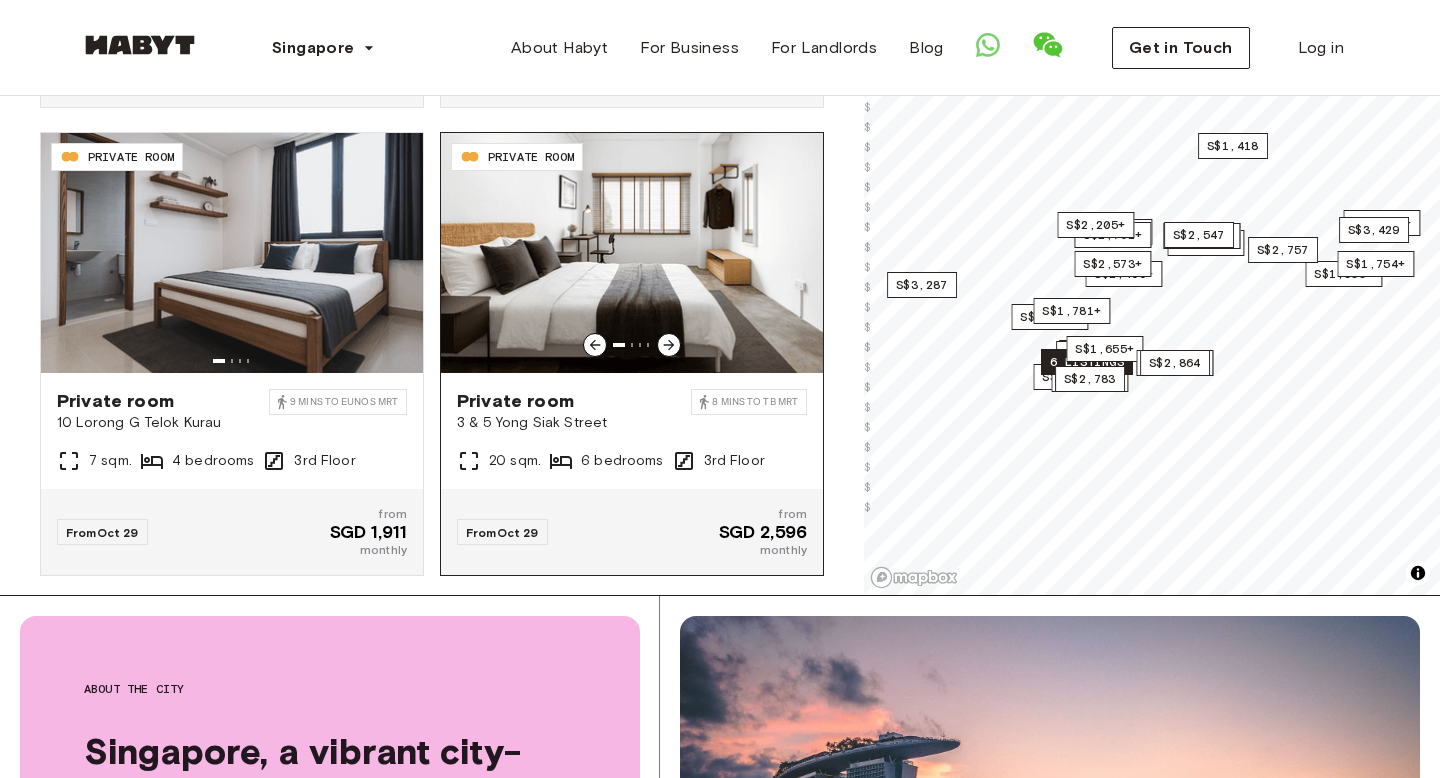 click 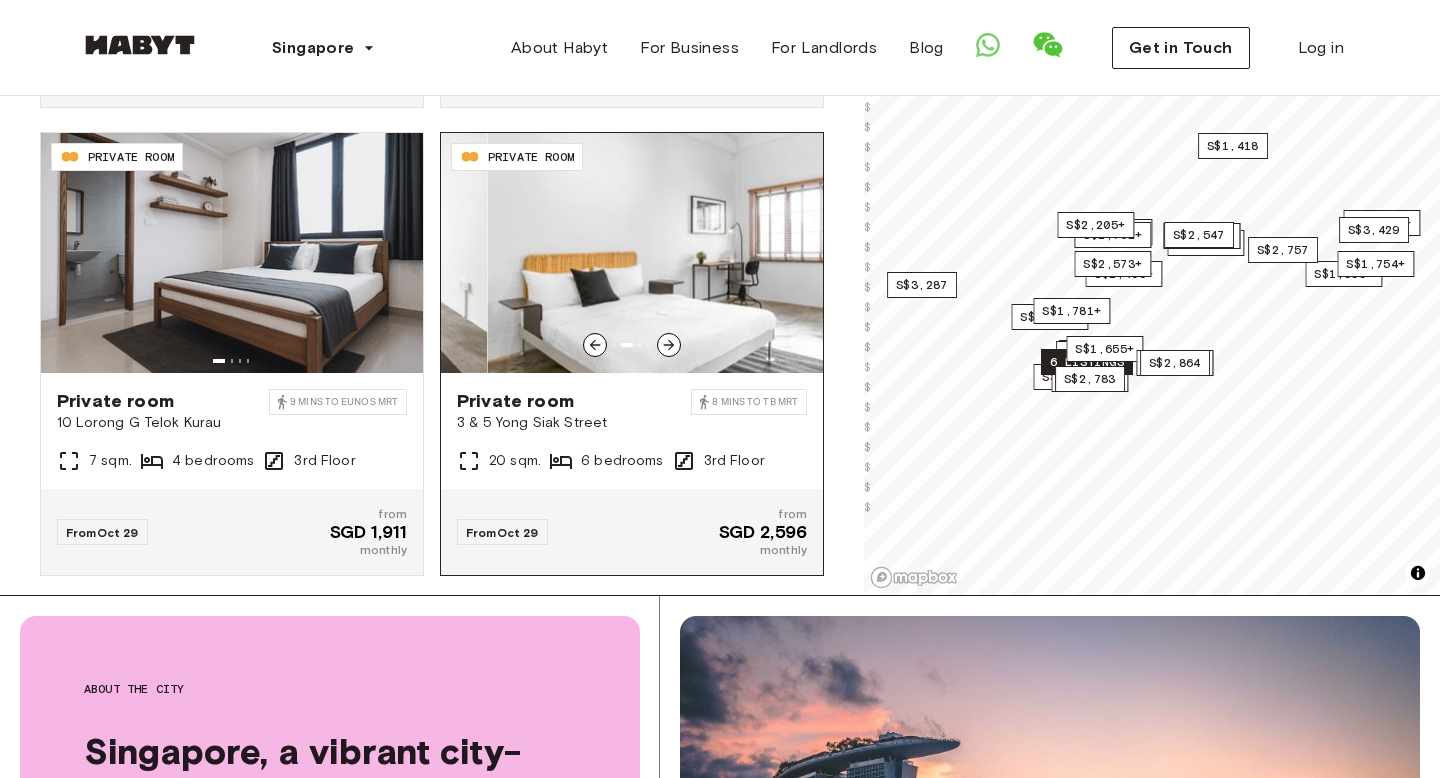 click 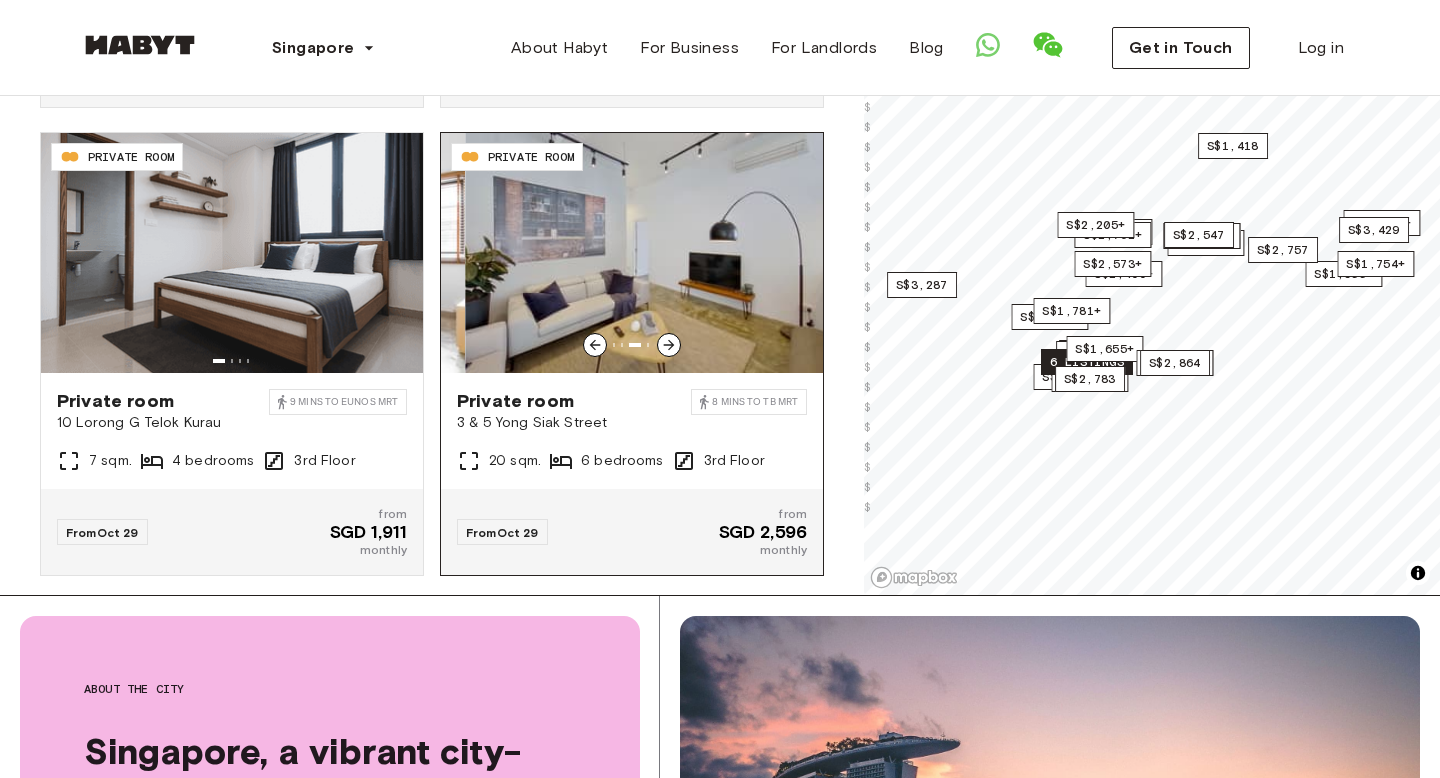 click 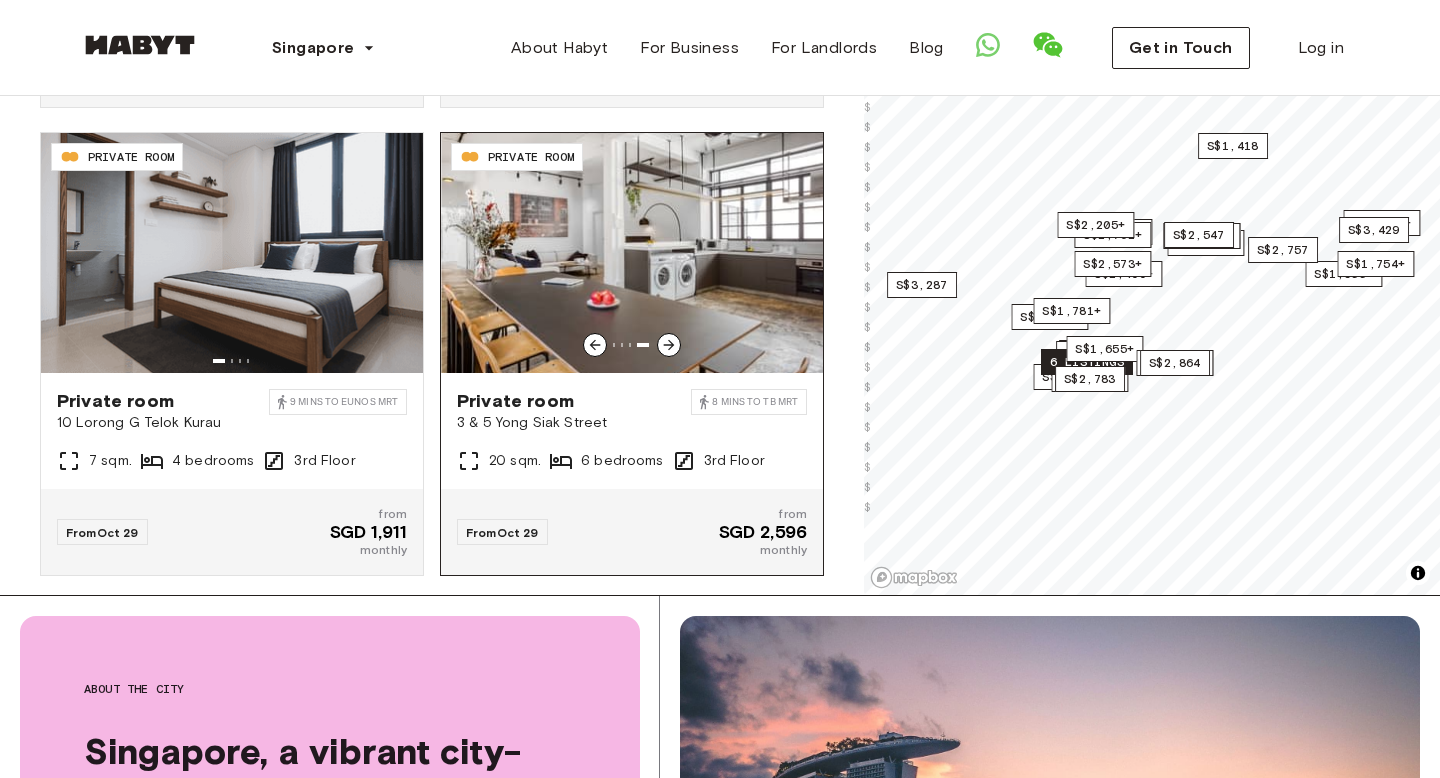 click 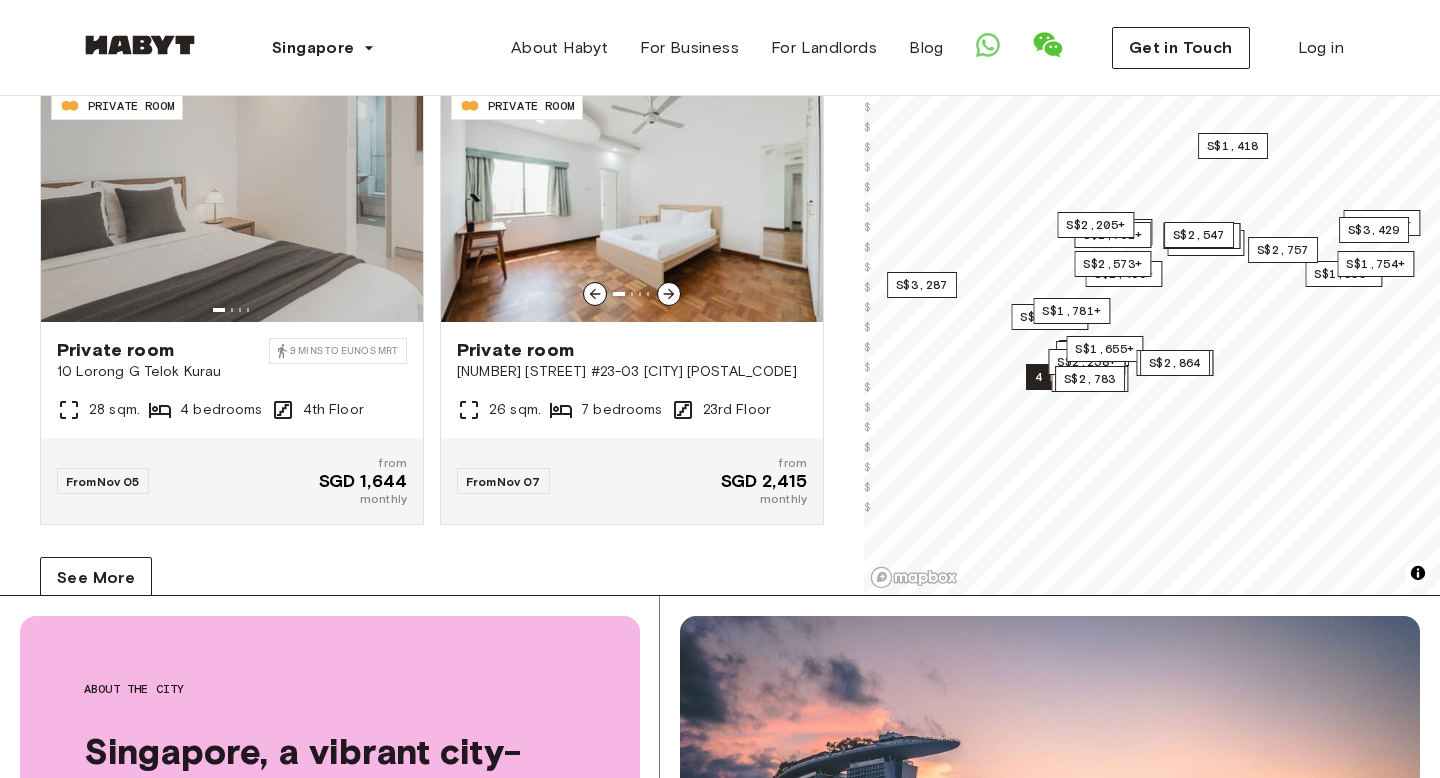 scroll, scrollTop: 13352, scrollLeft: 0, axis: vertical 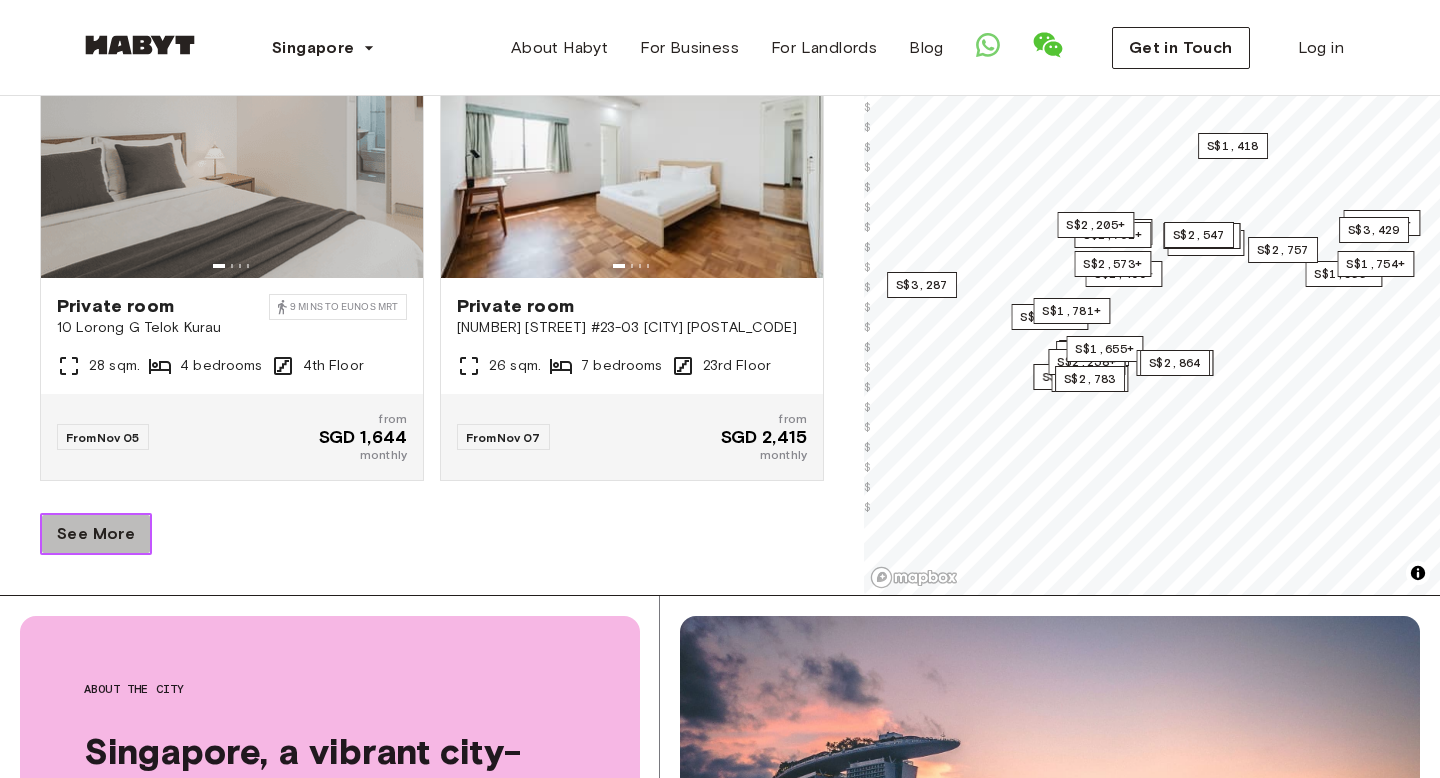 click on "See More" at bounding box center [96, 534] 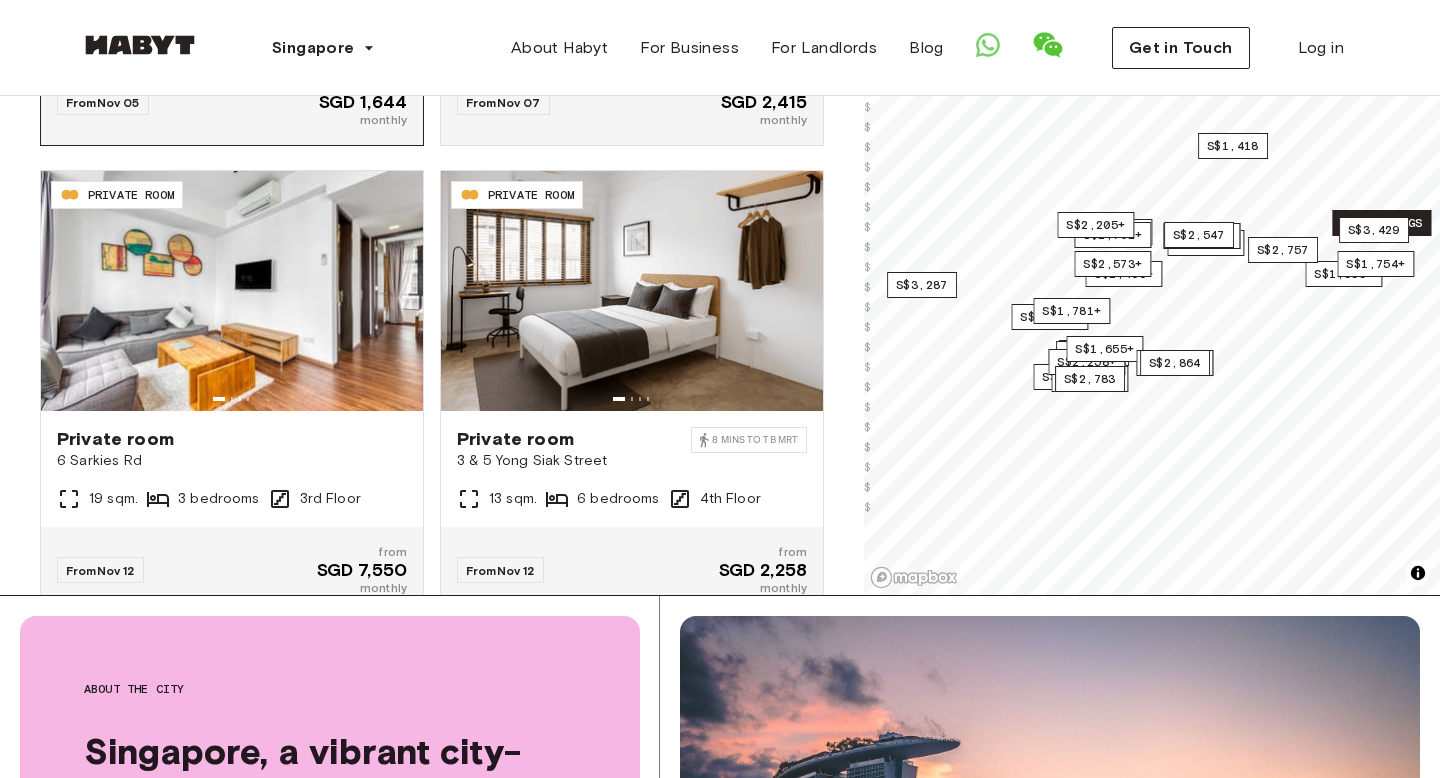 scroll, scrollTop: 13717, scrollLeft: 0, axis: vertical 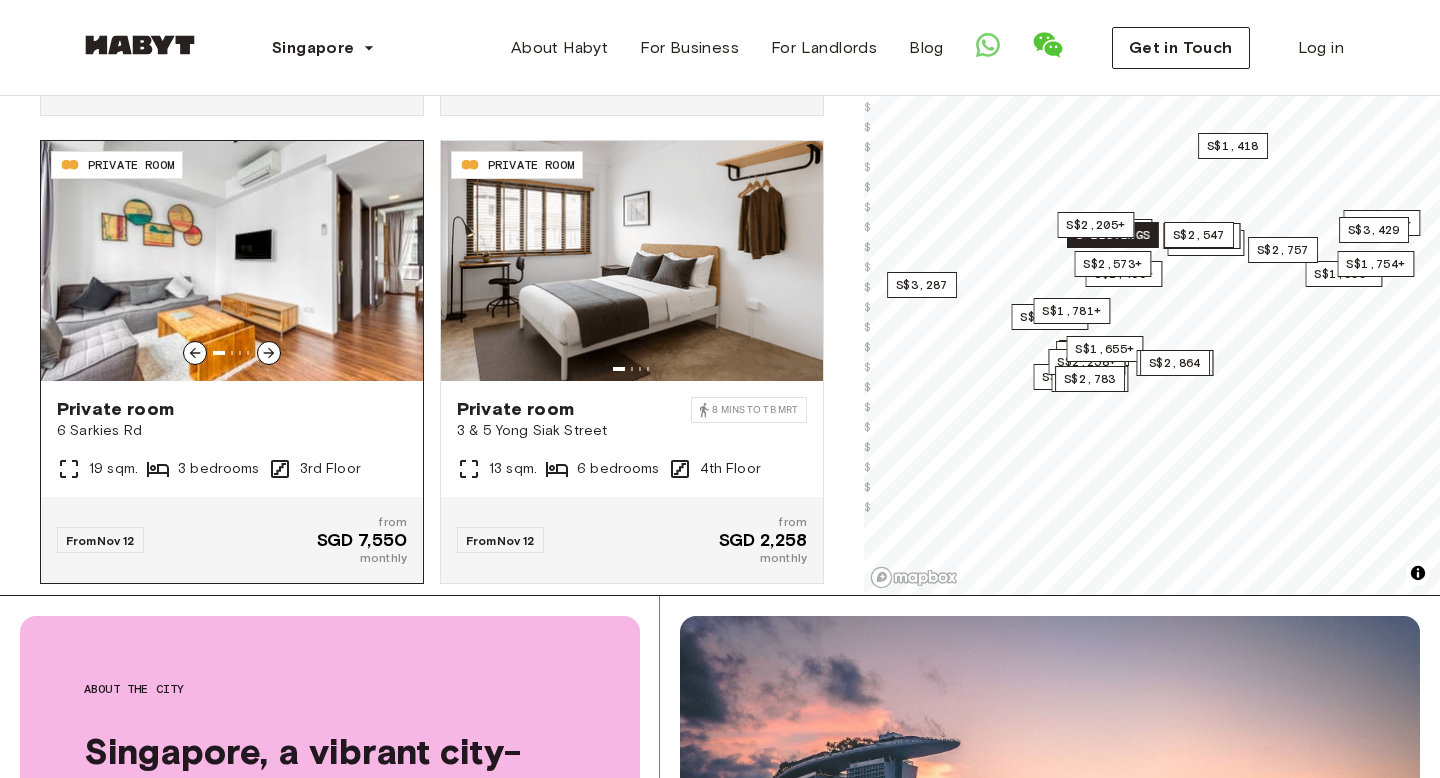 click 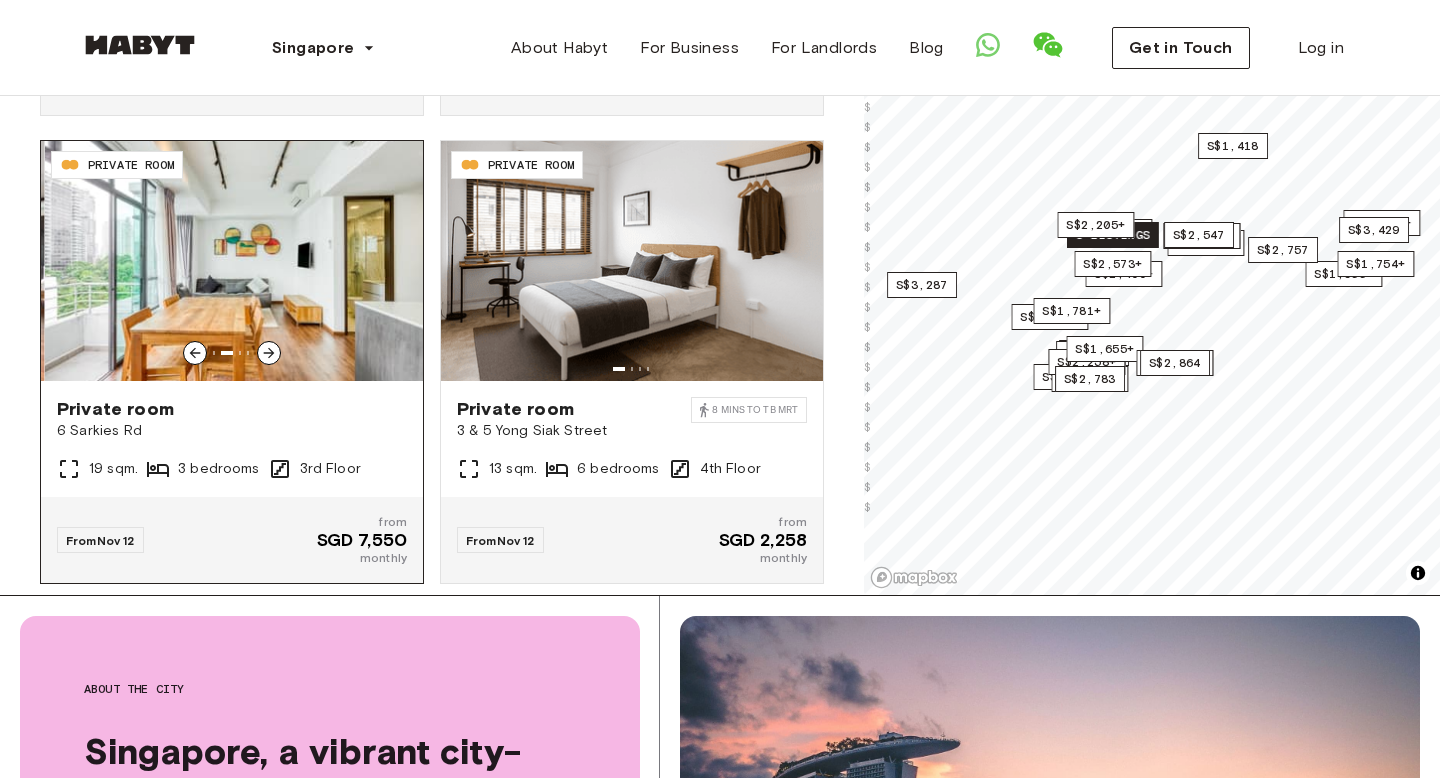 click 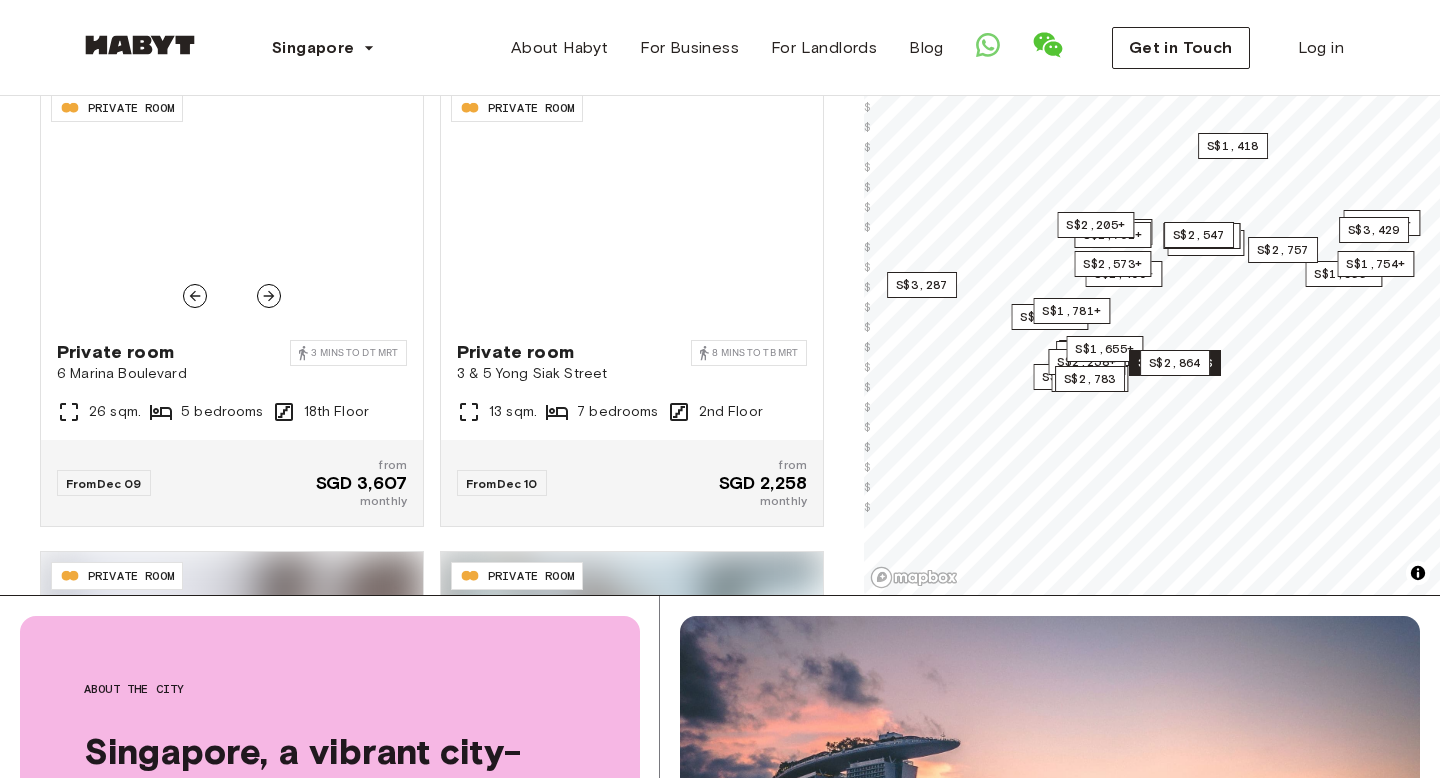 scroll, scrollTop: 16609, scrollLeft: 0, axis: vertical 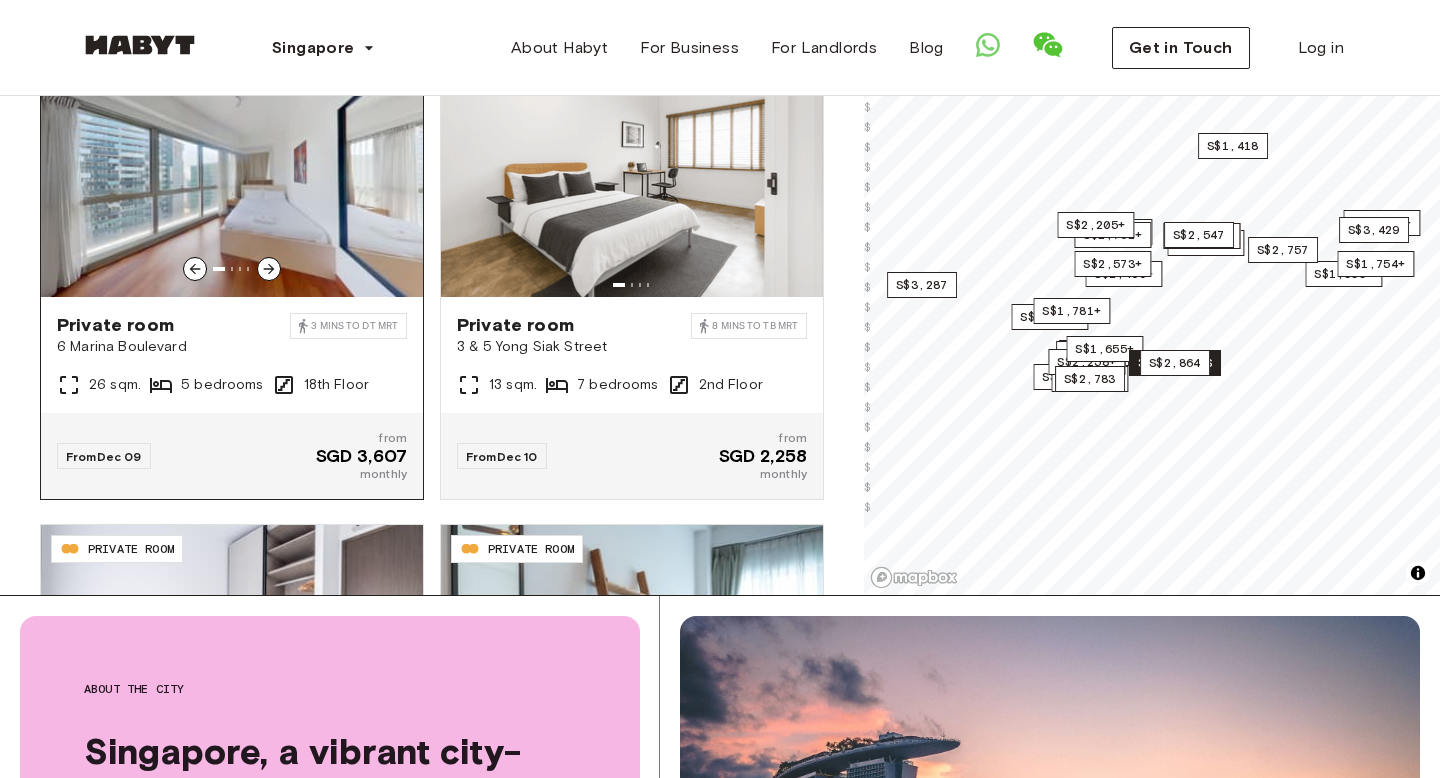 click 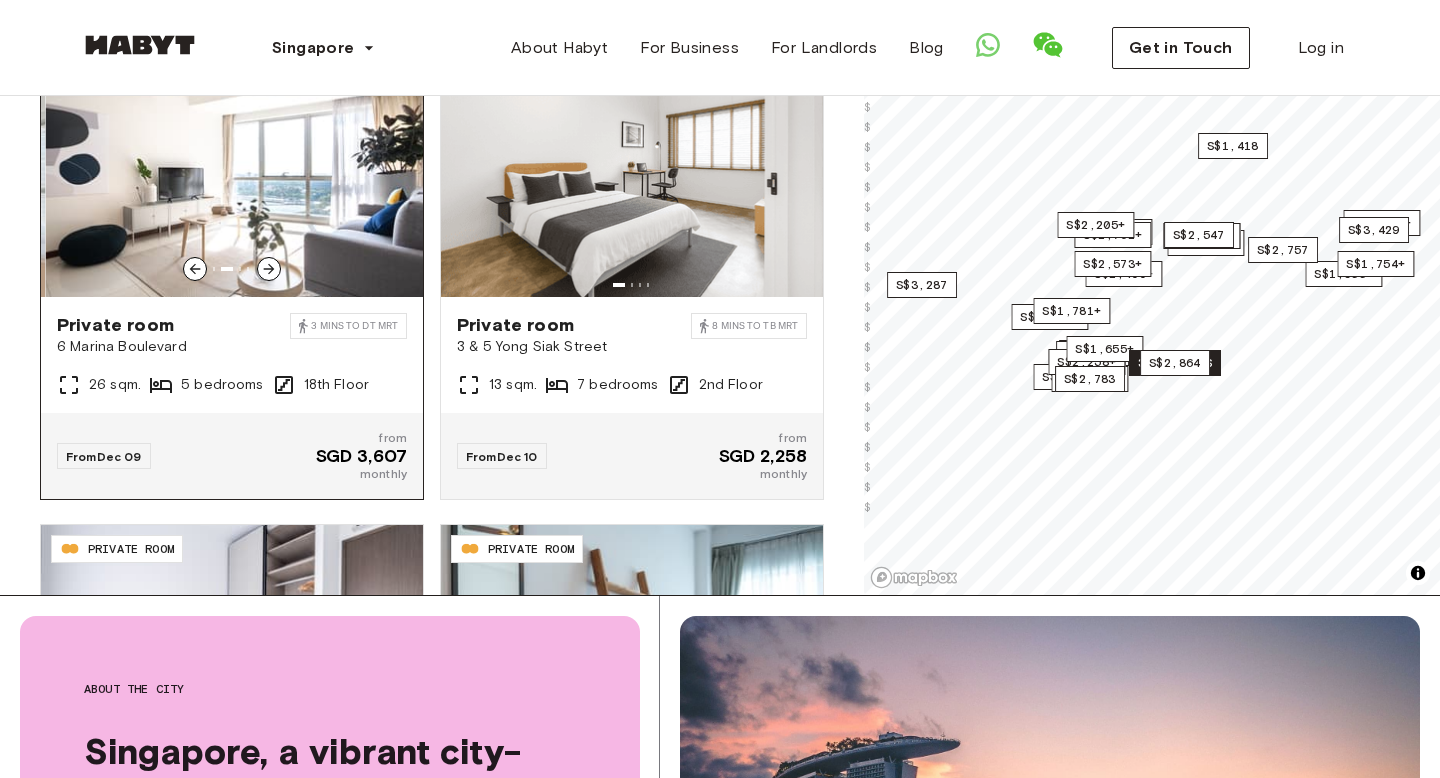 click 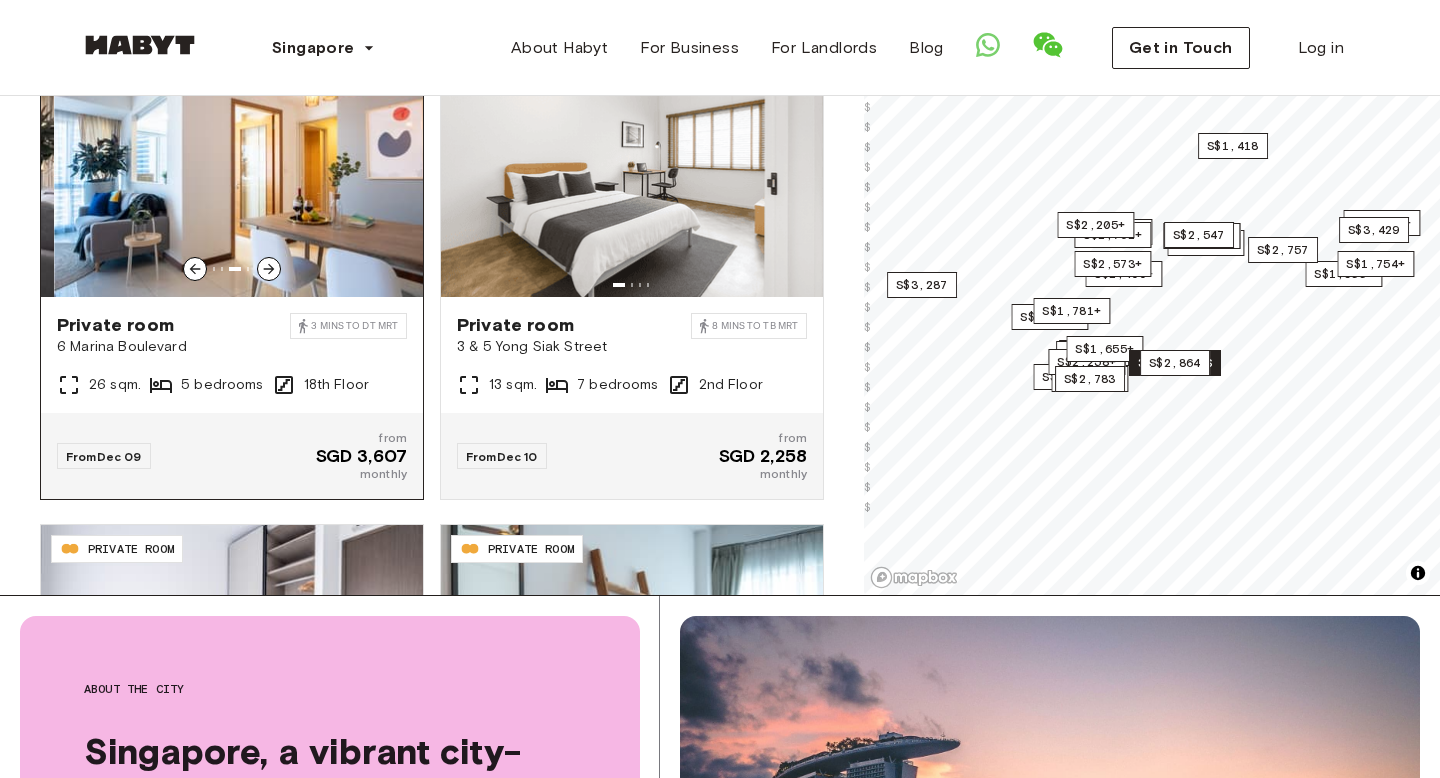 click 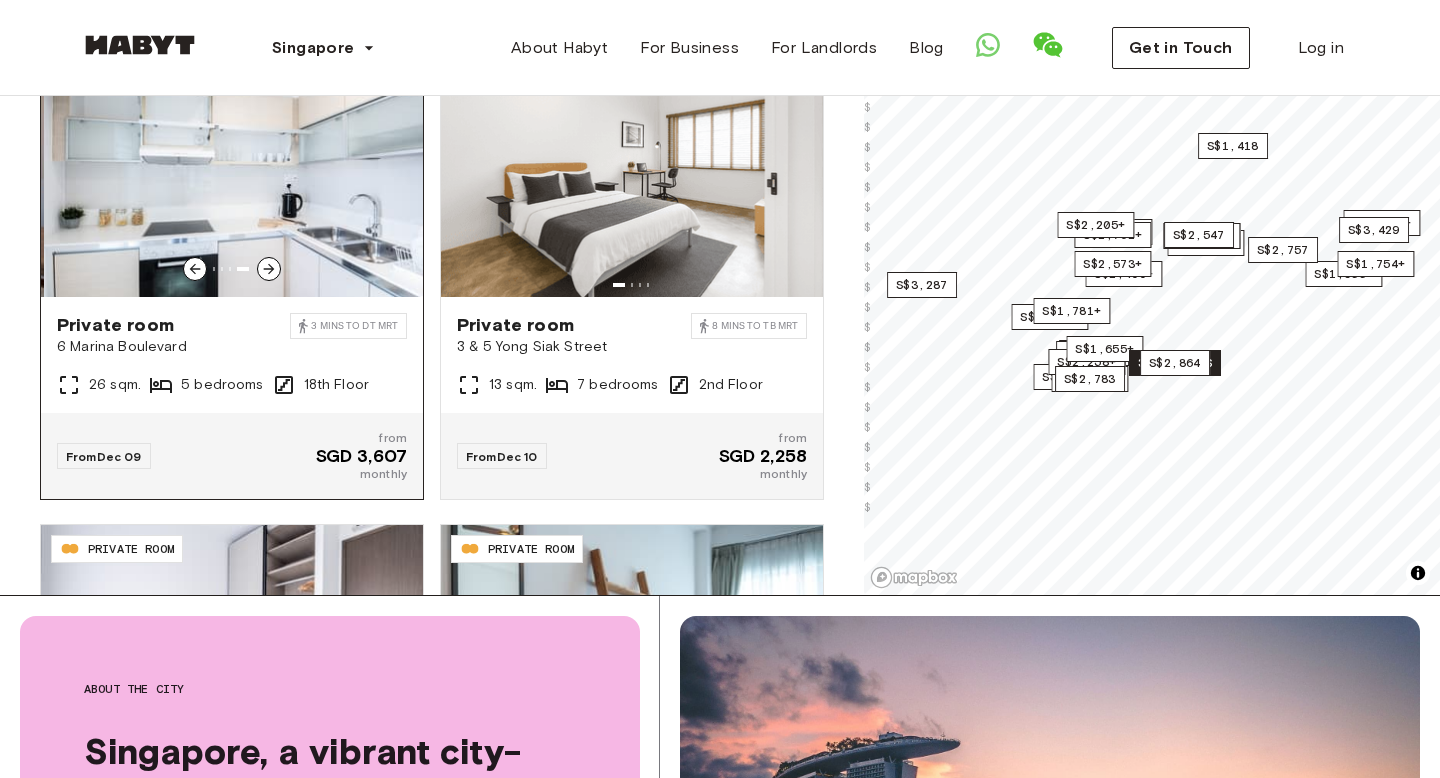 click 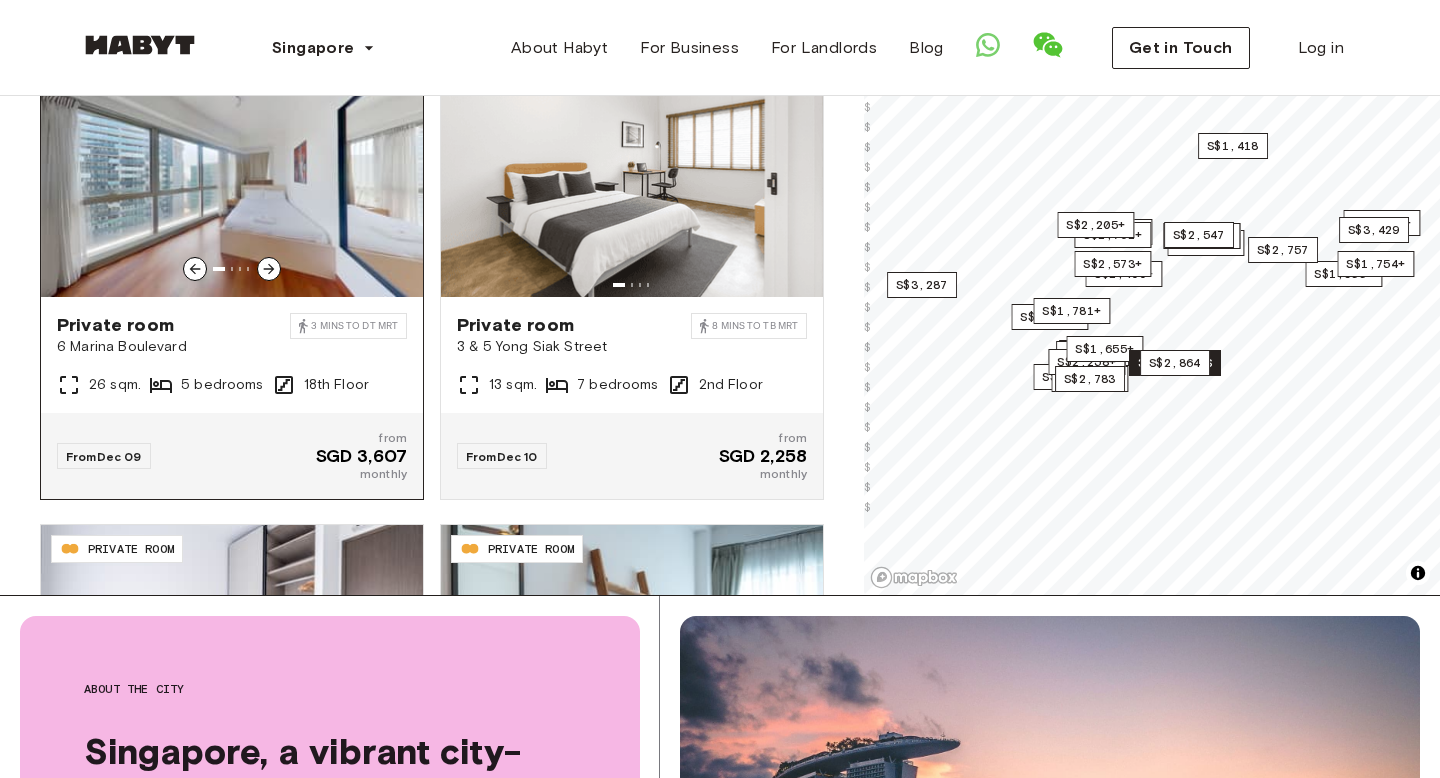 click at bounding box center (232, 177) 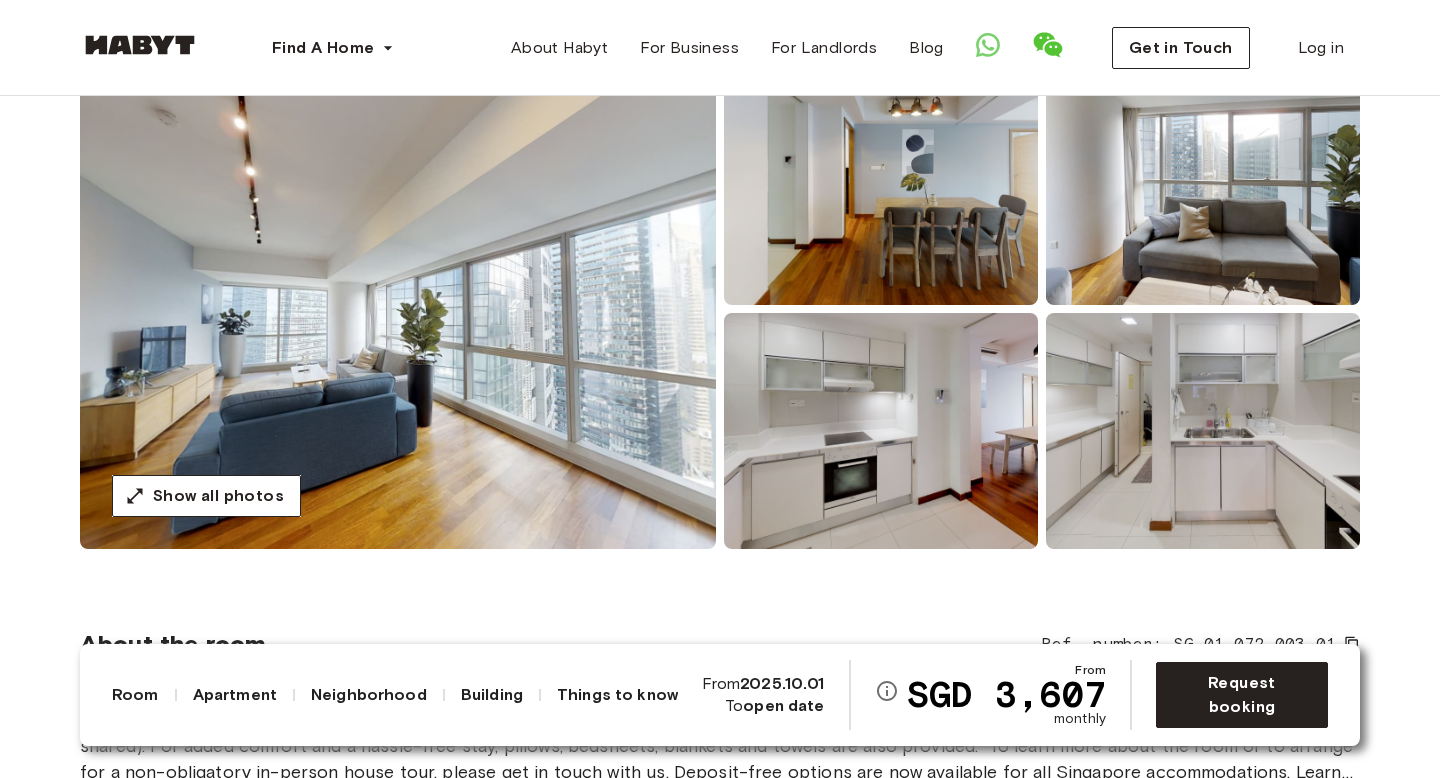 scroll, scrollTop: 193, scrollLeft: 0, axis: vertical 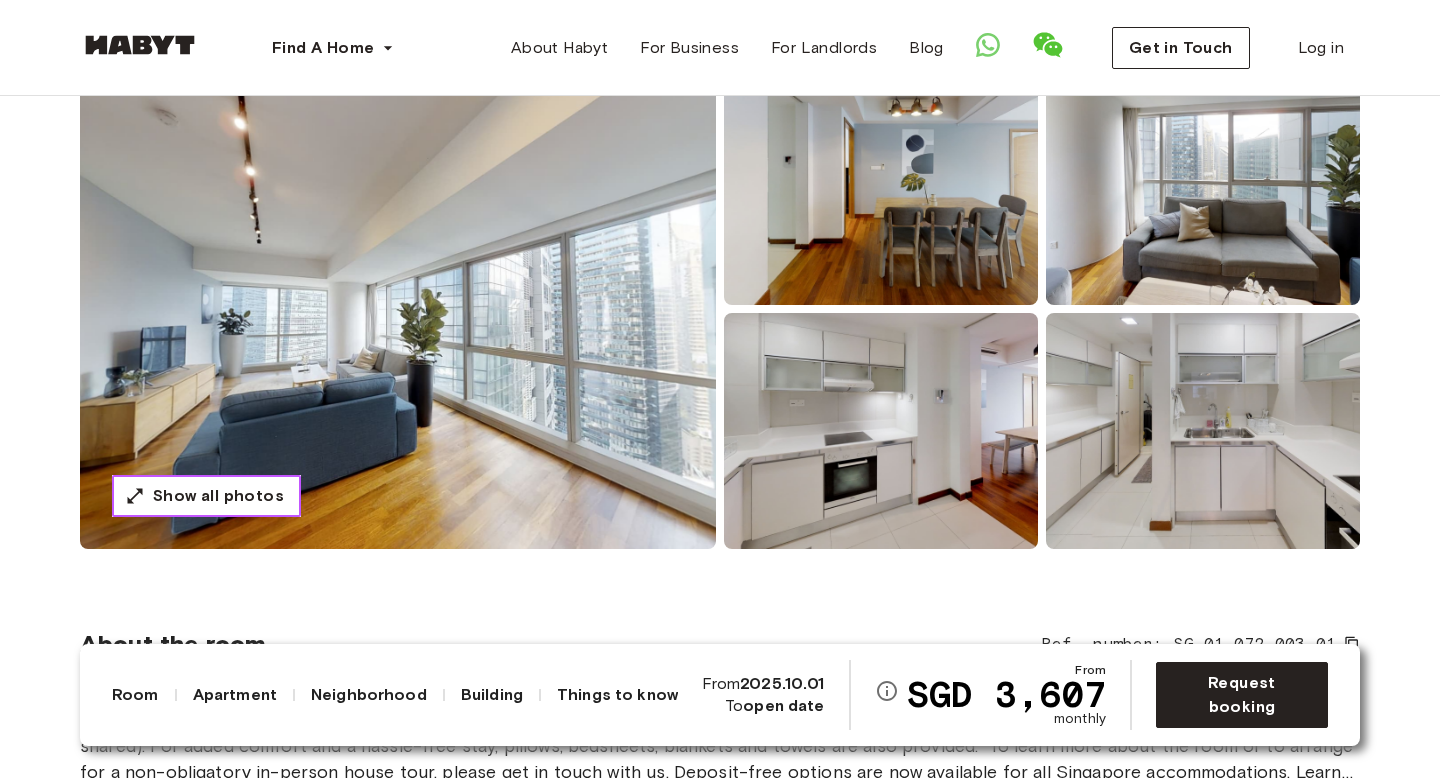 click on "Show all photos" at bounding box center (206, 496) 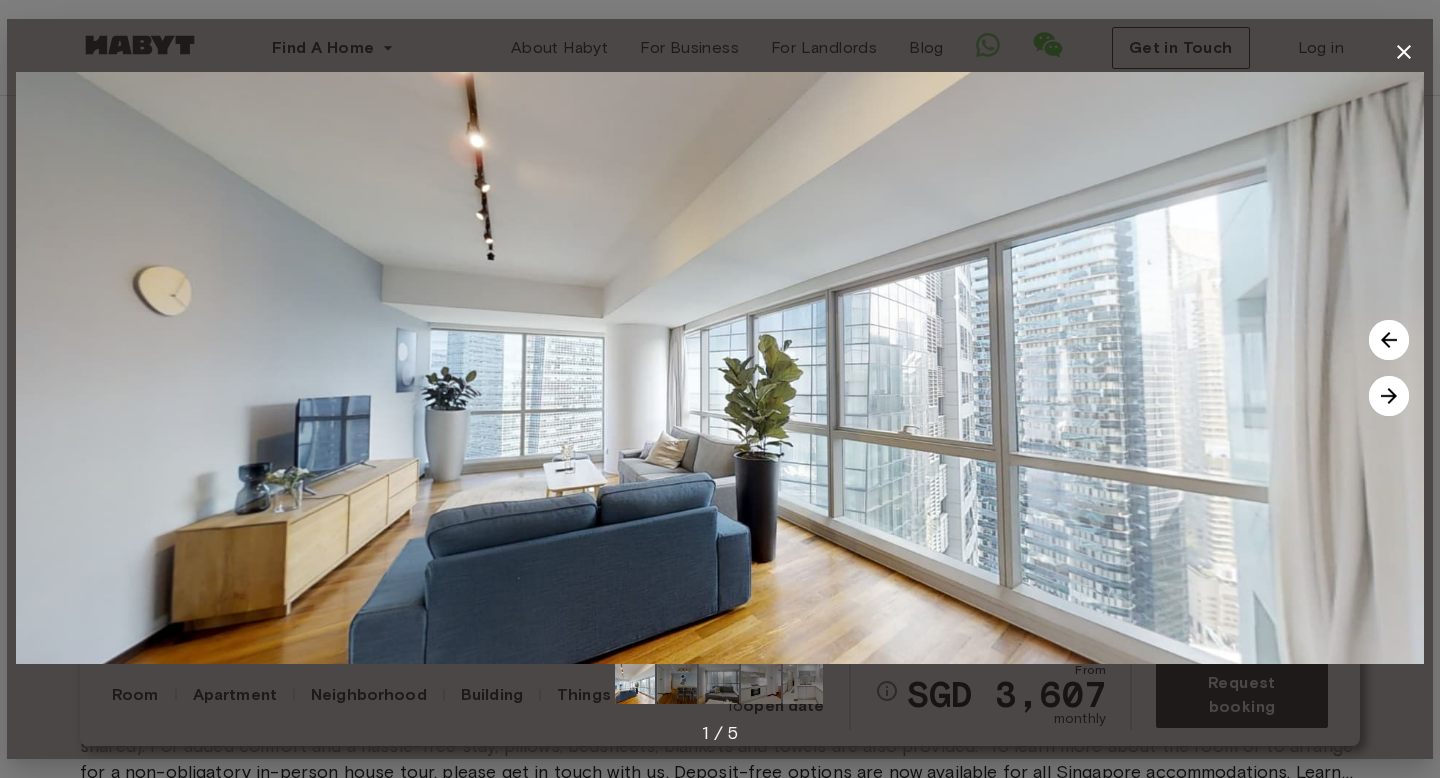 click at bounding box center [1389, 396] 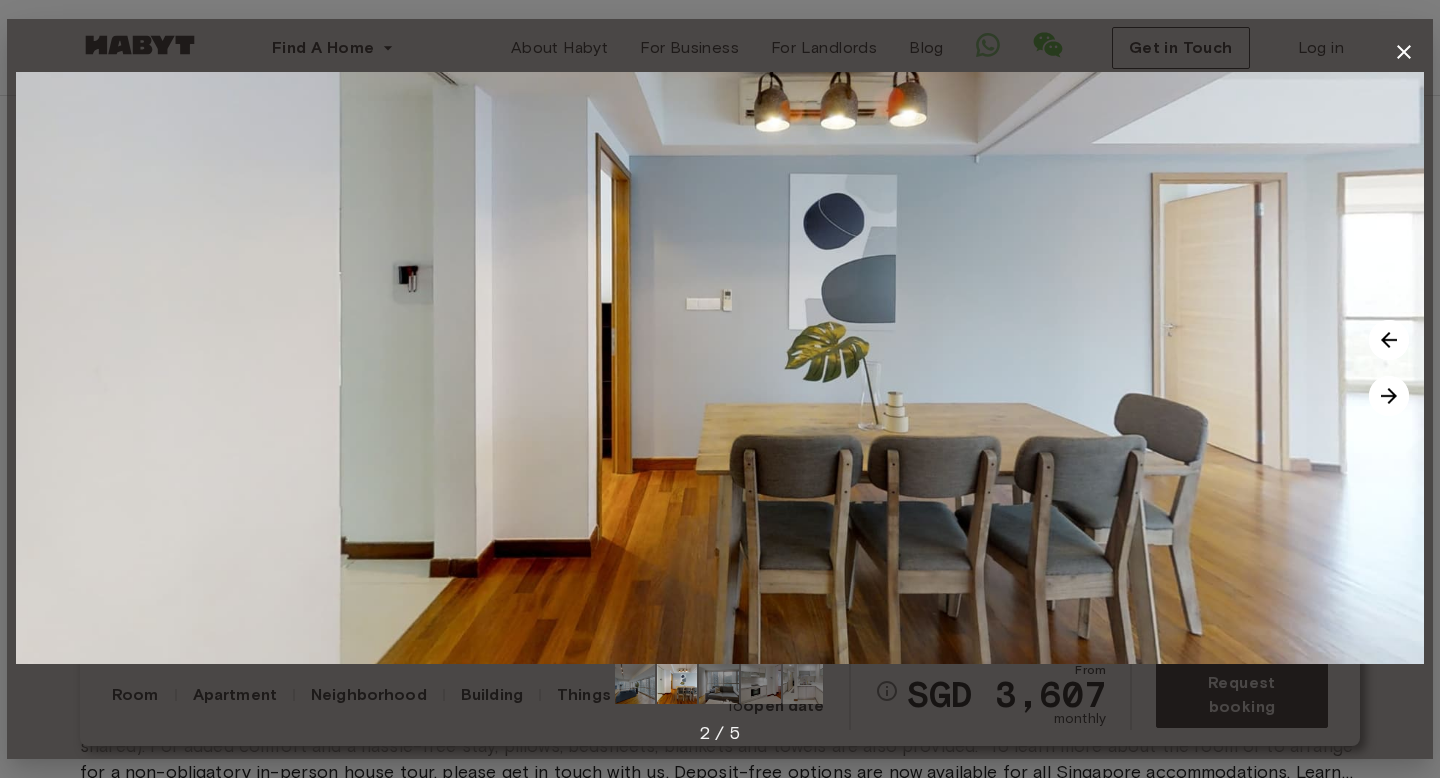 click at bounding box center (1389, 396) 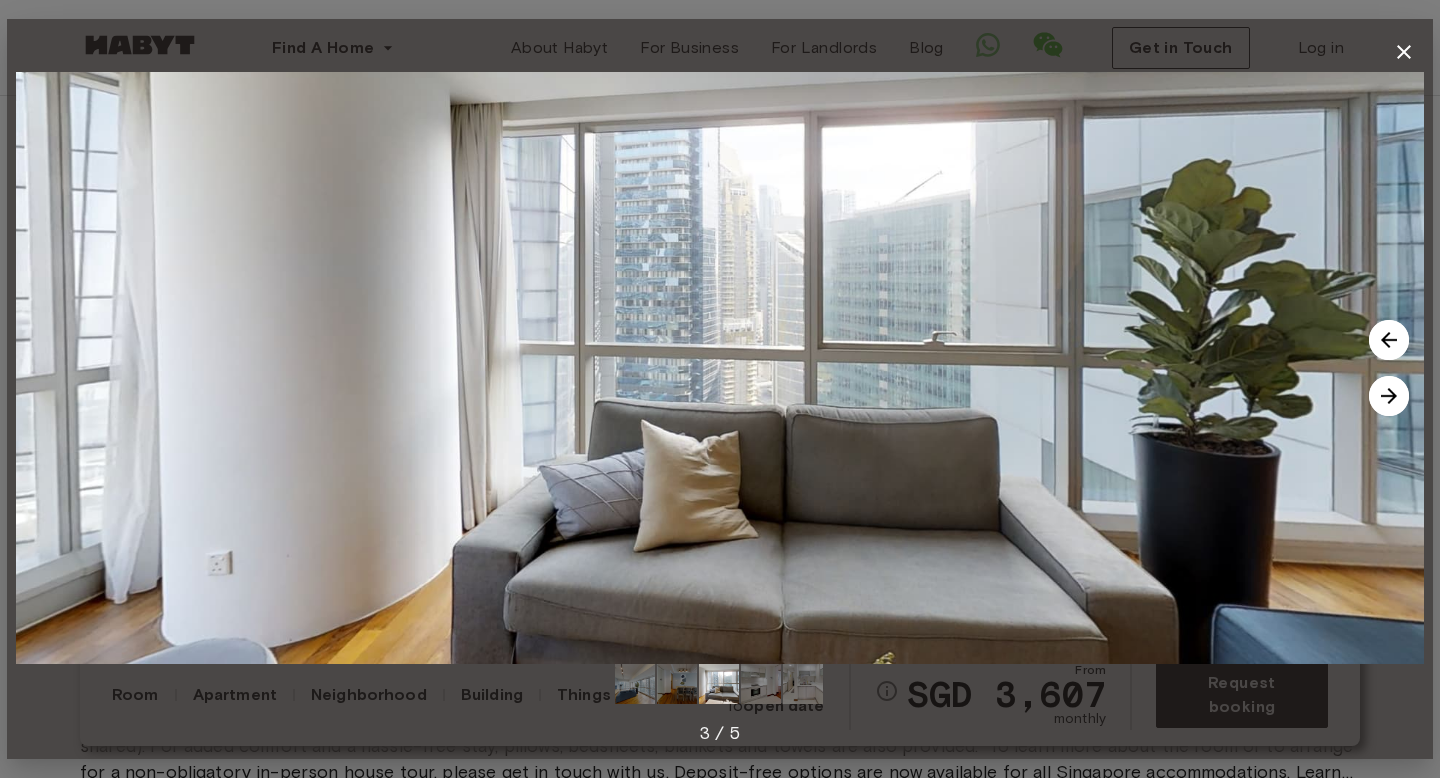 click at bounding box center (1389, 396) 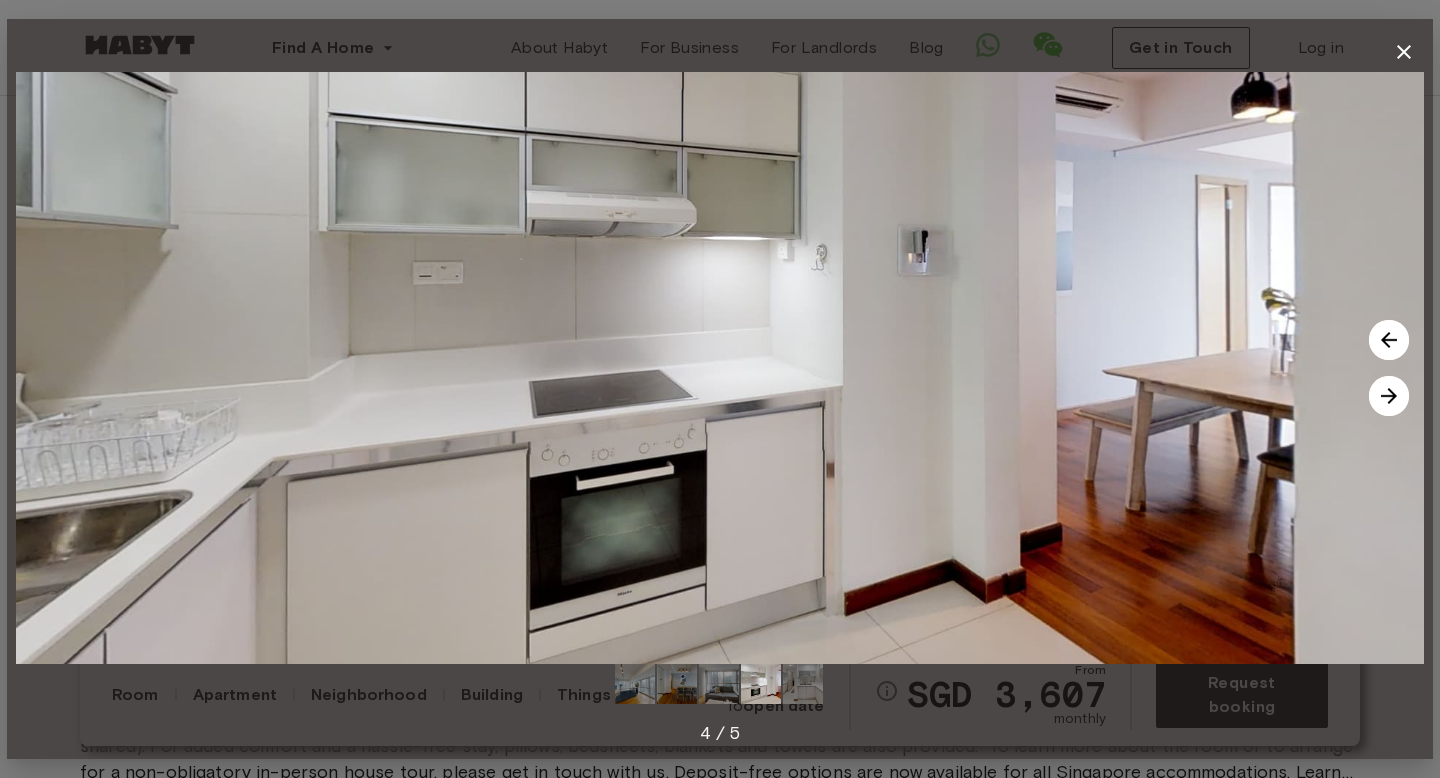 click at bounding box center [1389, 396] 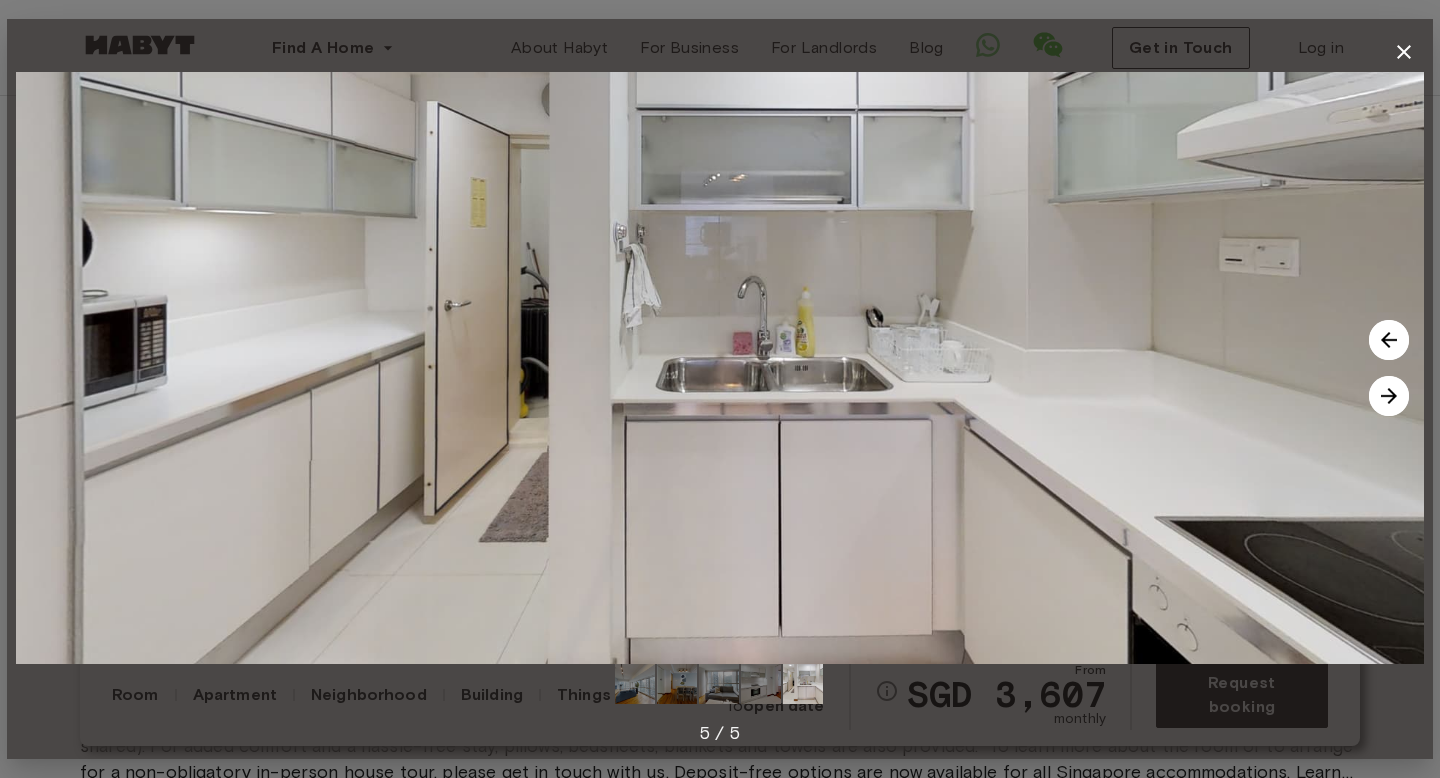 click at bounding box center (1389, 396) 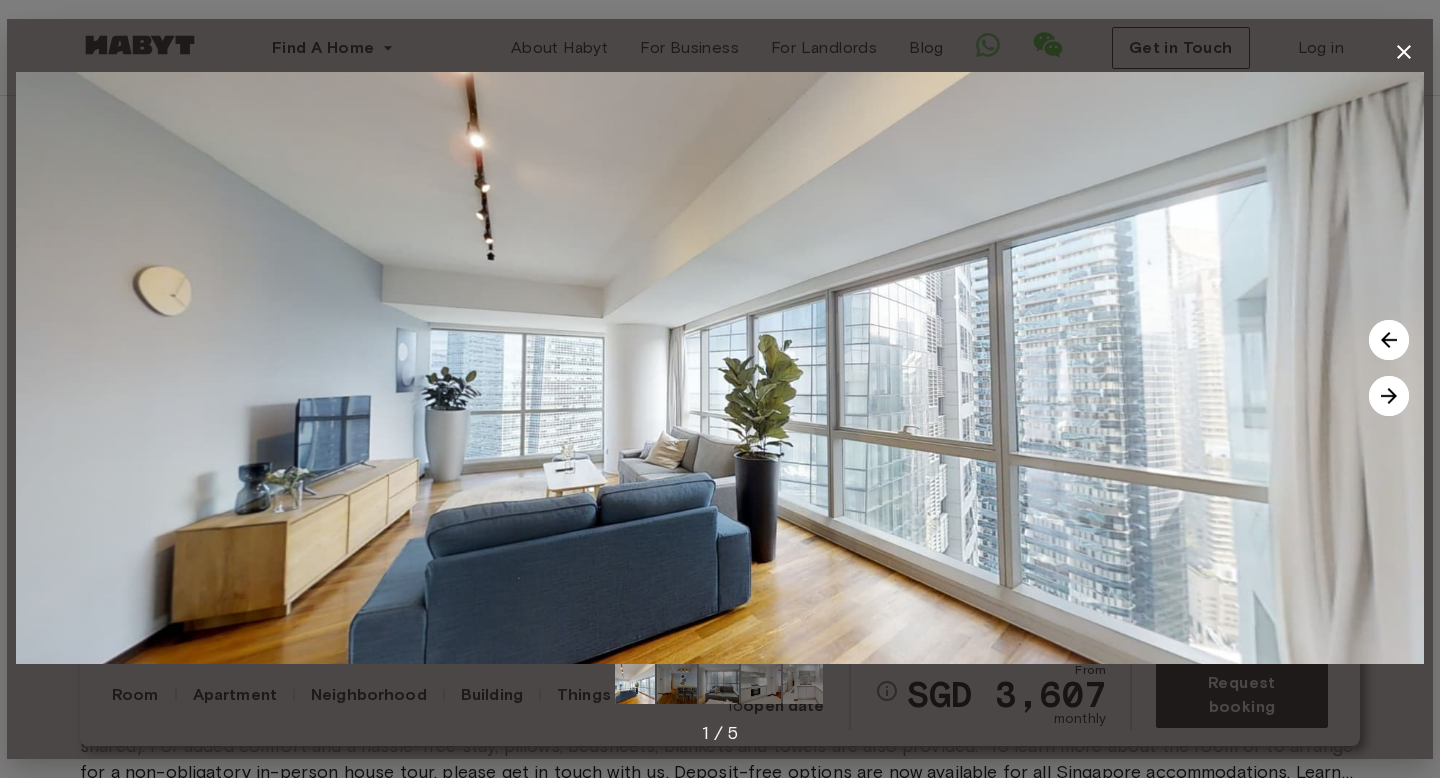 click at bounding box center (1389, 396) 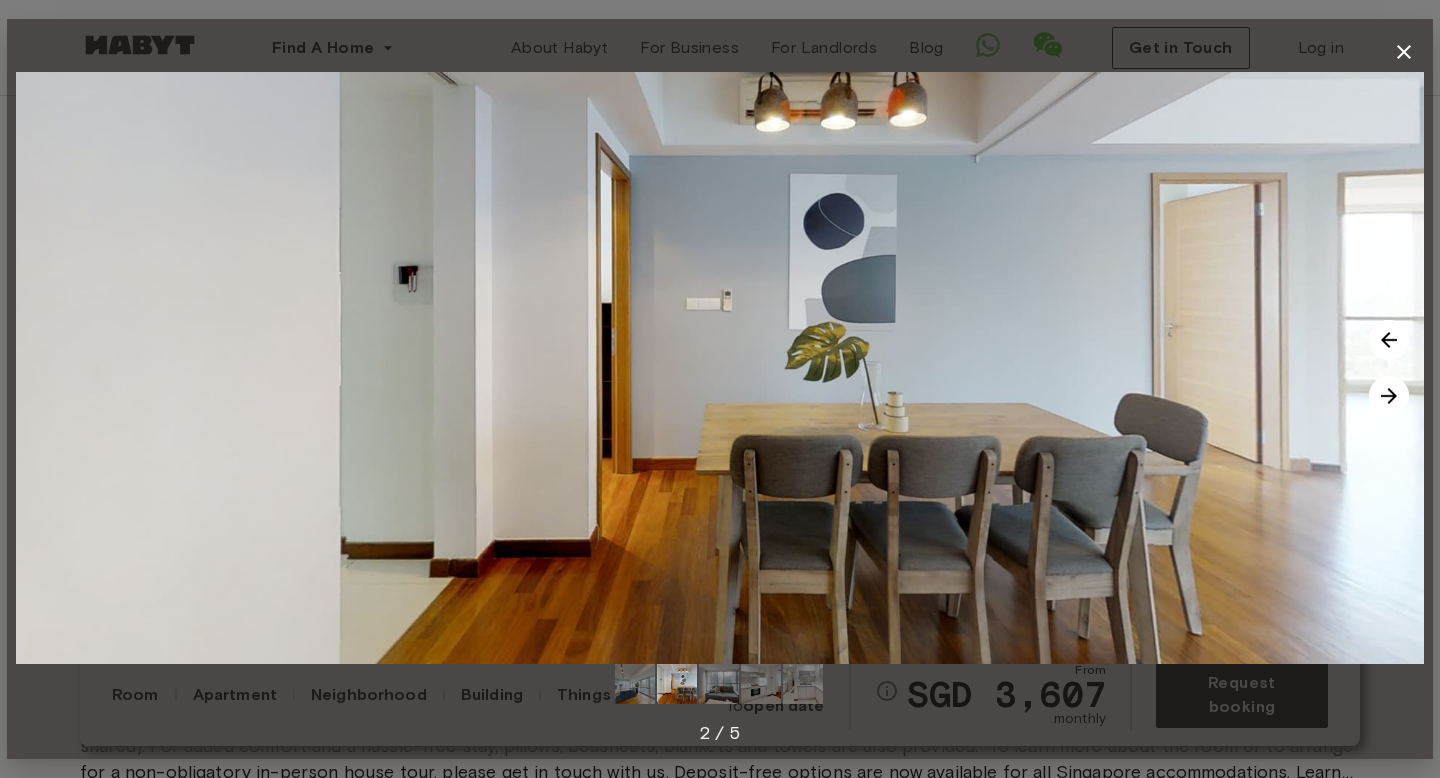 click at bounding box center [1389, 396] 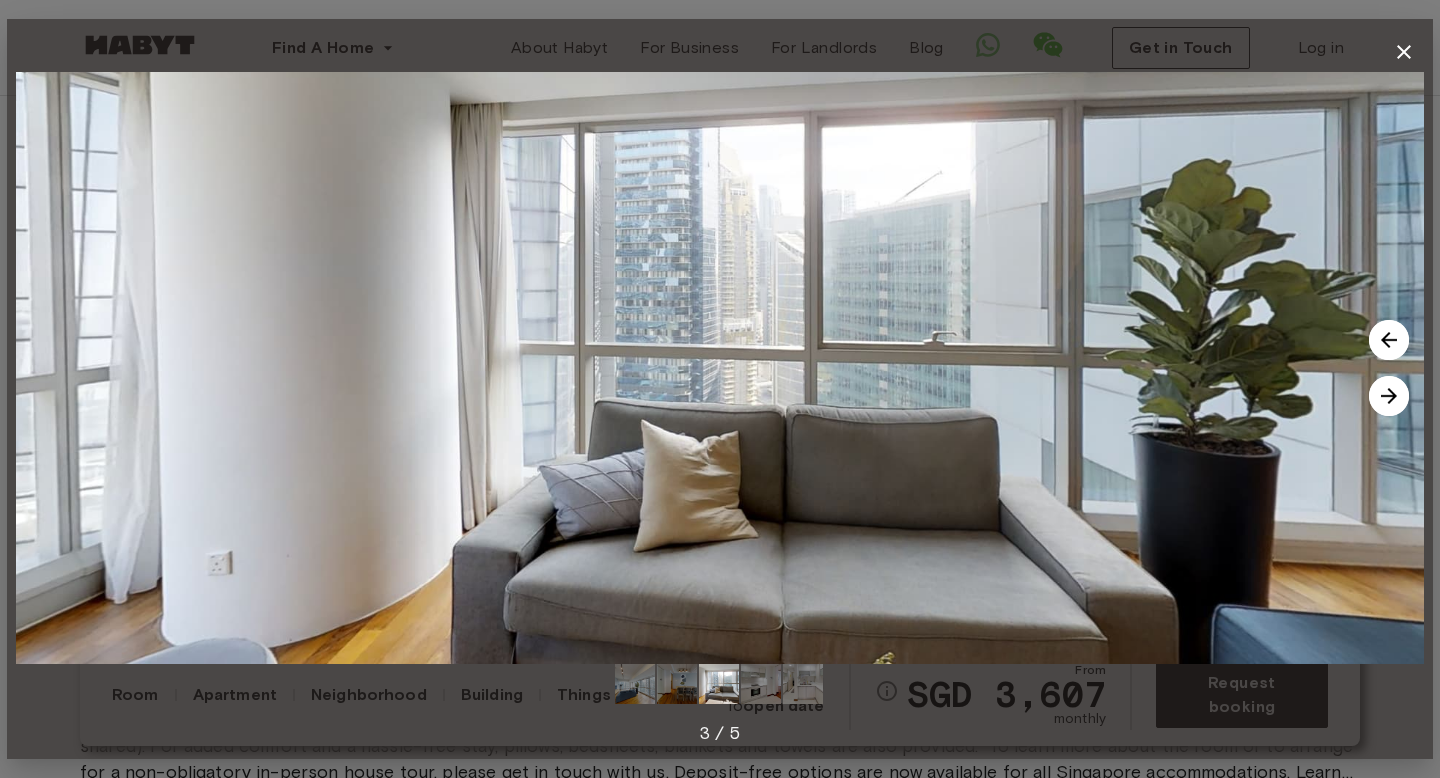 click at bounding box center (1389, 396) 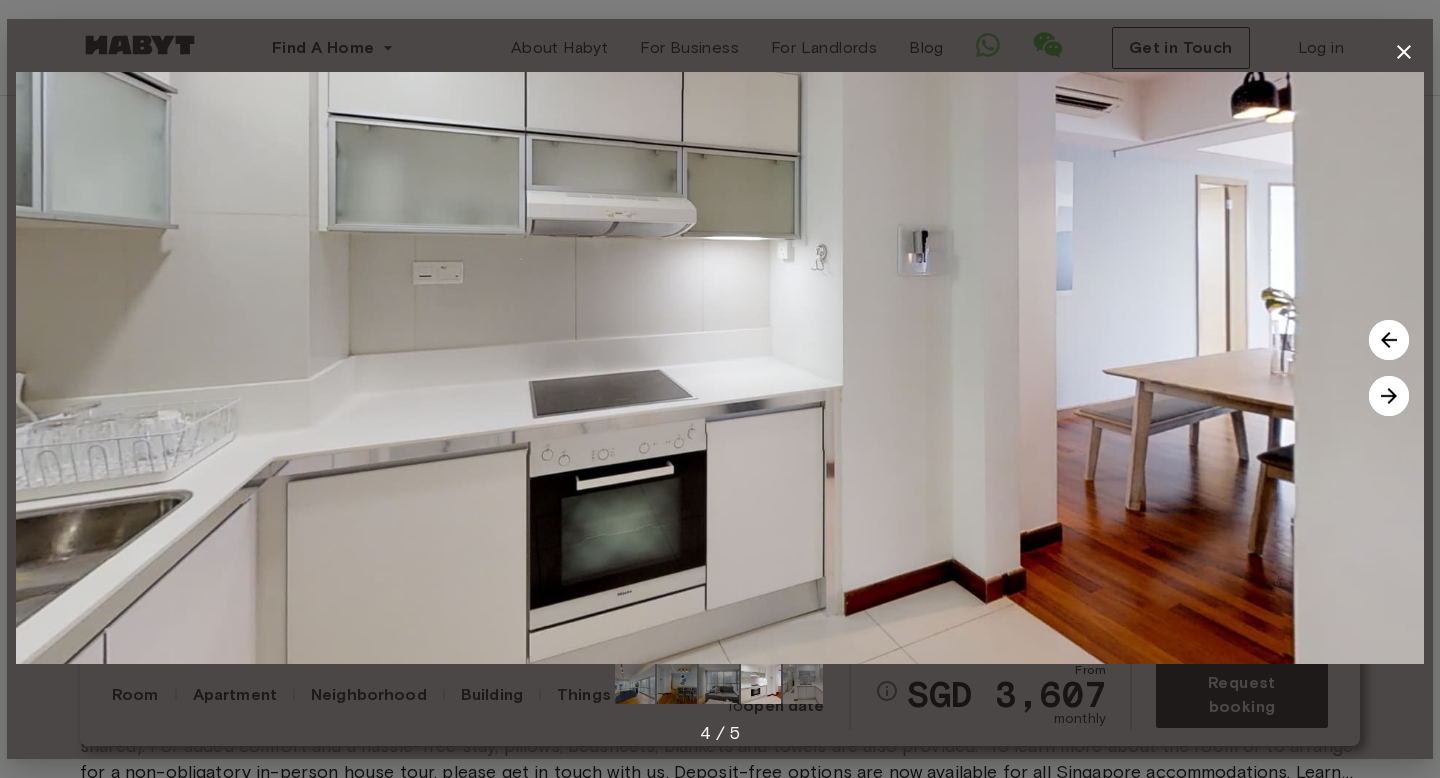 click at bounding box center (1389, 396) 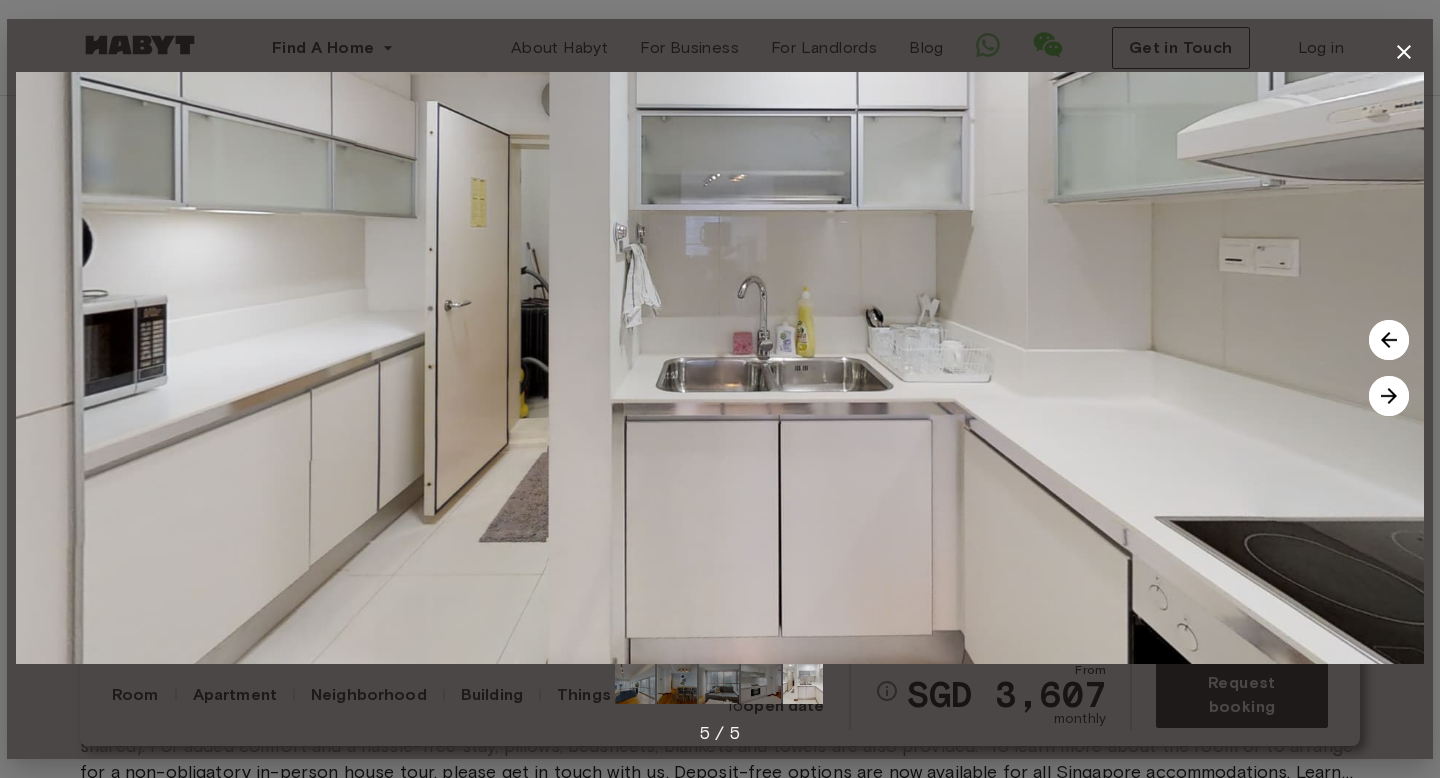 click 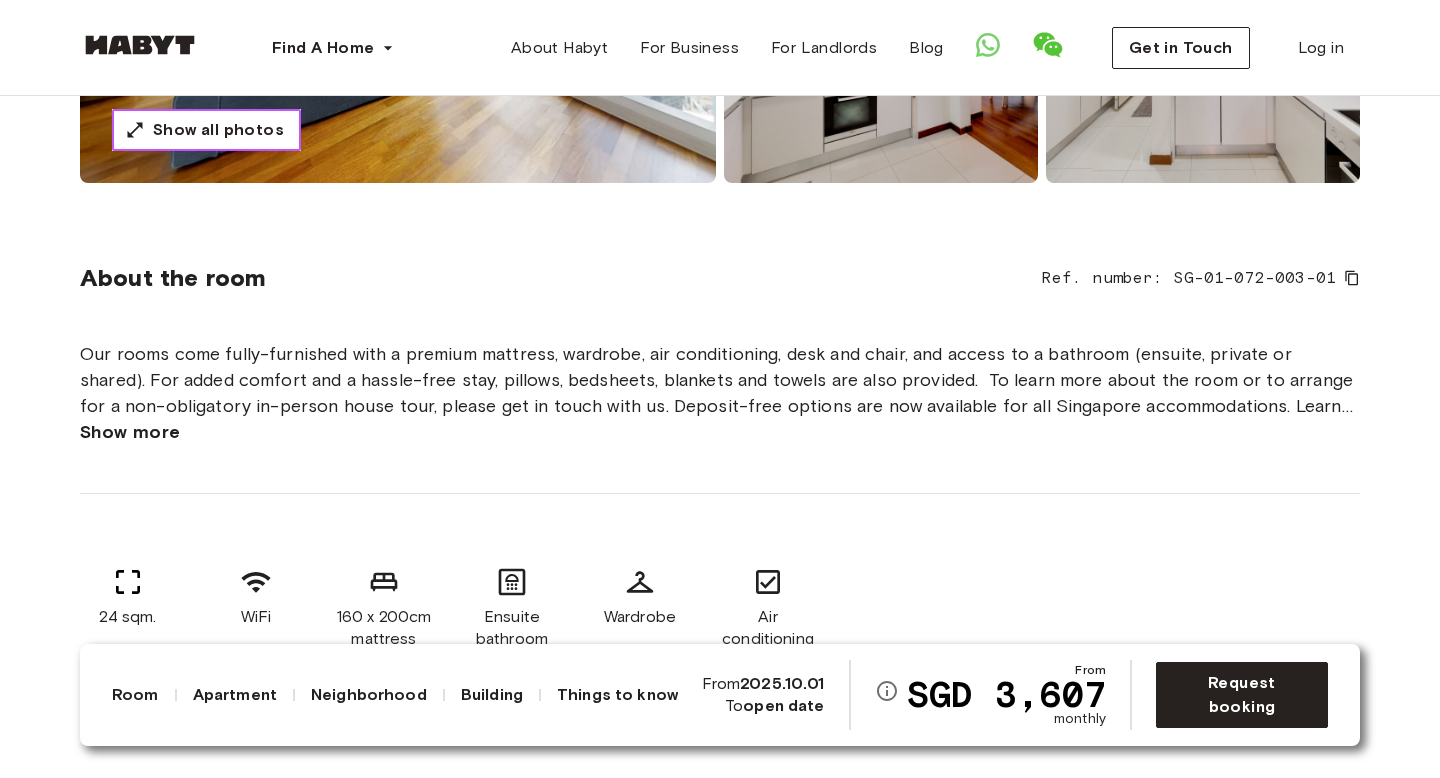 scroll, scrollTop: 575, scrollLeft: 0, axis: vertical 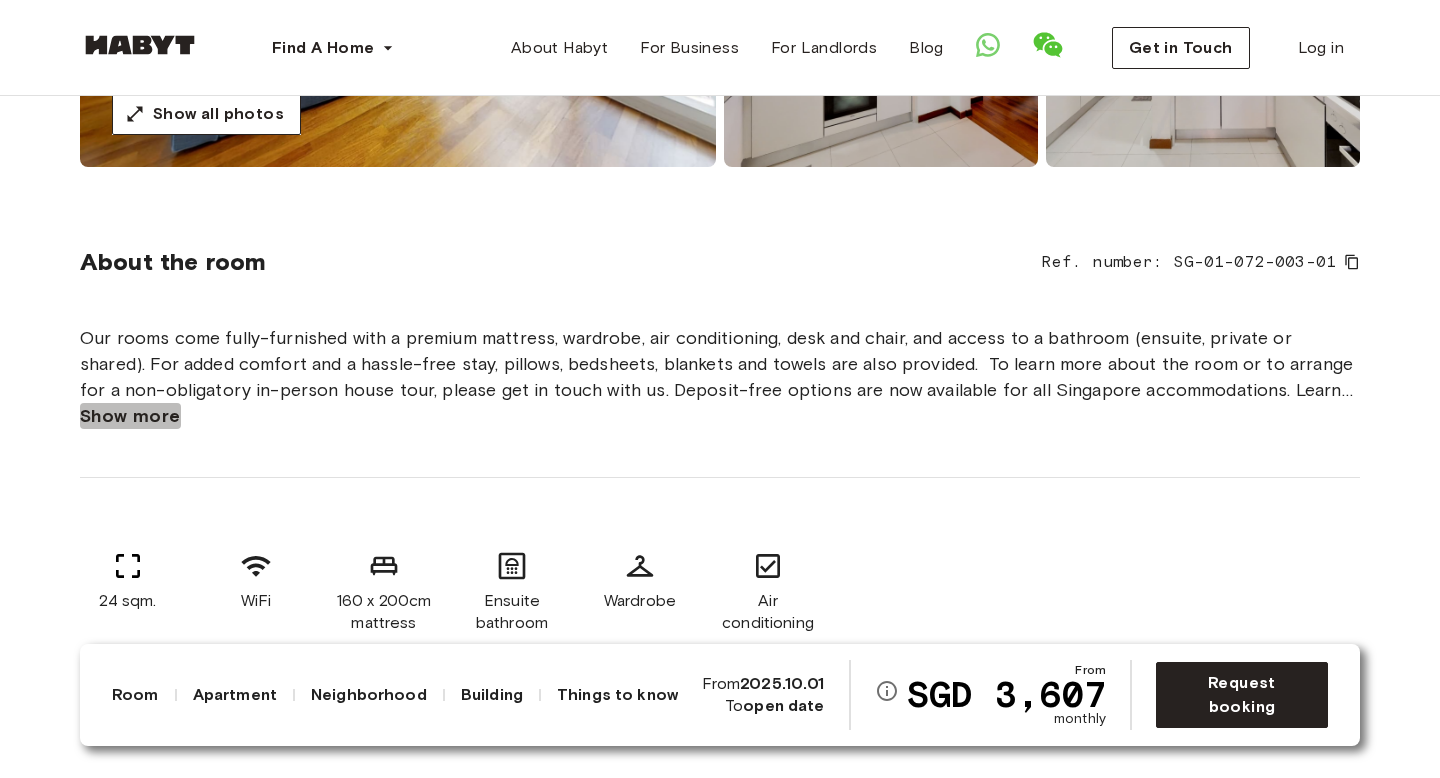 click on "Show more" at bounding box center [130, 416] 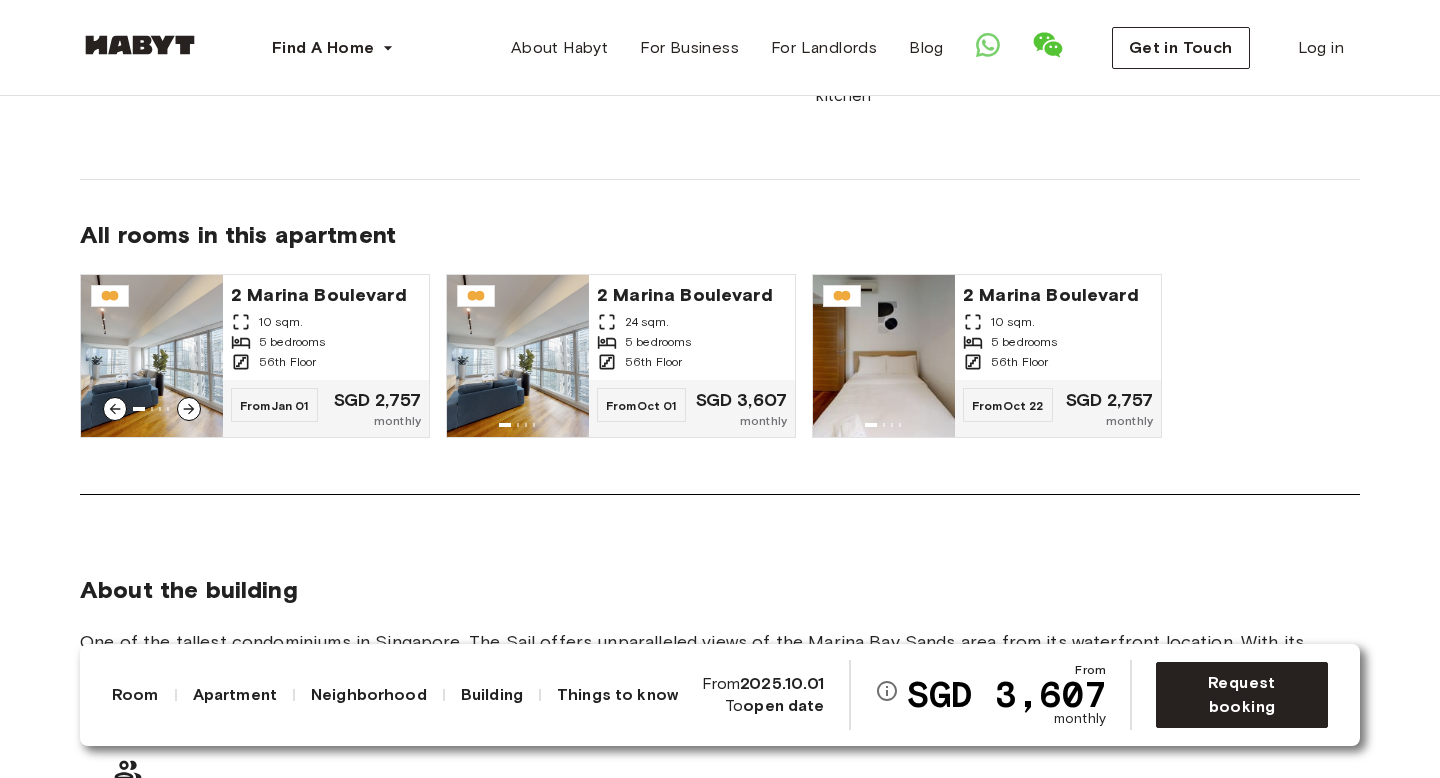 scroll, scrollTop: 1508, scrollLeft: 0, axis: vertical 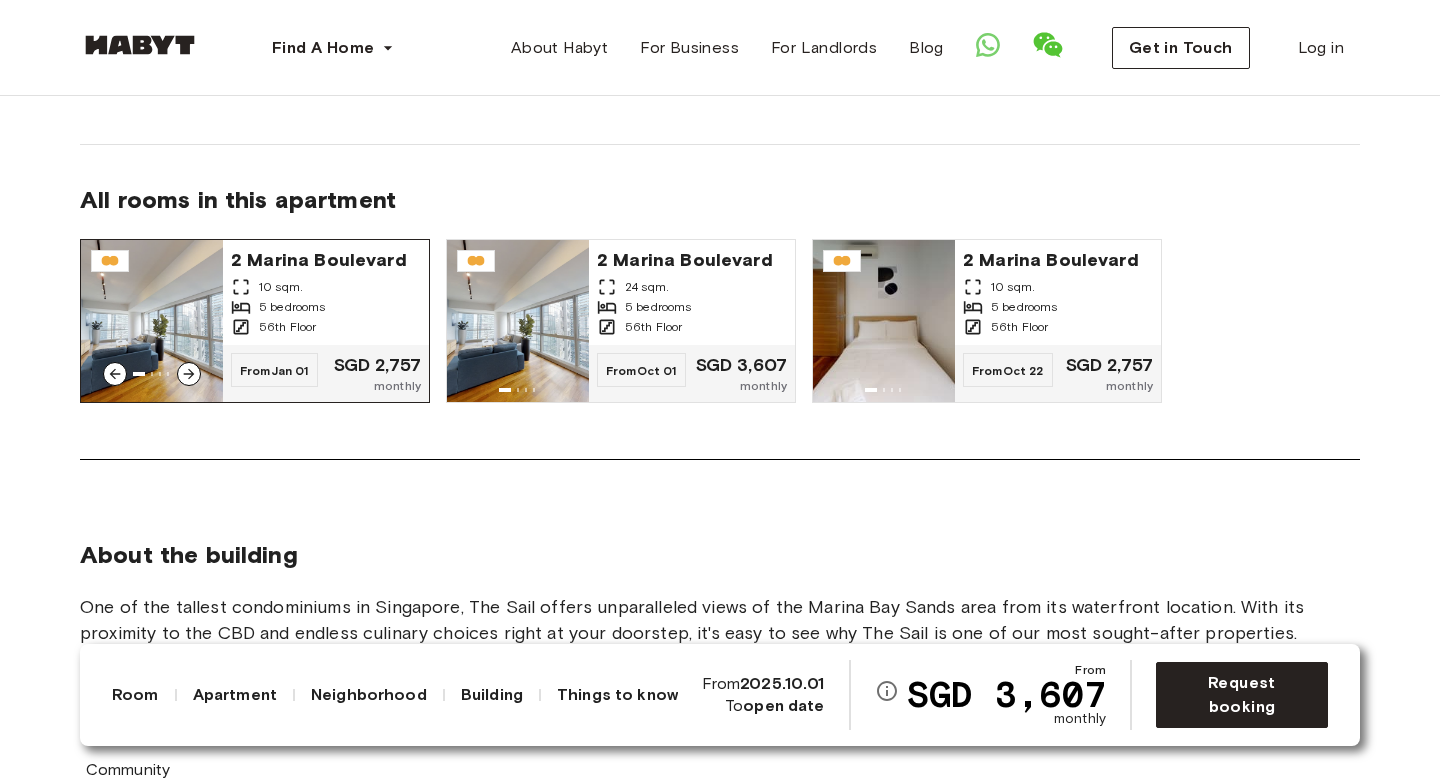 click 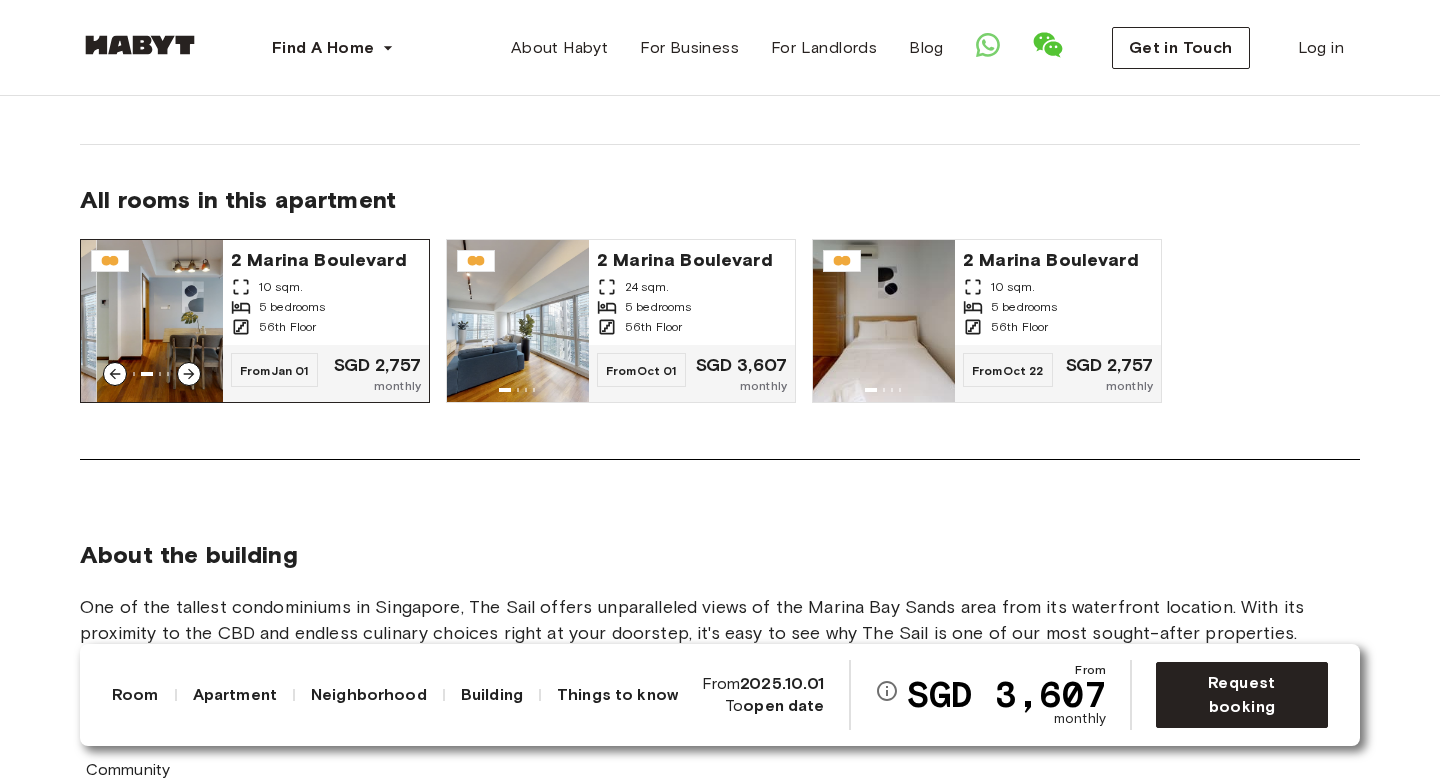 click 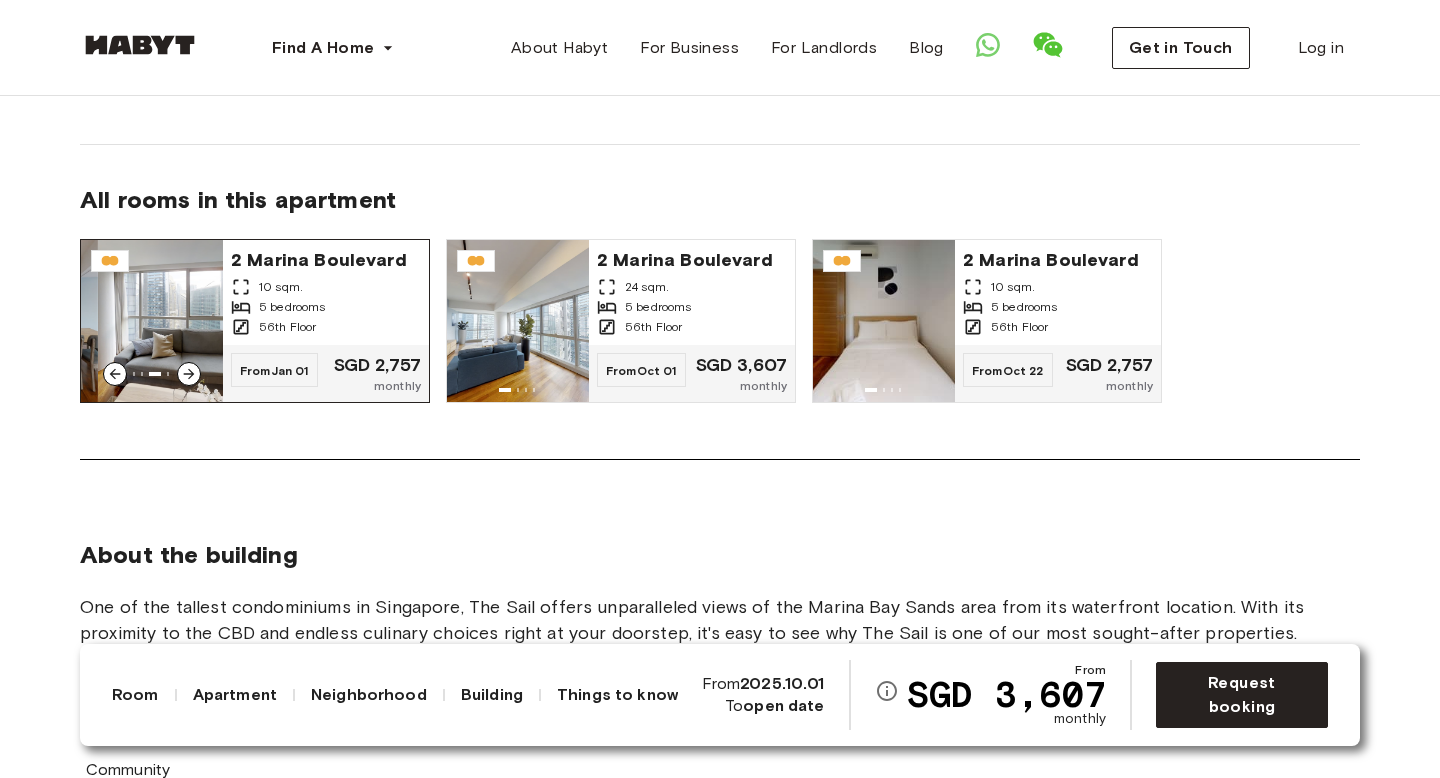 click 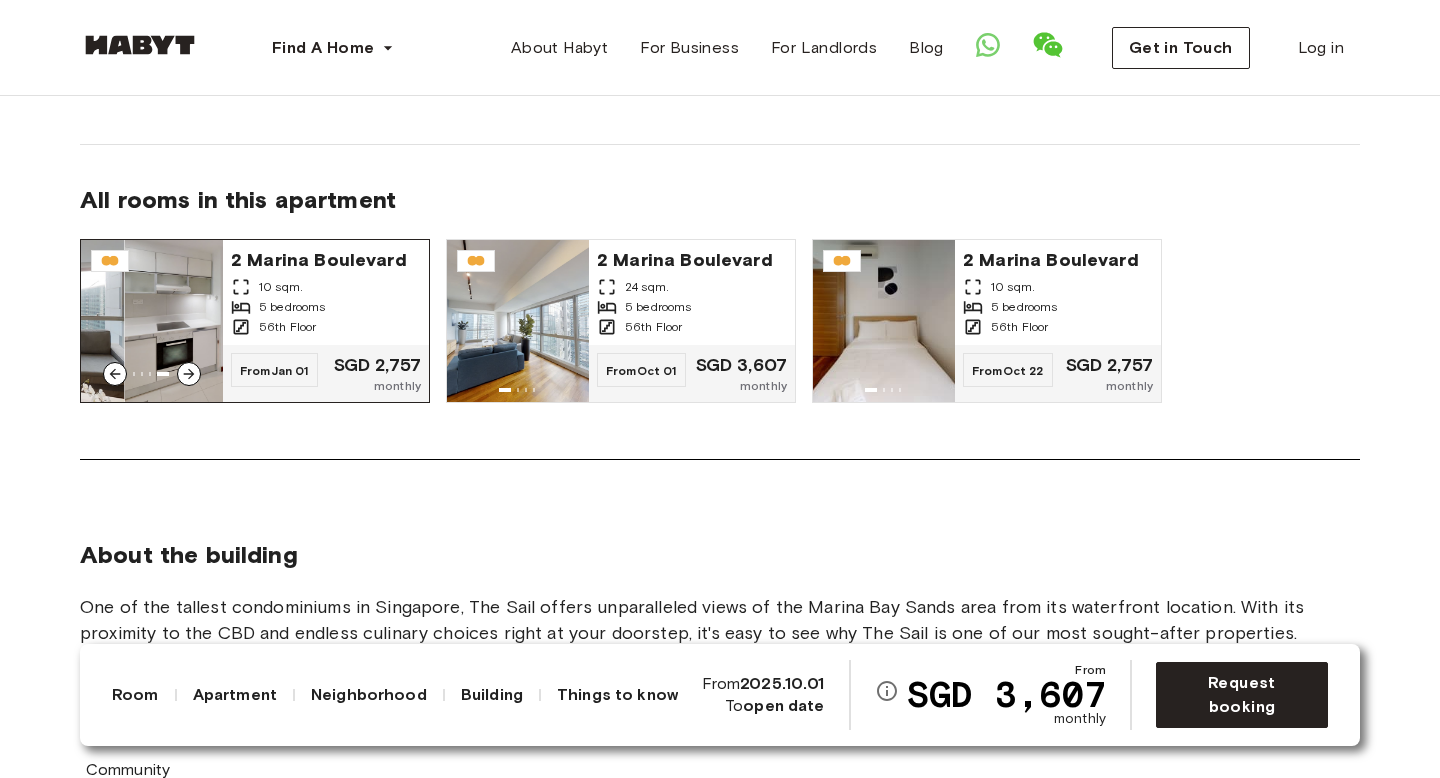click 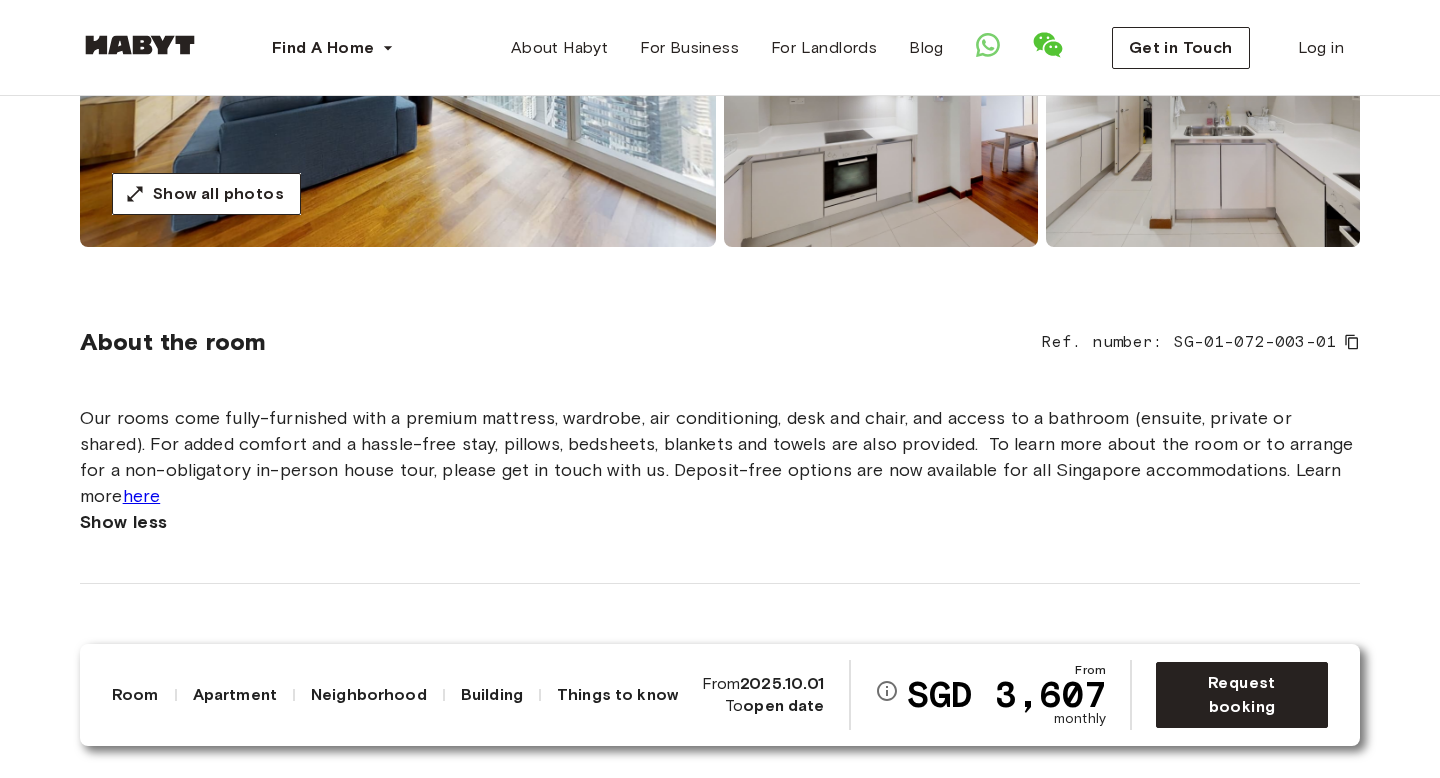 scroll, scrollTop: 498, scrollLeft: 0, axis: vertical 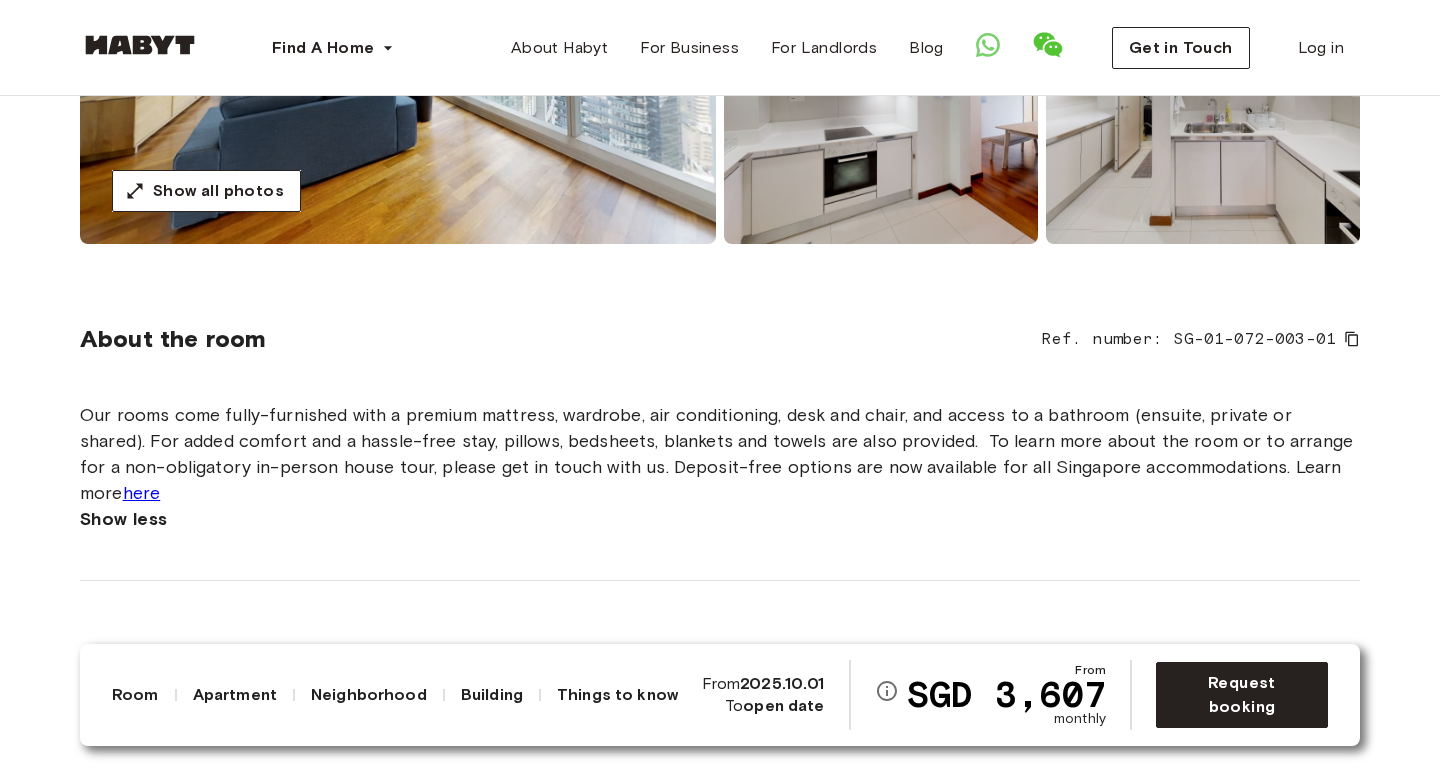 click on "here" at bounding box center [142, 493] 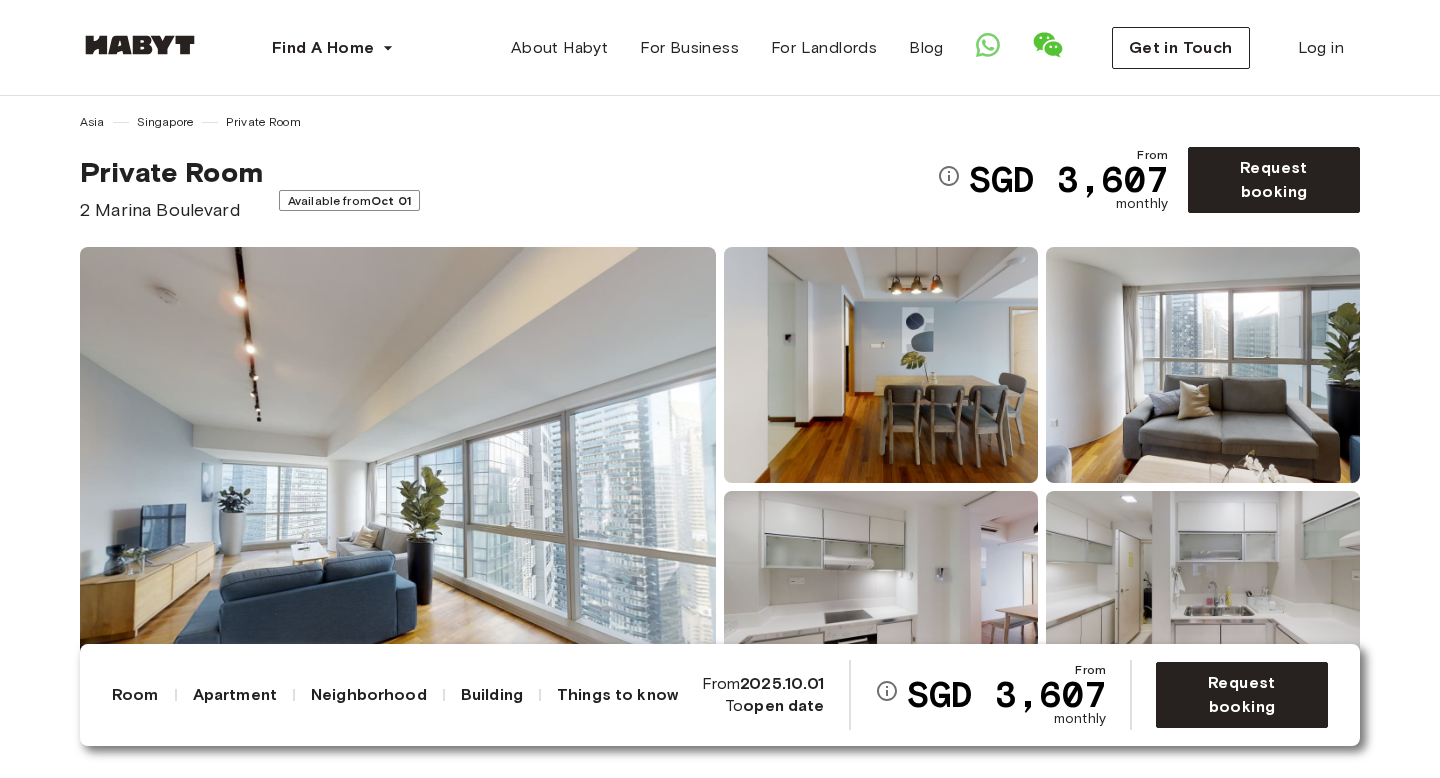 scroll, scrollTop: 0, scrollLeft: 0, axis: both 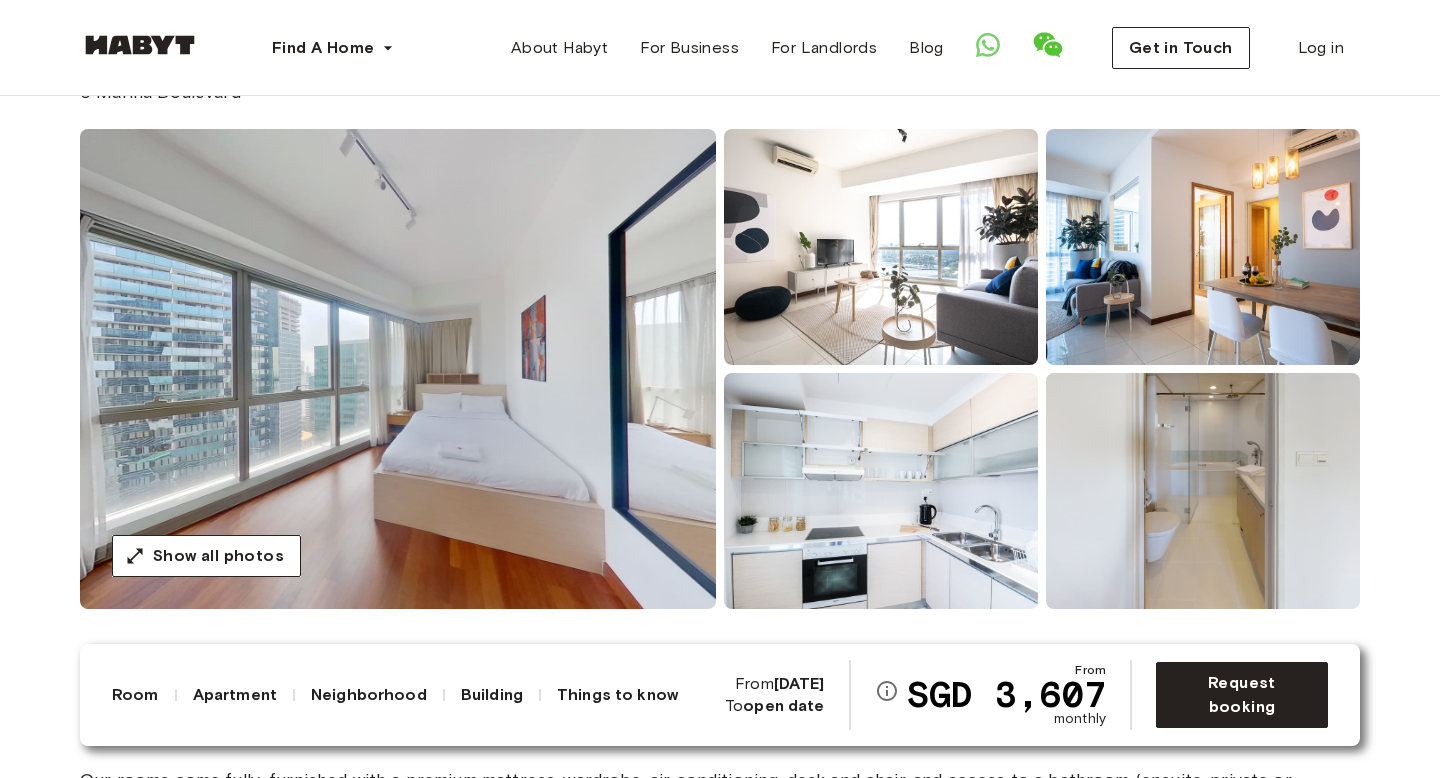 click at bounding box center (398, 369) 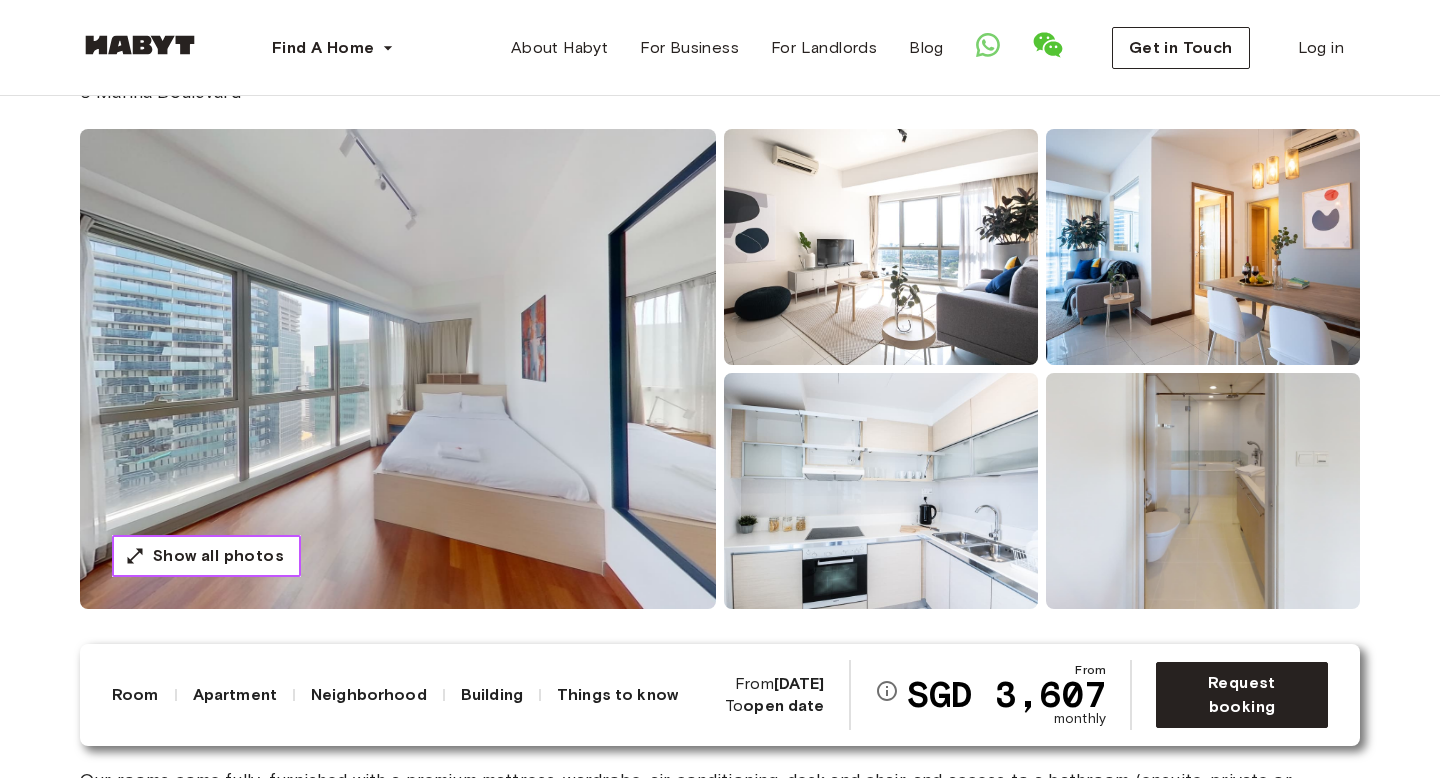 click on "Show all photos" at bounding box center [218, 556] 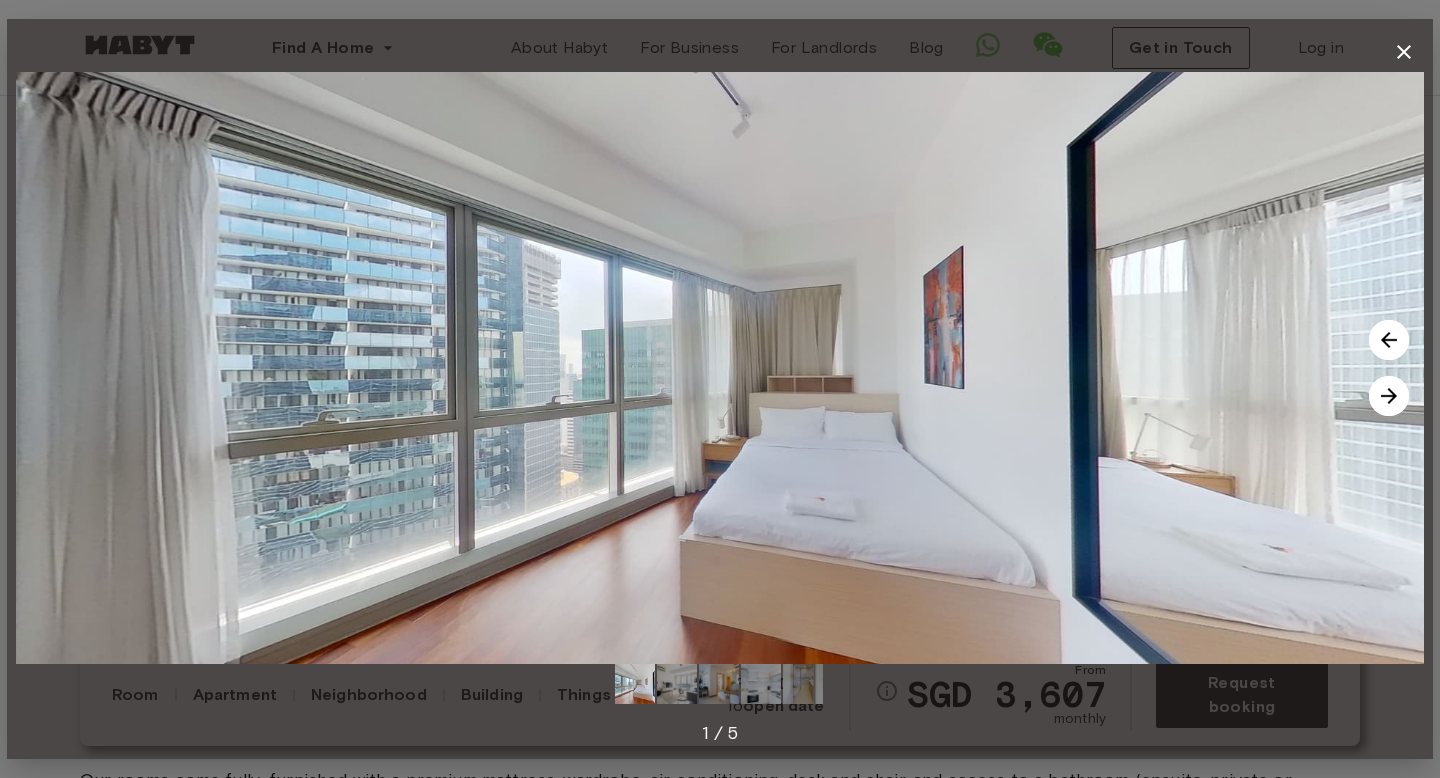 click at bounding box center (1389, 396) 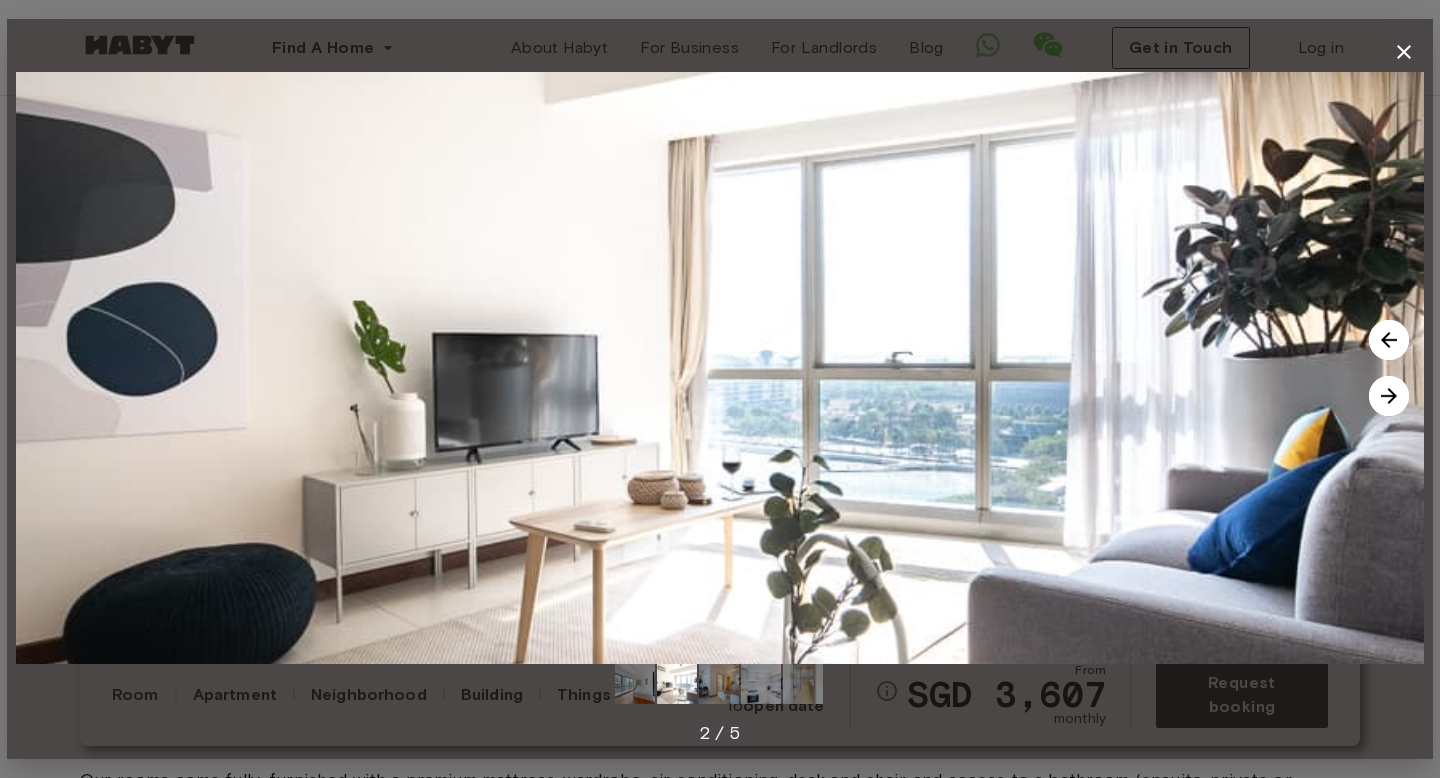 click at bounding box center [1389, 396] 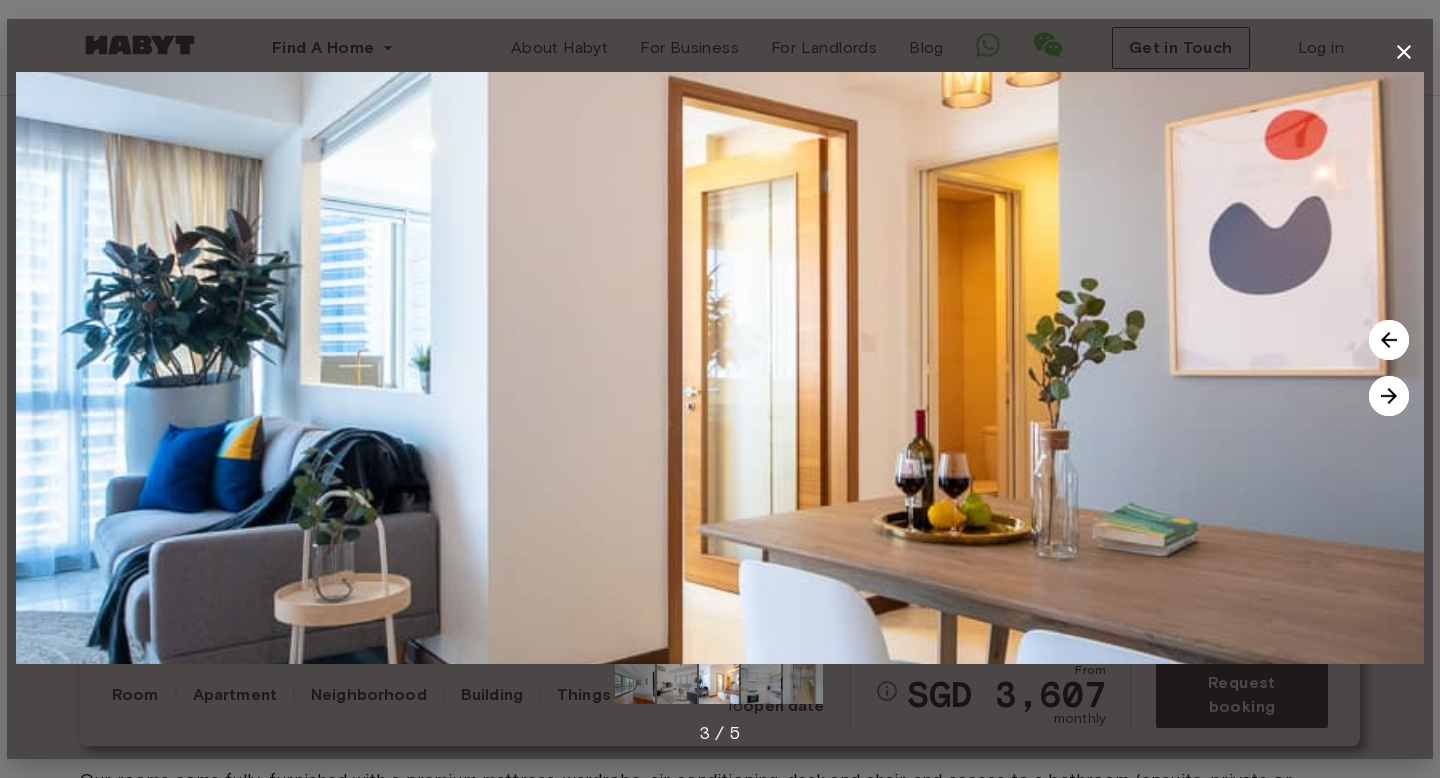 click at bounding box center (1389, 396) 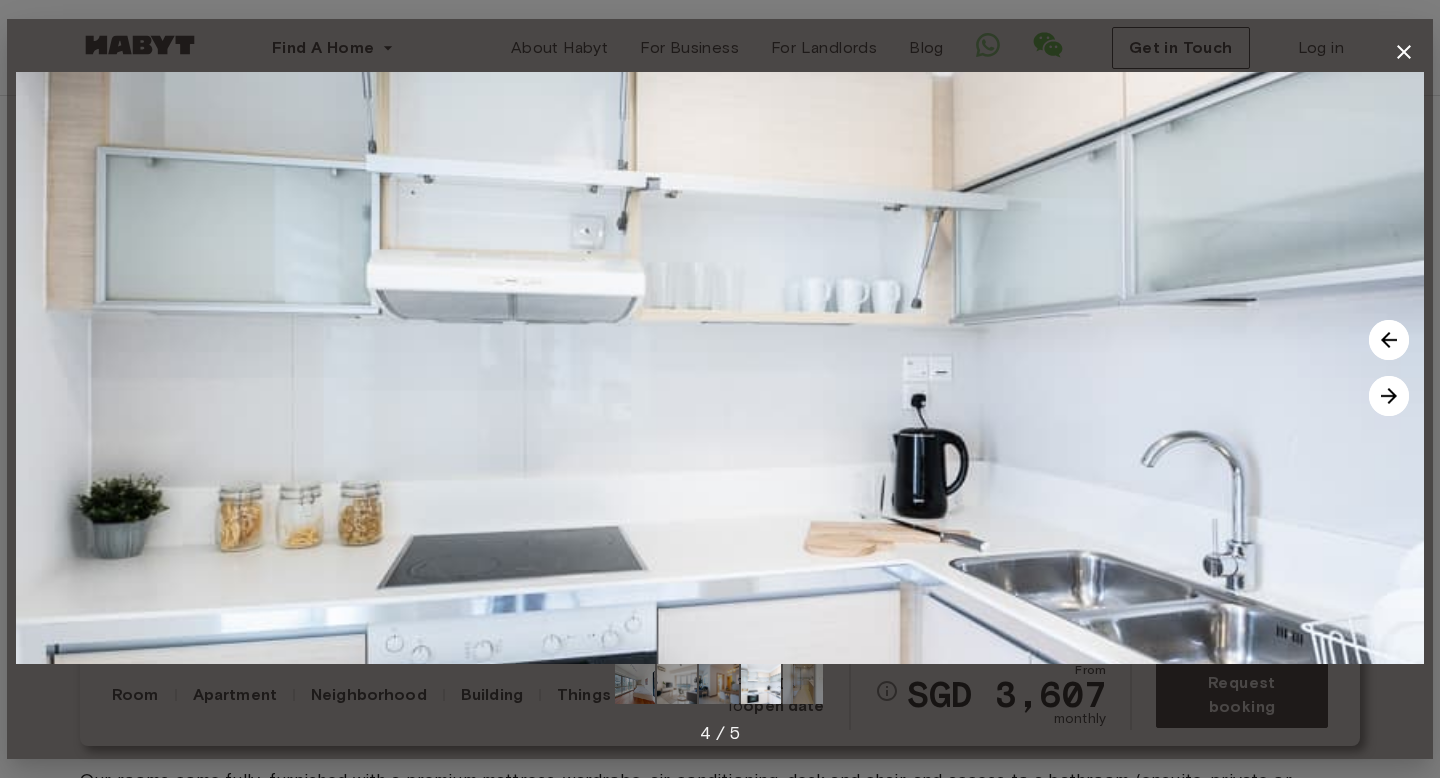 click at bounding box center [1389, 396] 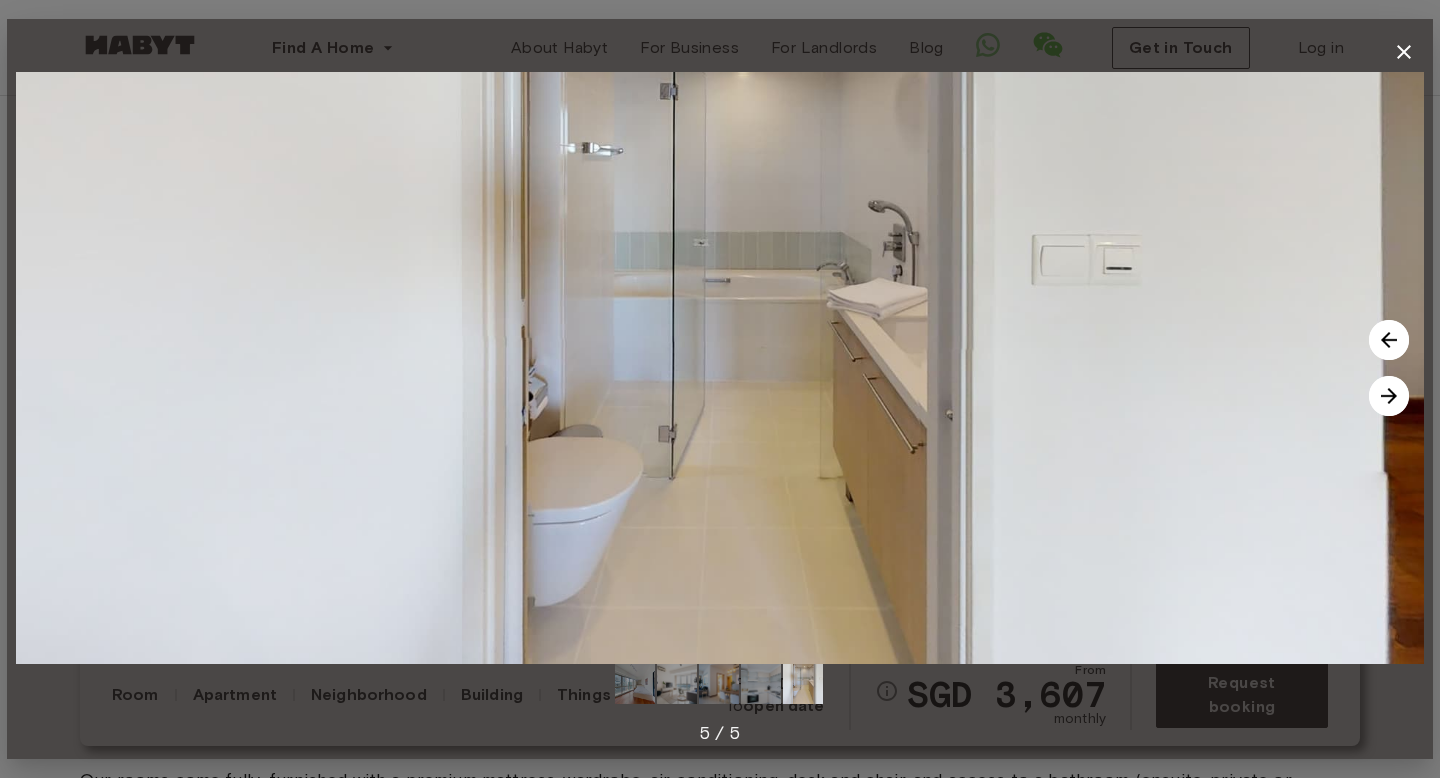 click at bounding box center (1389, 396) 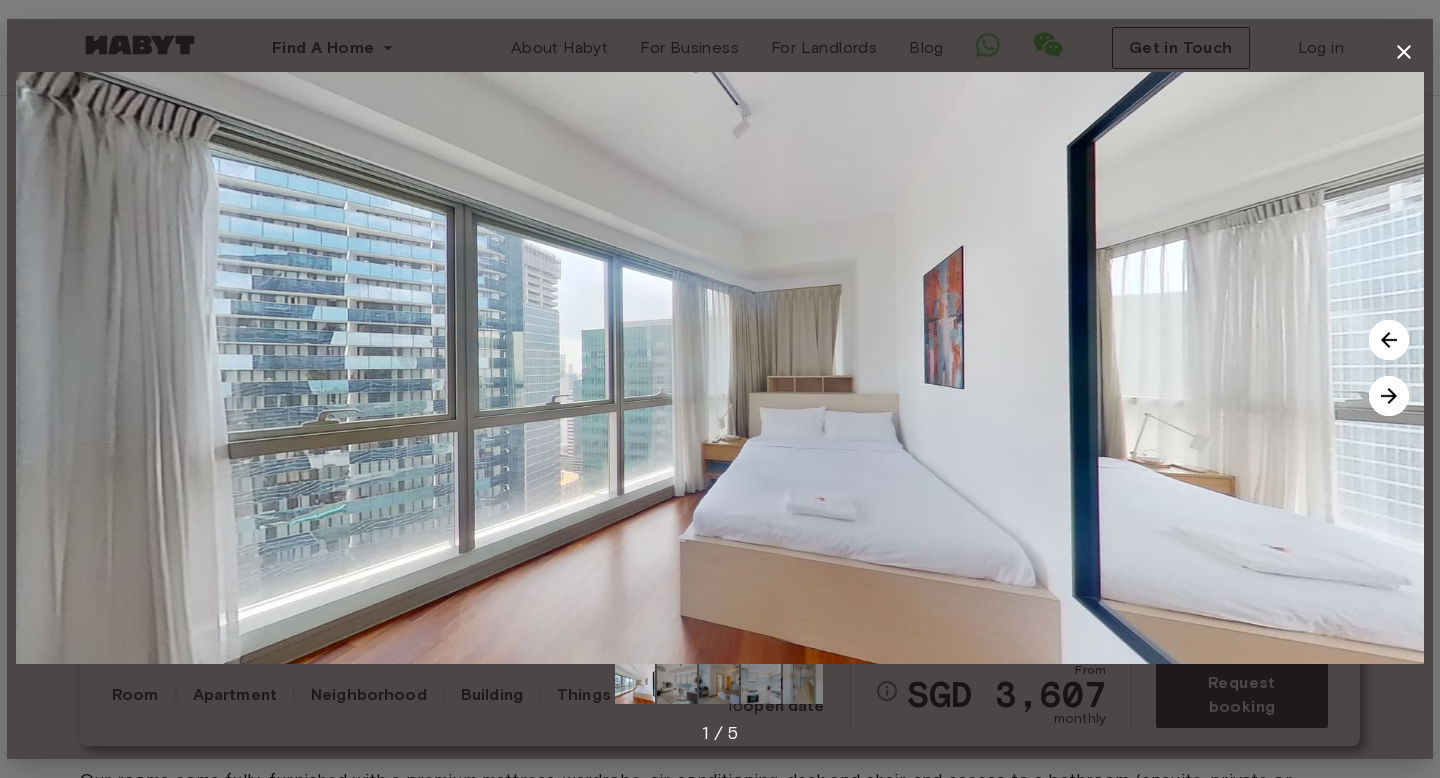 click at bounding box center [1389, 396] 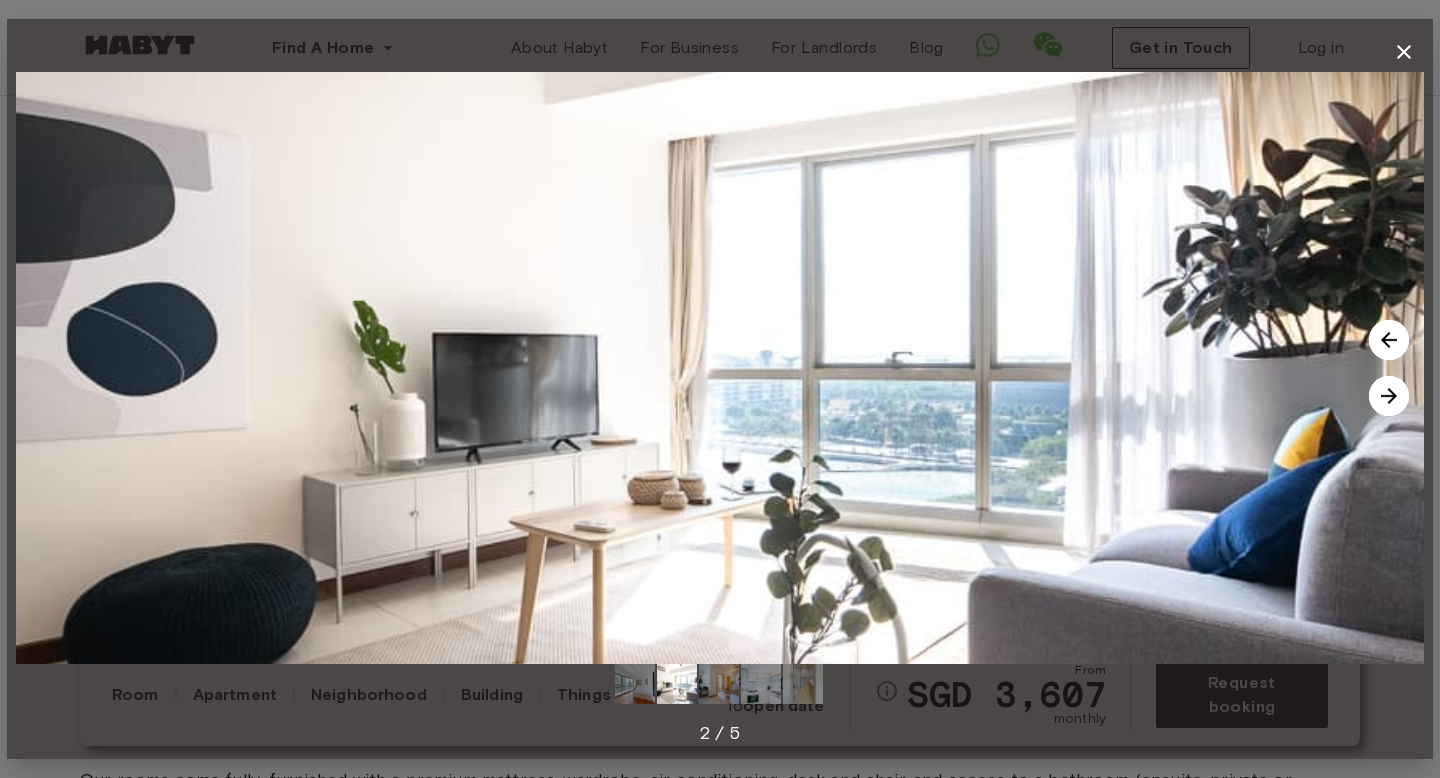 click 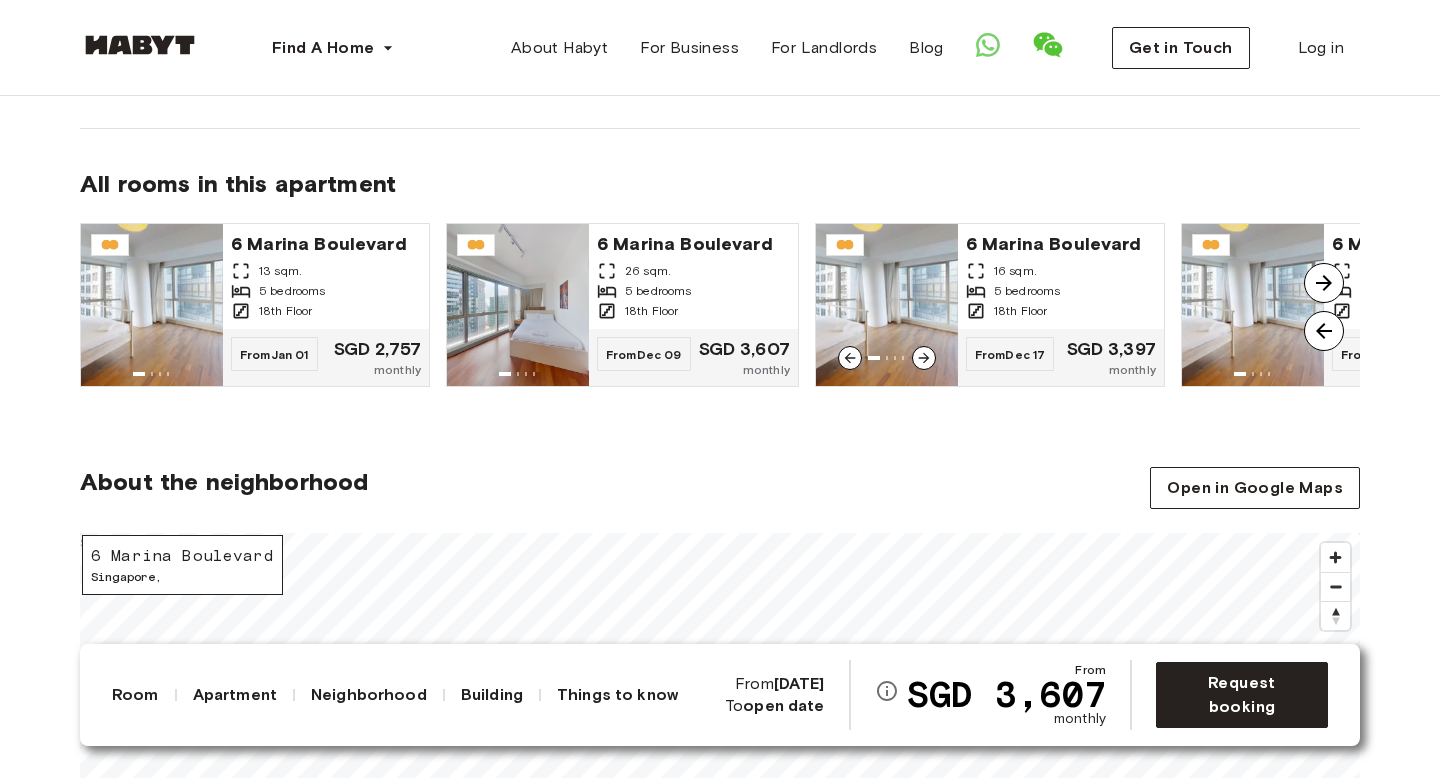 scroll, scrollTop: 1495, scrollLeft: 0, axis: vertical 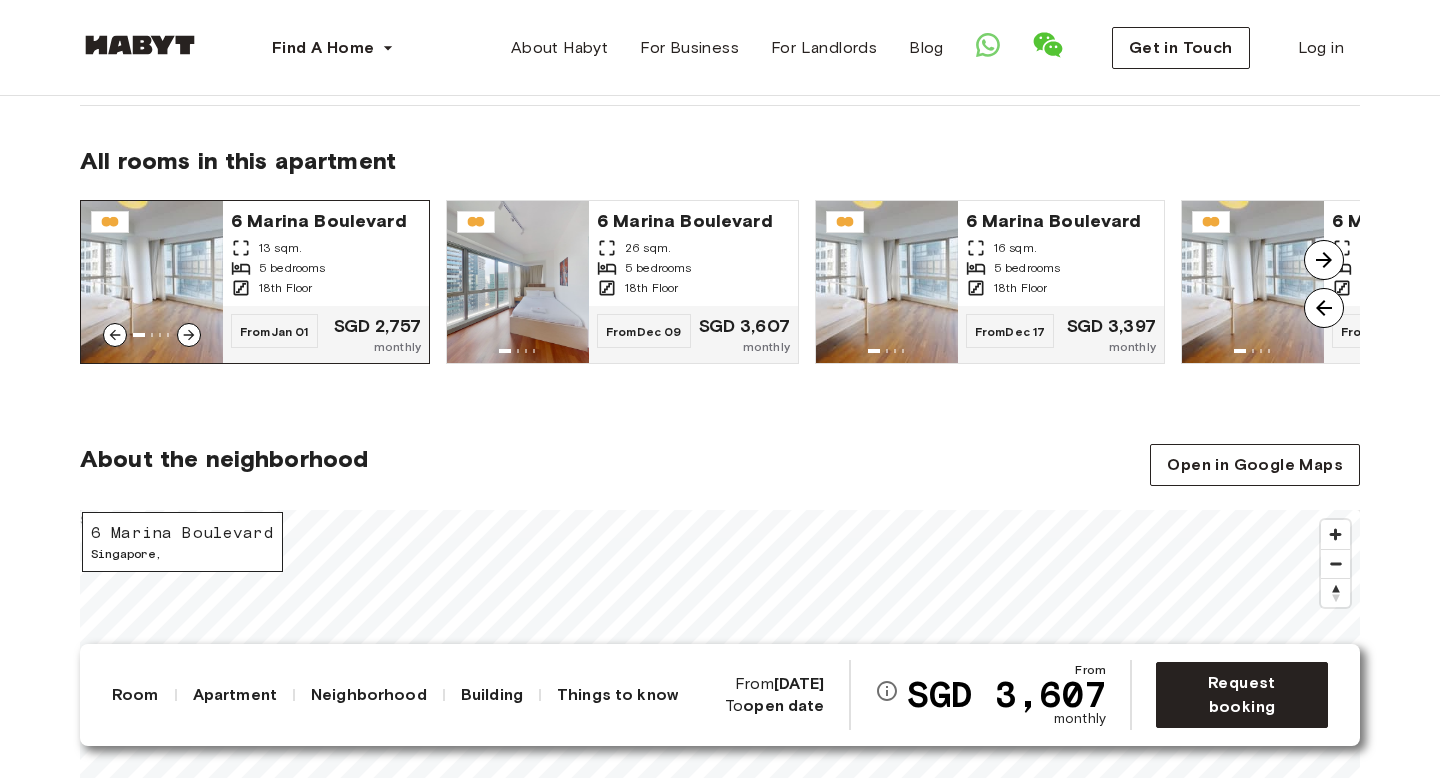 click on "13 sqm." at bounding box center [326, 248] 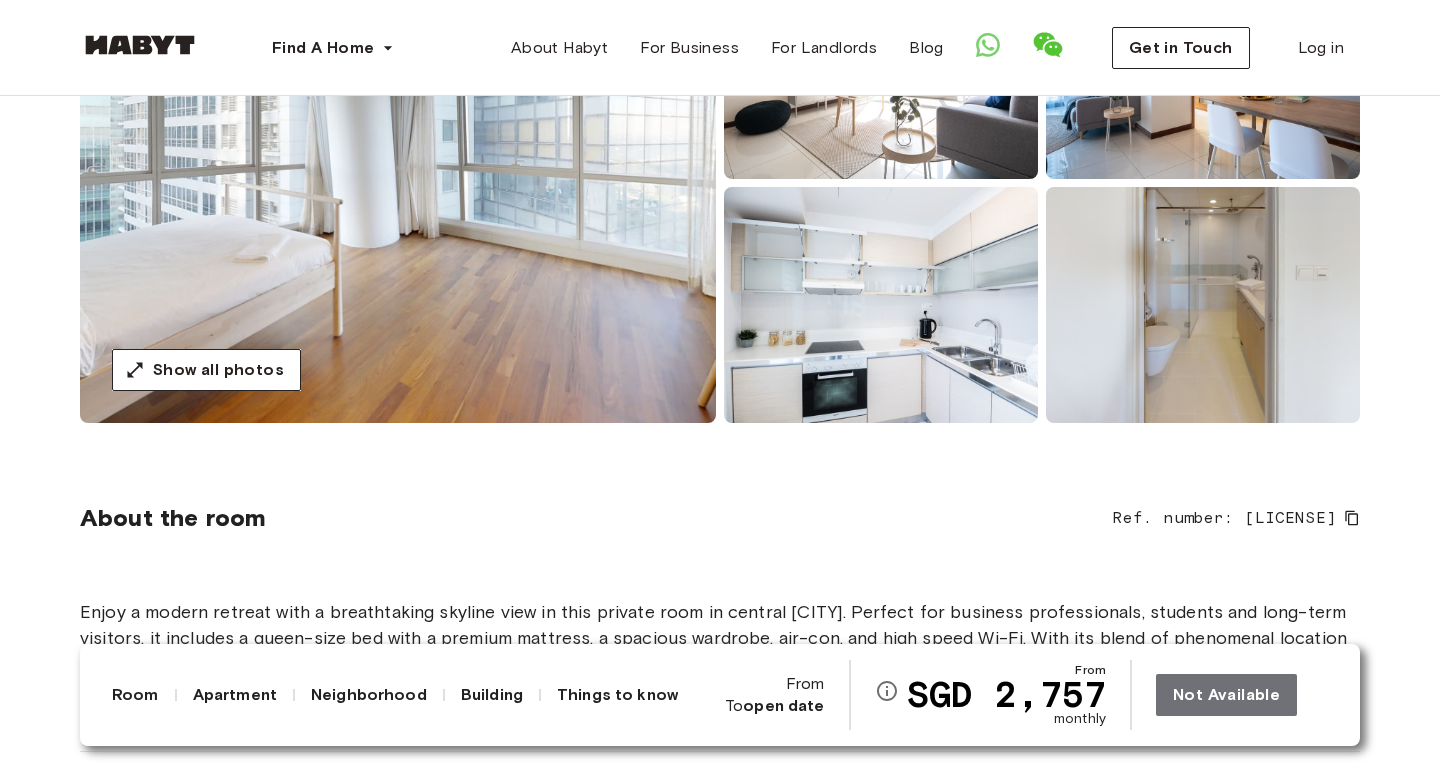 scroll, scrollTop: 332, scrollLeft: 0, axis: vertical 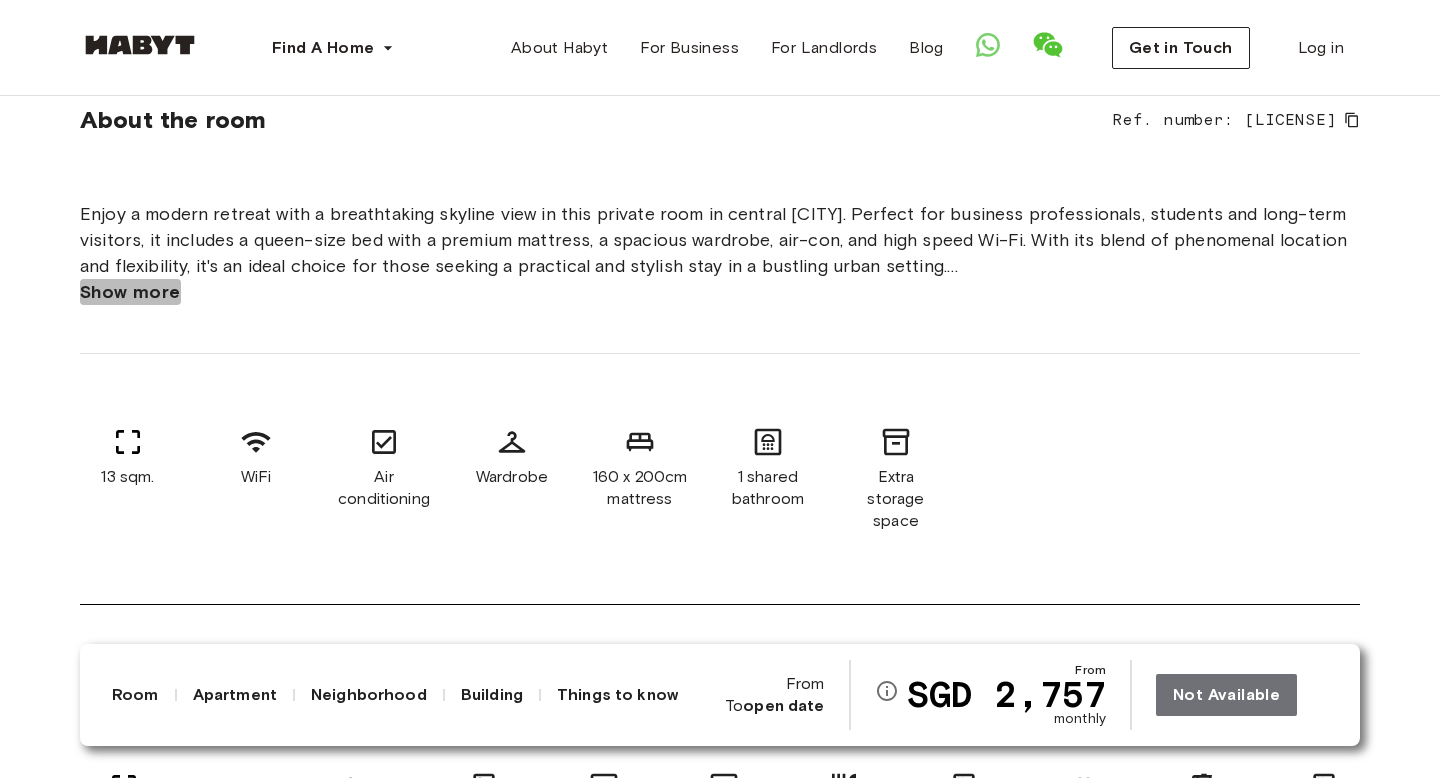 click on "Show more" at bounding box center (130, 292) 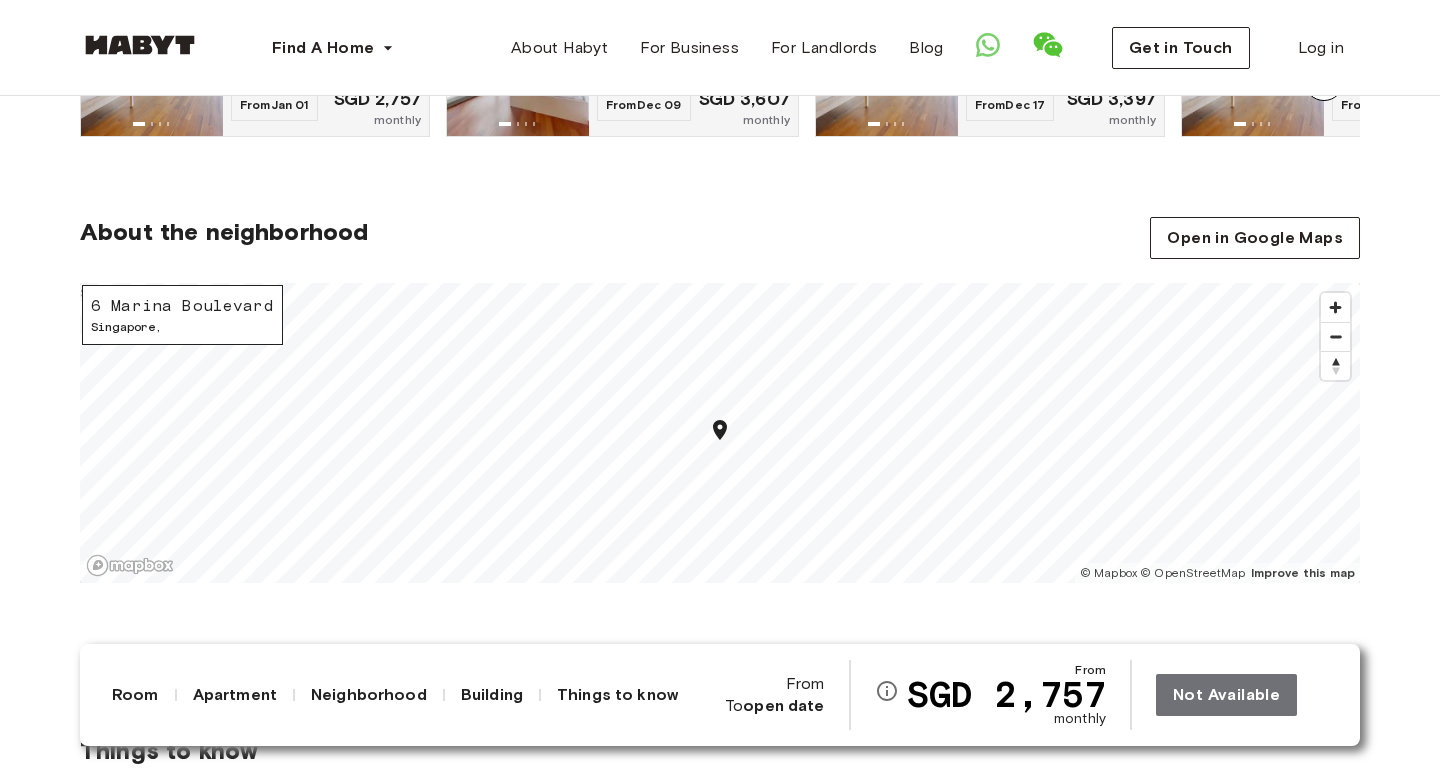 scroll, scrollTop: 1995, scrollLeft: 0, axis: vertical 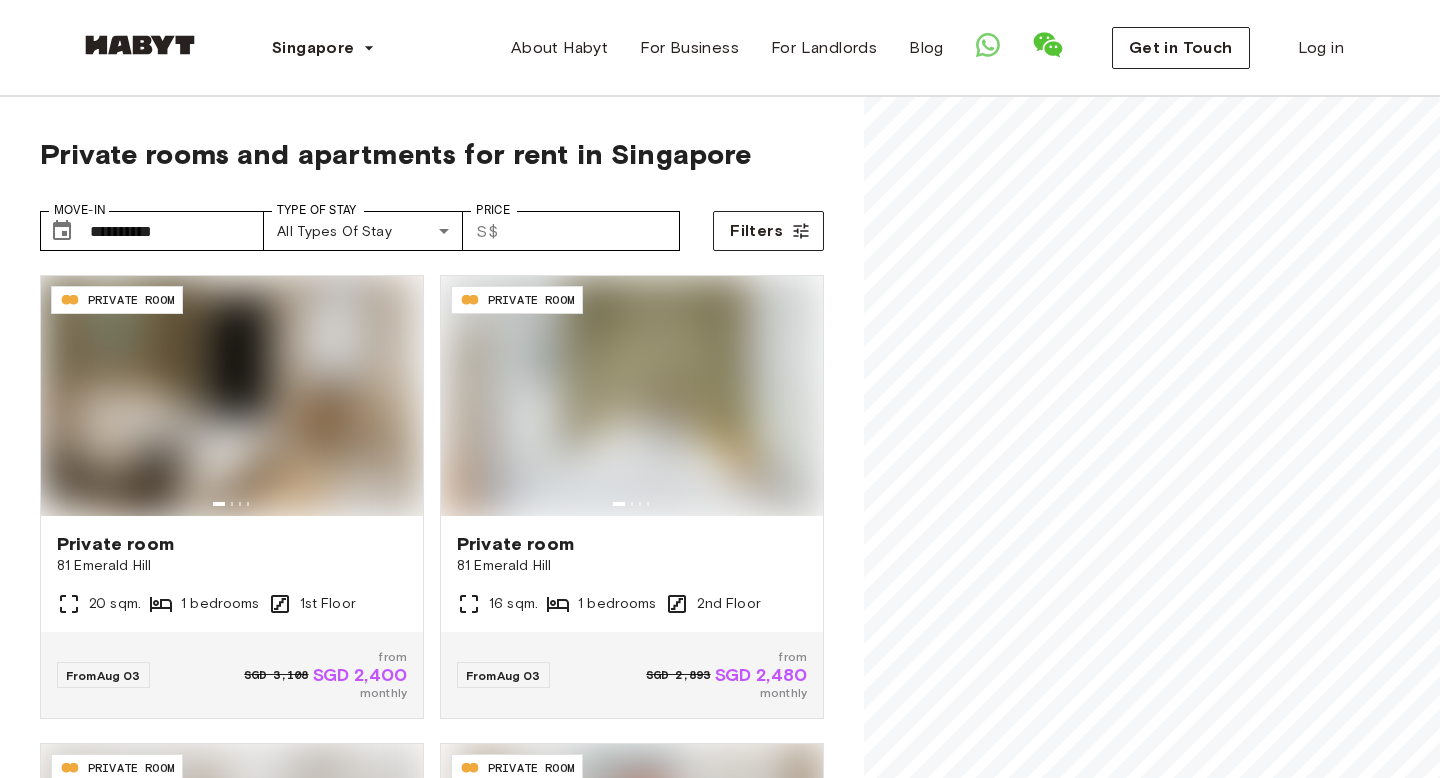 type on "**********" 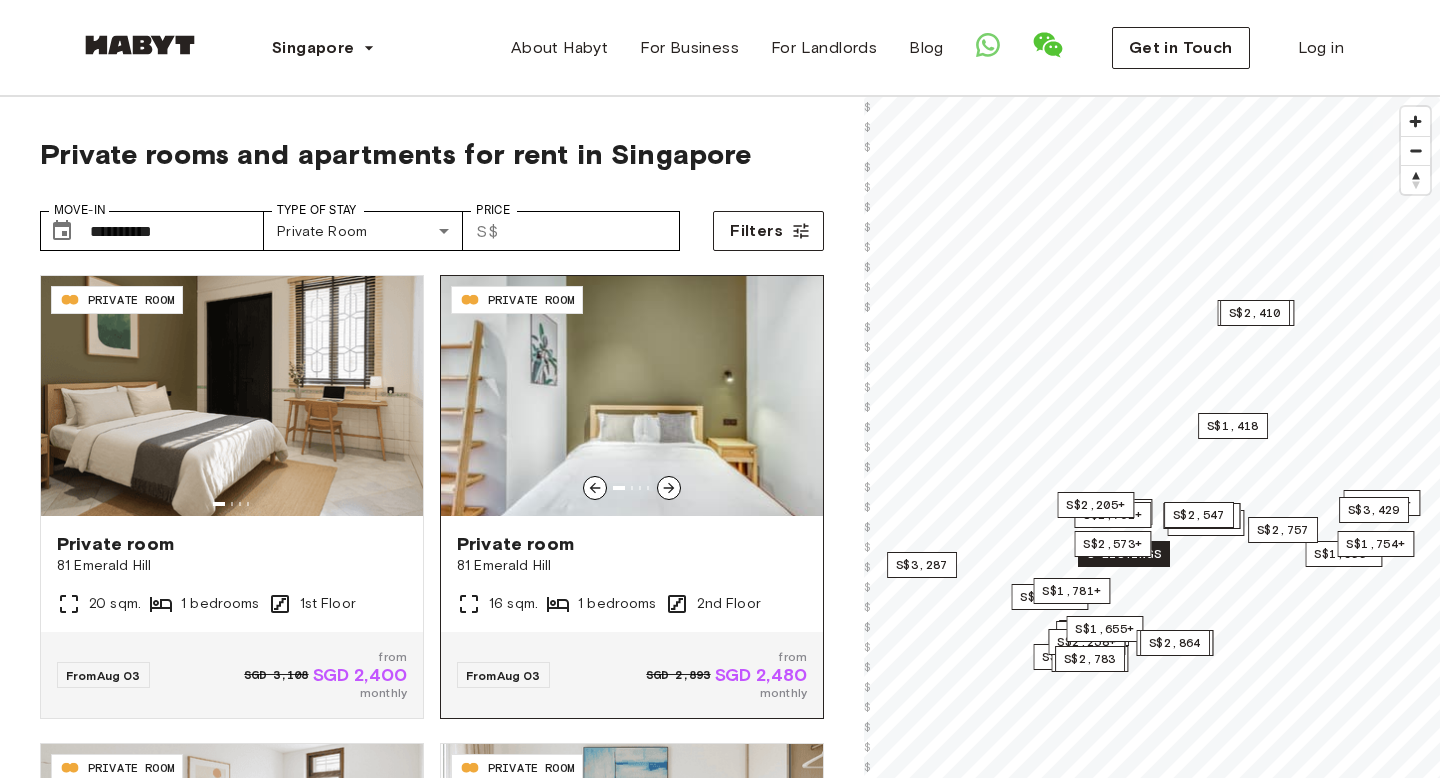 scroll, scrollTop: 0, scrollLeft: 0, axis: both 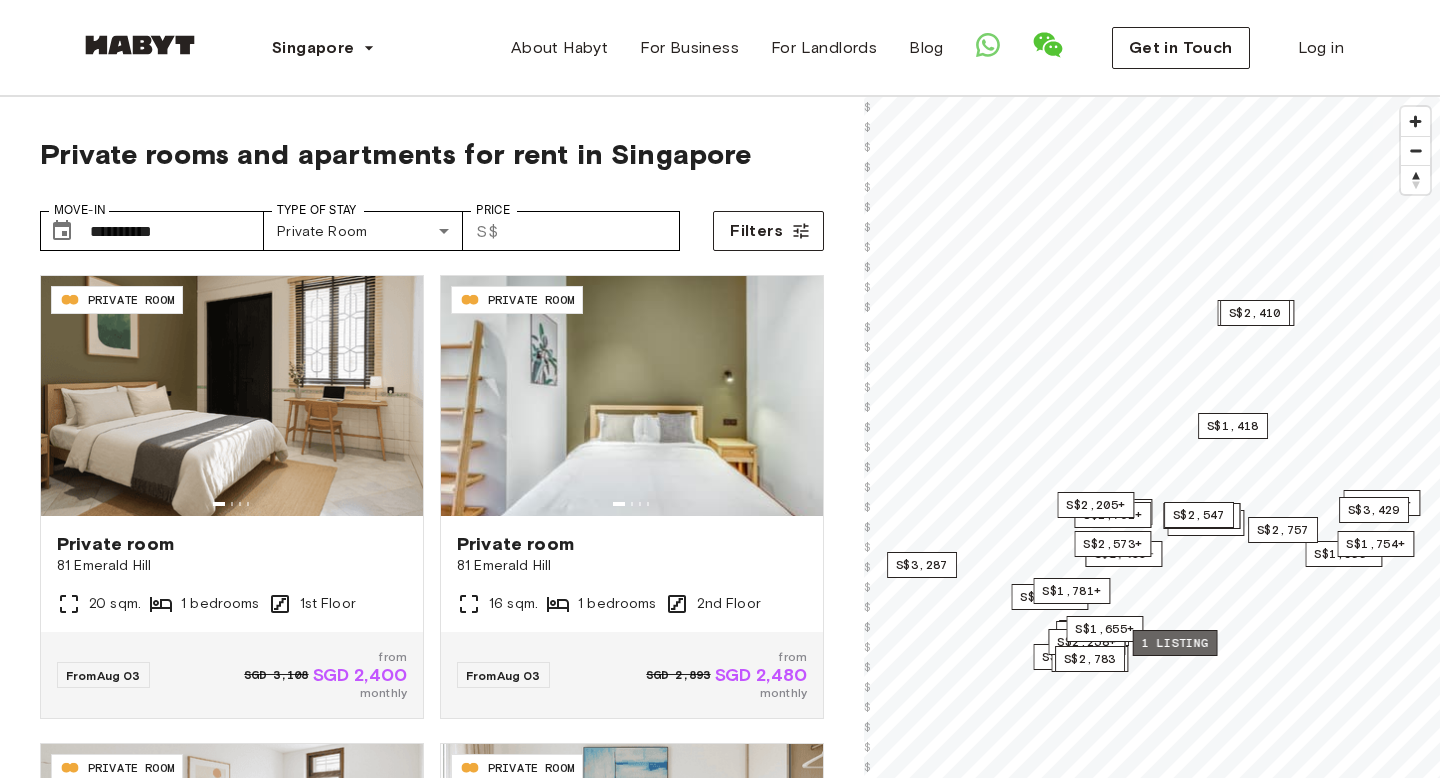click on "1 listing" at bounding box center (1175, 643) 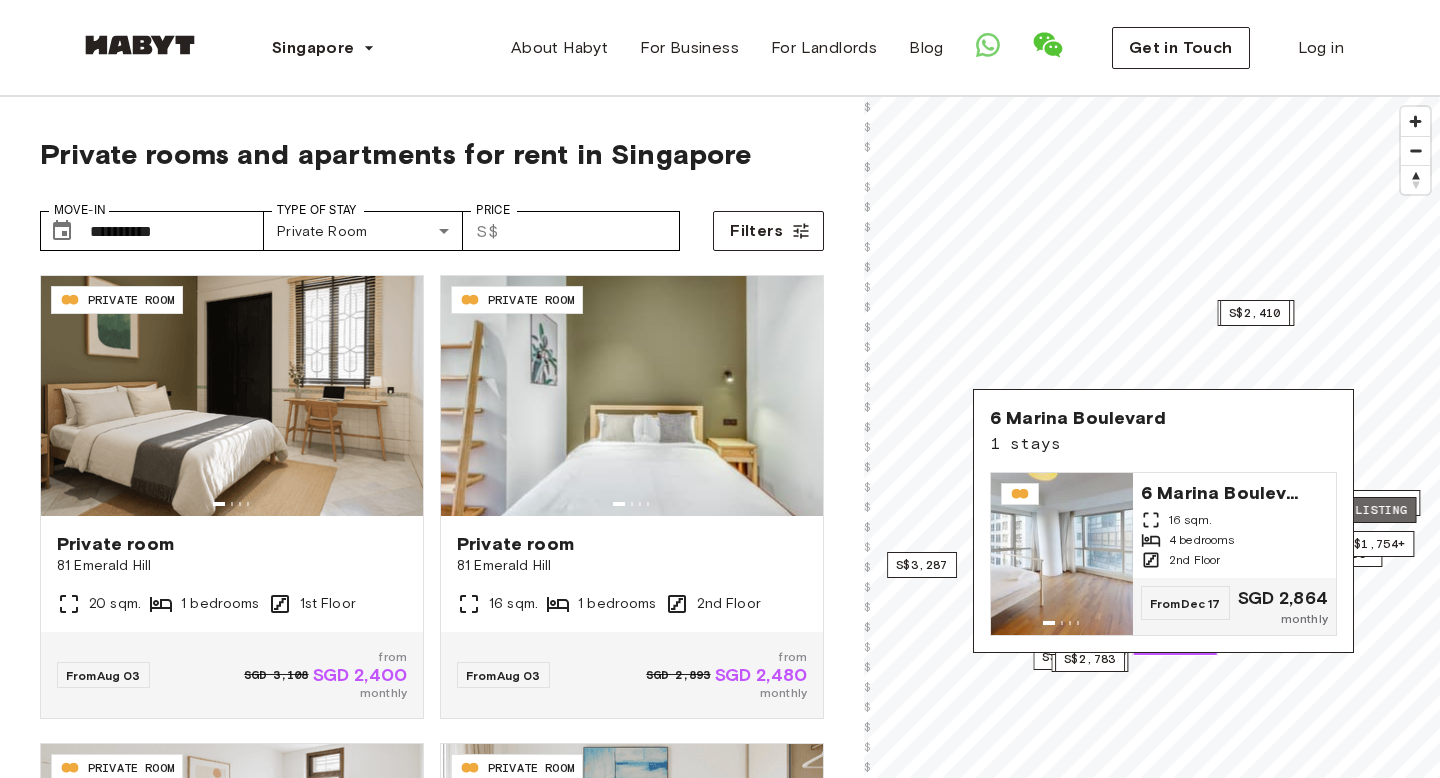 click on "1 listing" at bounding box center (1374, 510) 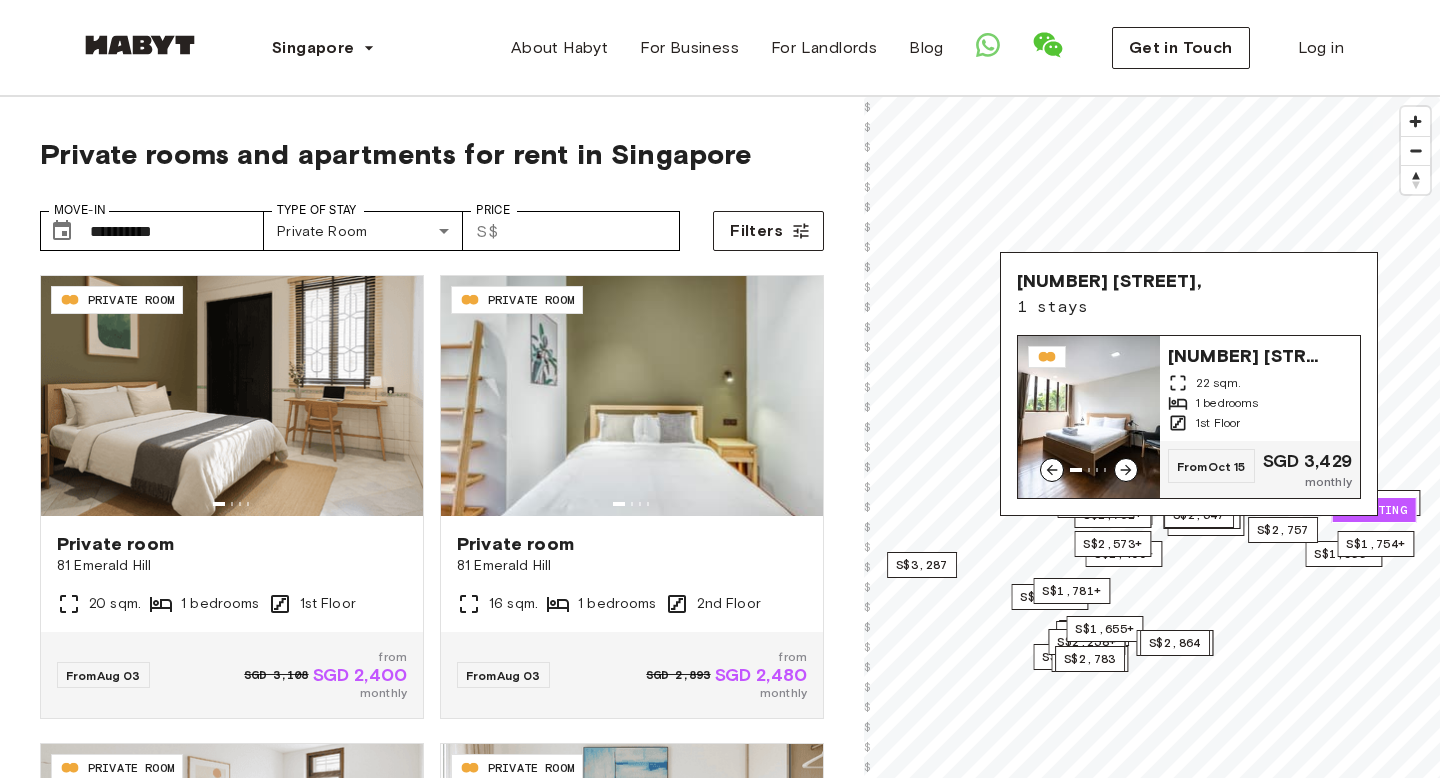 click 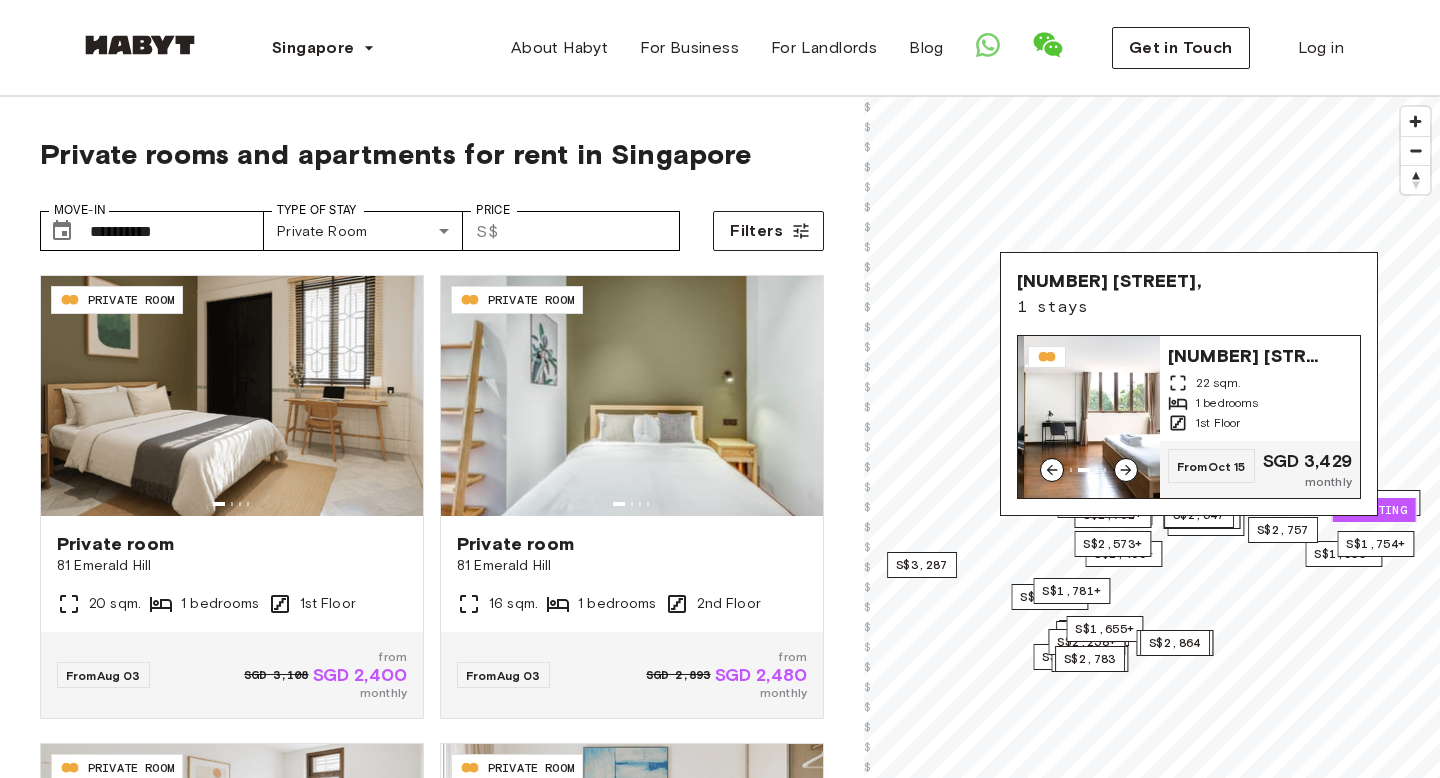 click 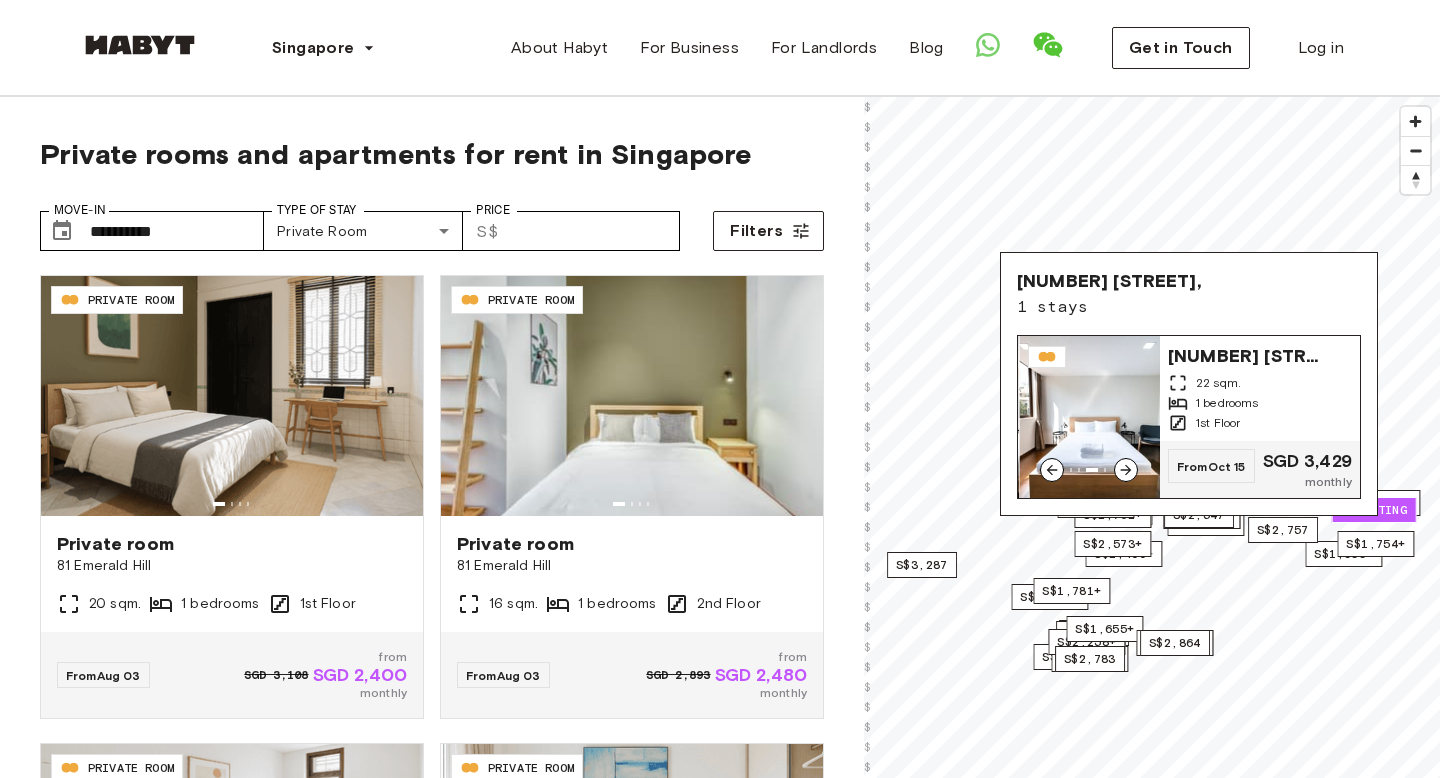 click 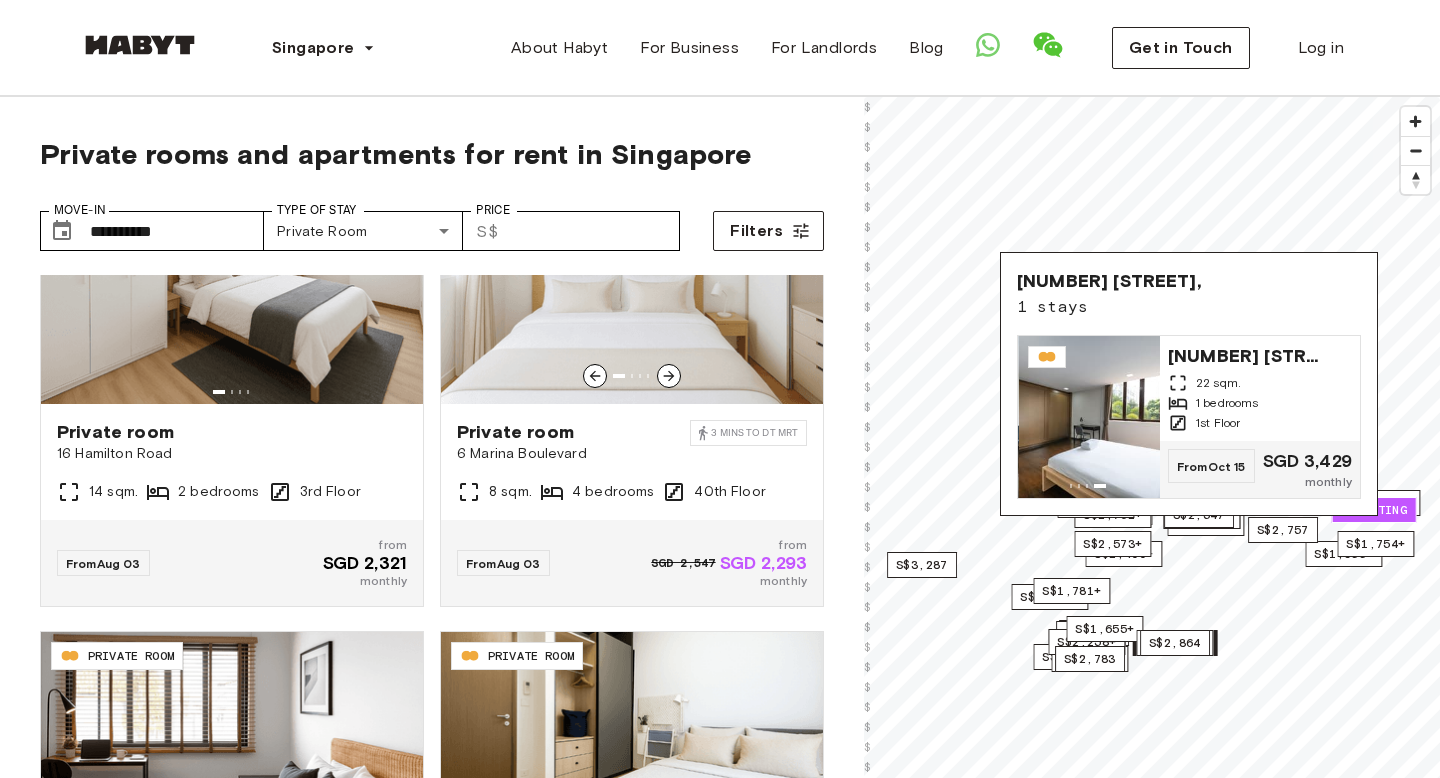 scroll, scrollTop: 688, scrollLeft: 0, axis: vertical 